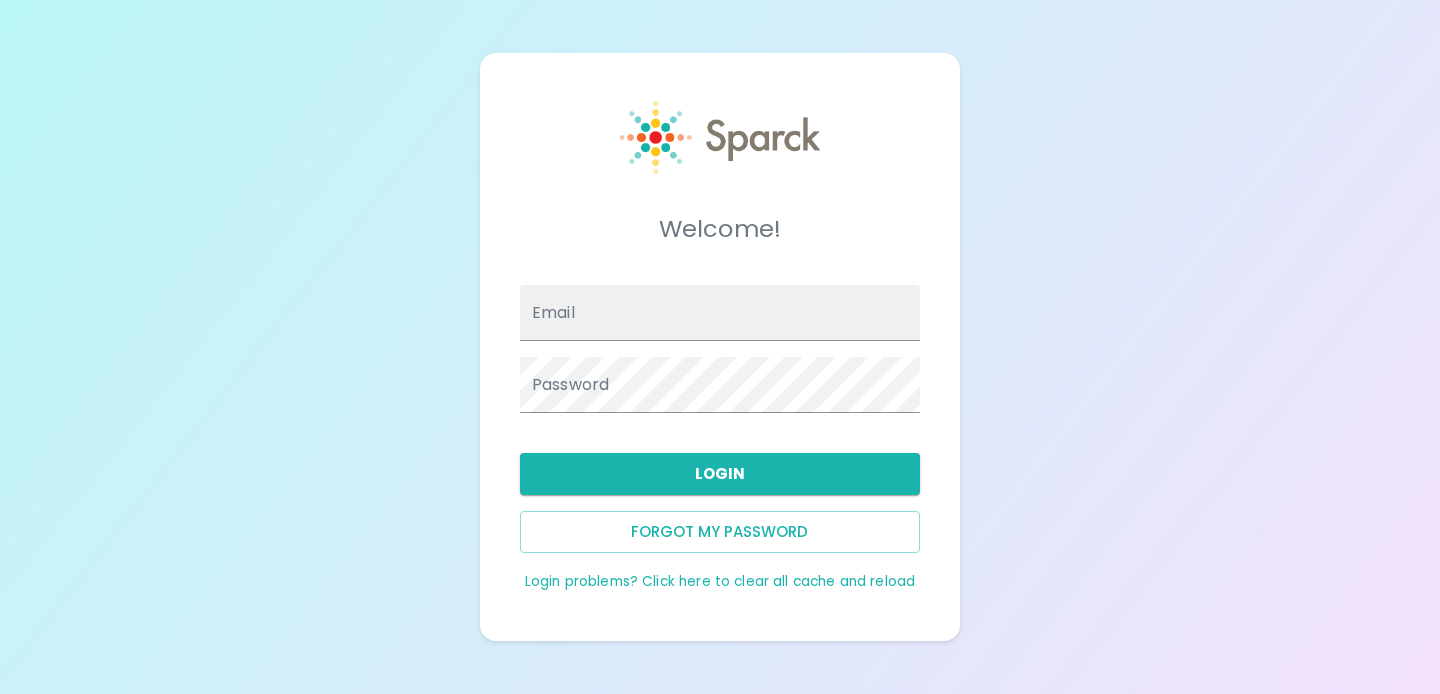 scroll, scrollTop: 0, scrollLeft: 0, axis: both 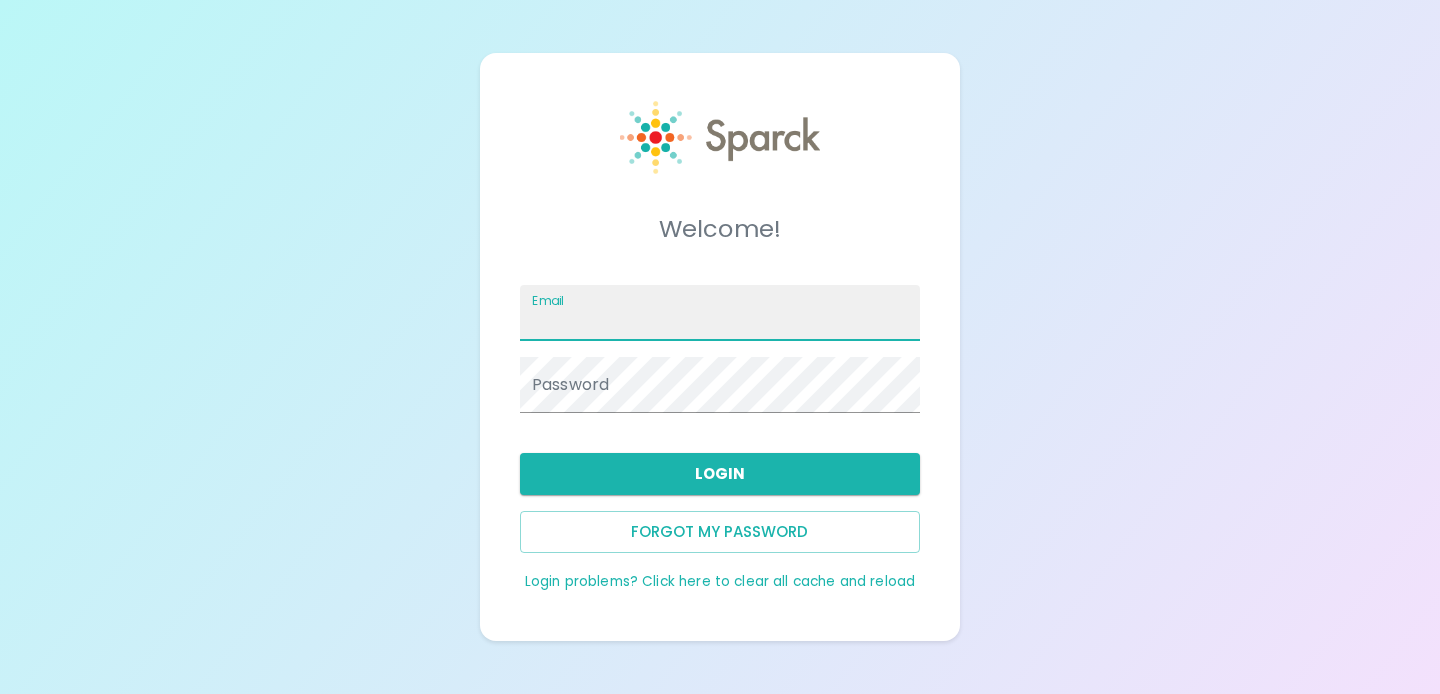 click on "Email" at bounding box center [720, 313] 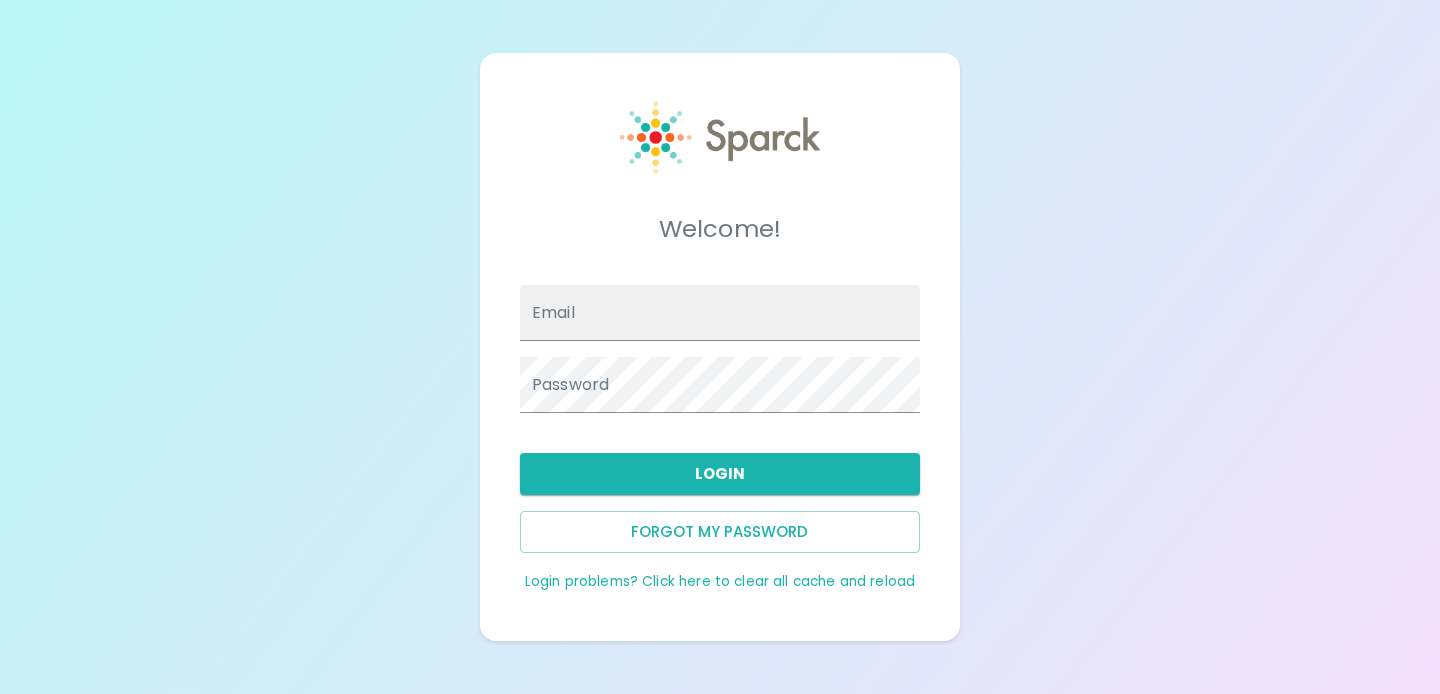 scroll, scrollTop: 0, scrollLeft: 0, axis: both 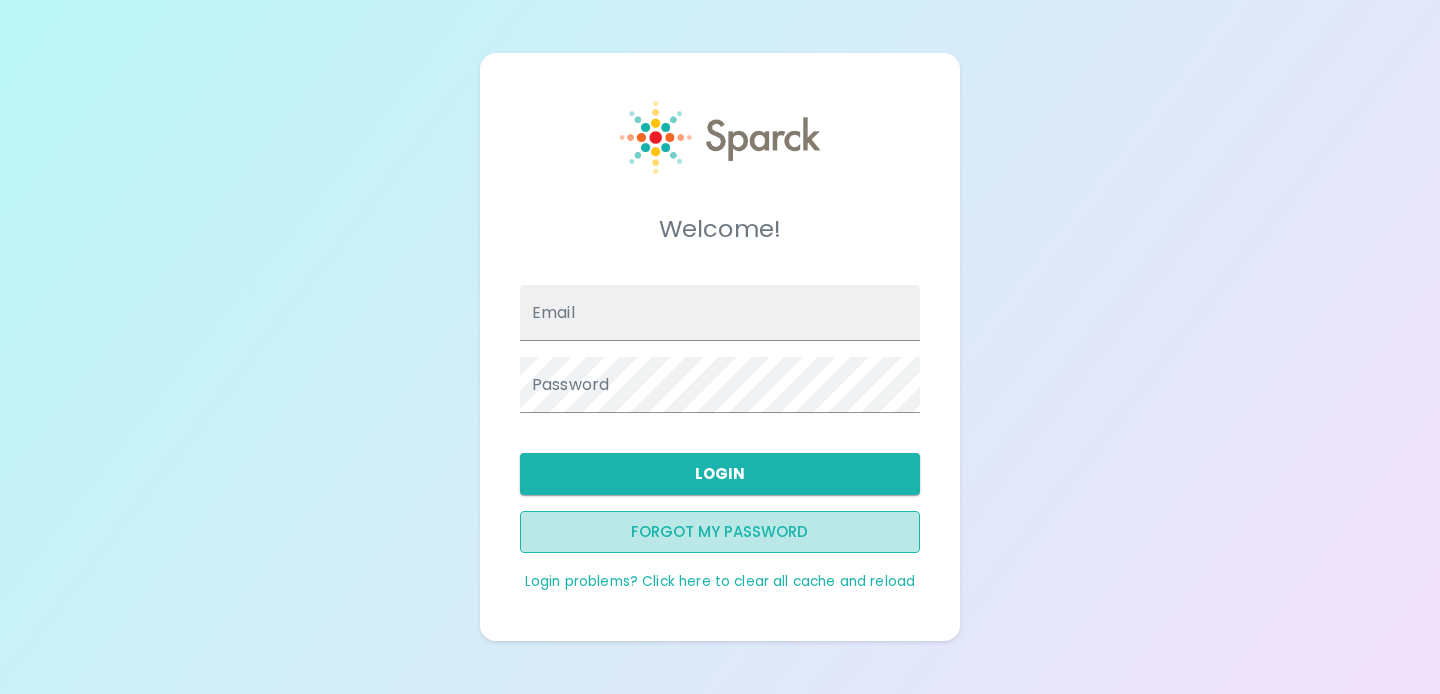 click on "Forgot my password" at bounding box center (720, 532) 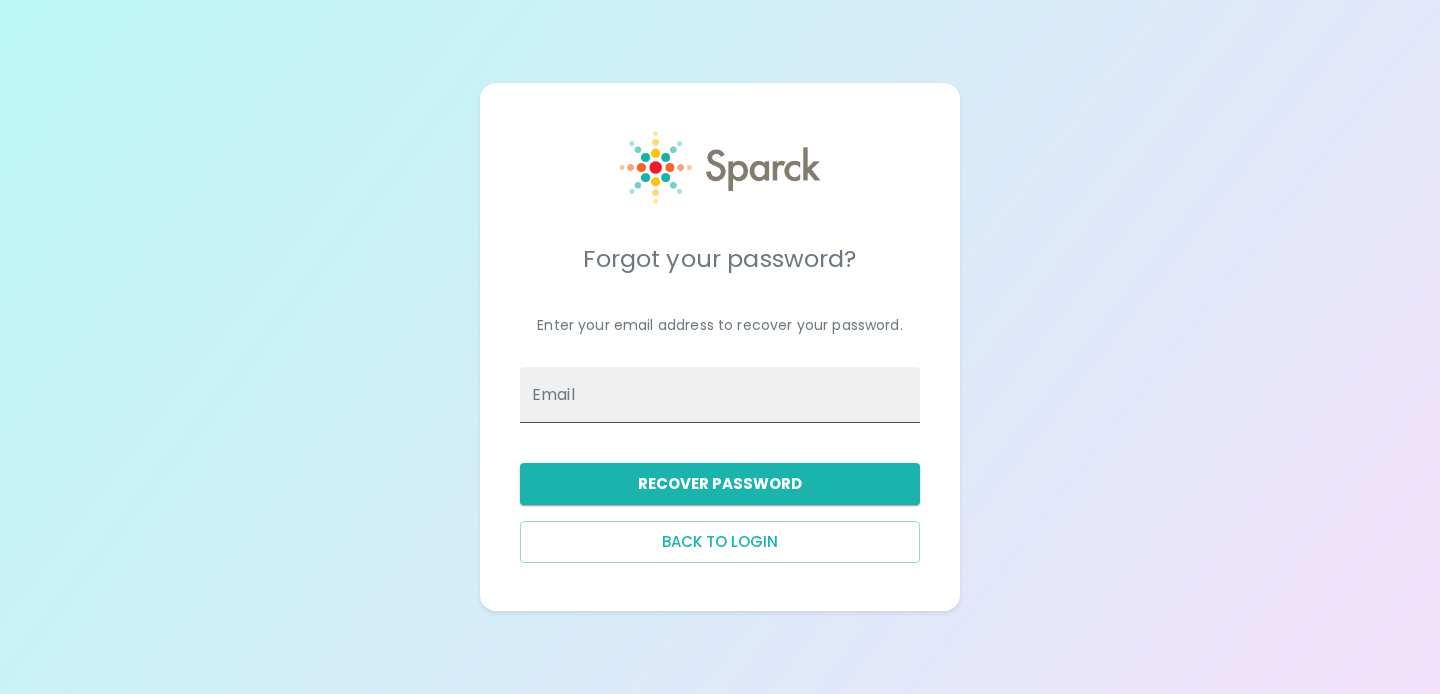 click on "Email" at bounding box center (720, 395) 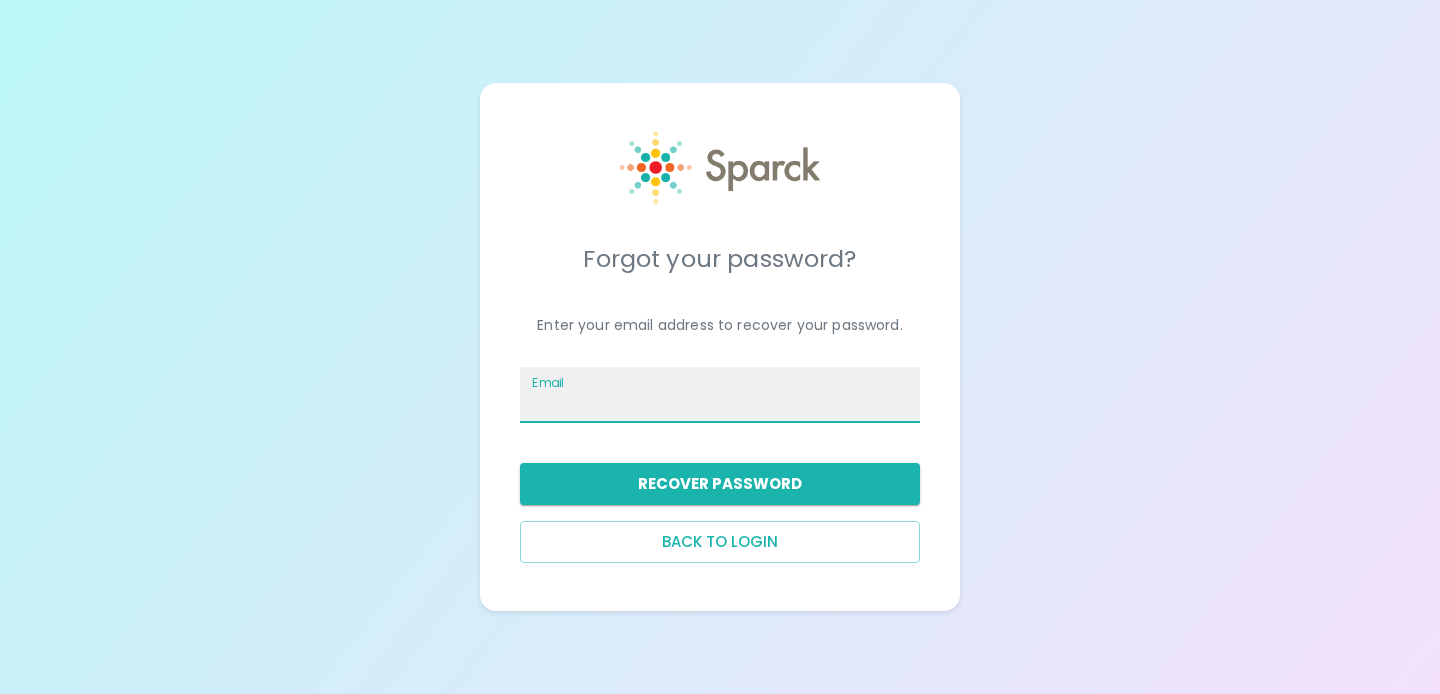 type on "[PERSON_NAME][EMAIL_ADDRESS][DOMAIN_NAME]" 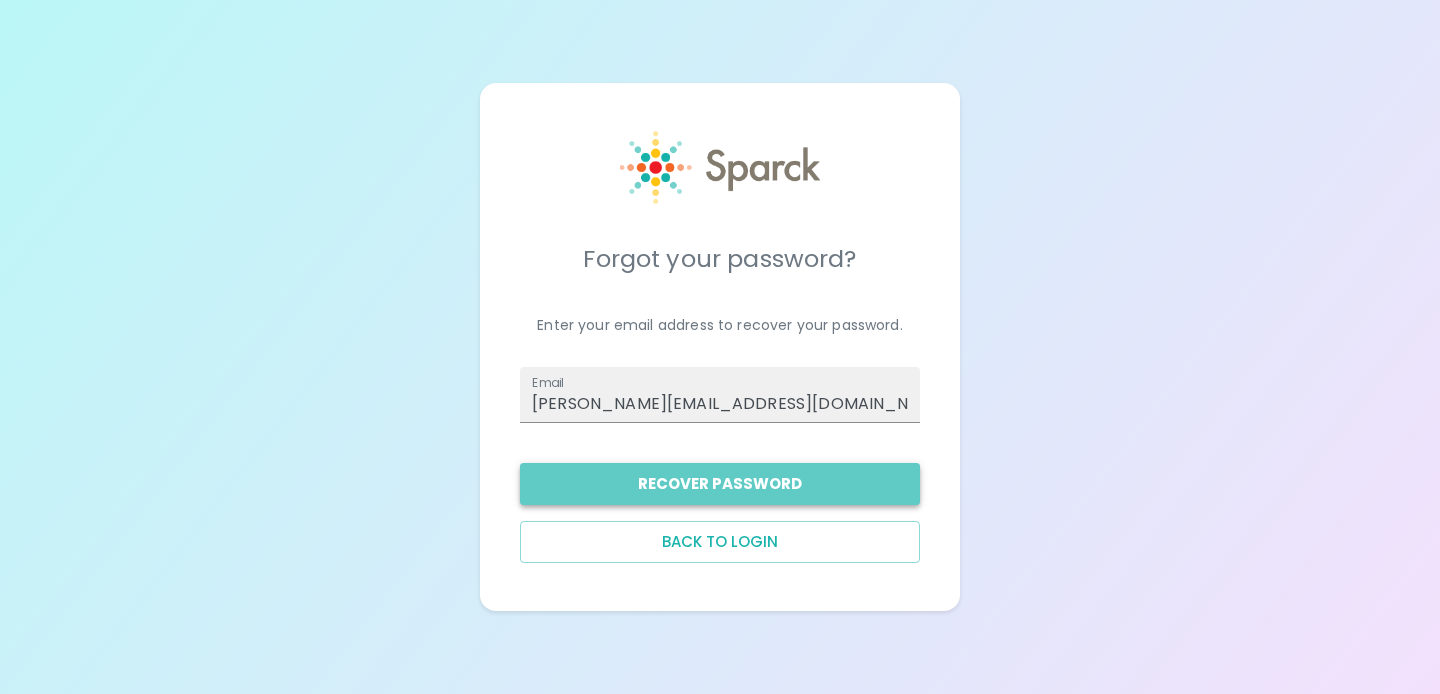 click on "Recover Password" at bounding box center [720, 484] 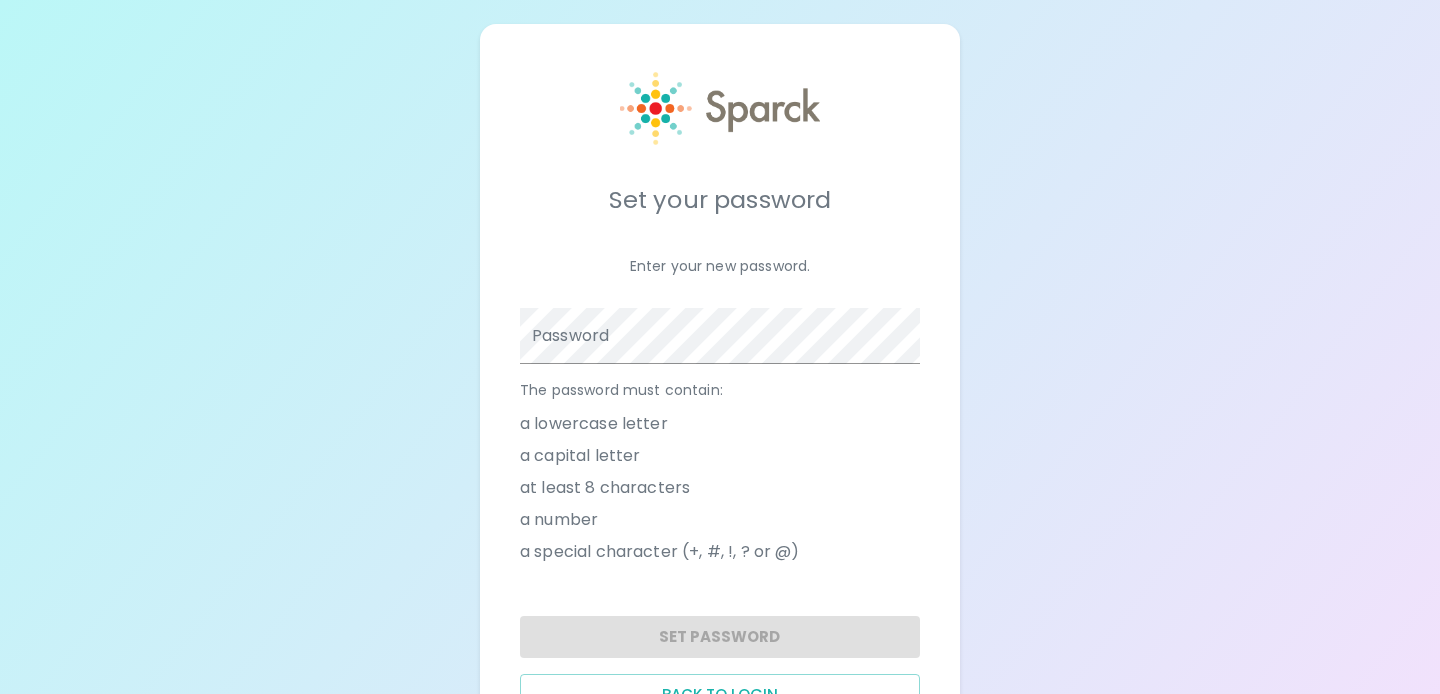 scroll, scrollTop: 0, scrollLeft: 0, axis: both 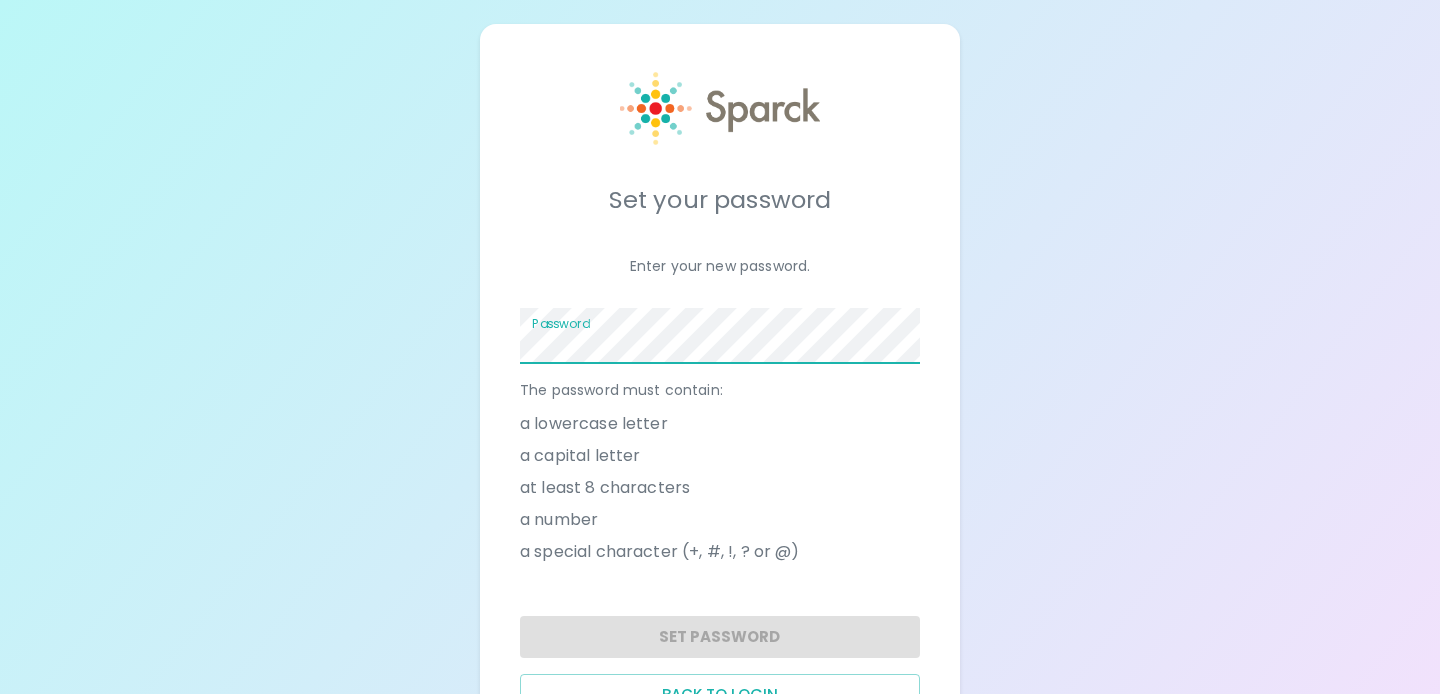 click at bounding box center (920, 336) 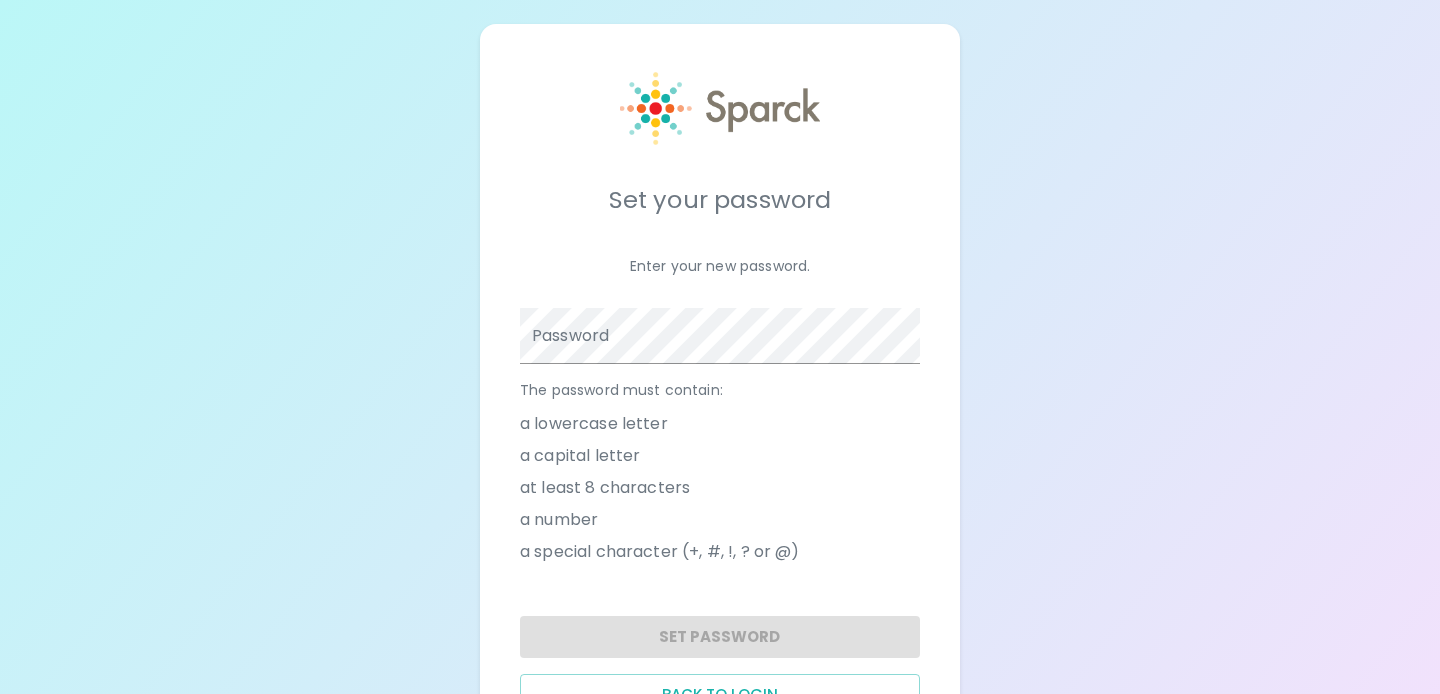 scroll, scrollTop: 10, scrollLeft: 0, axis: vertical 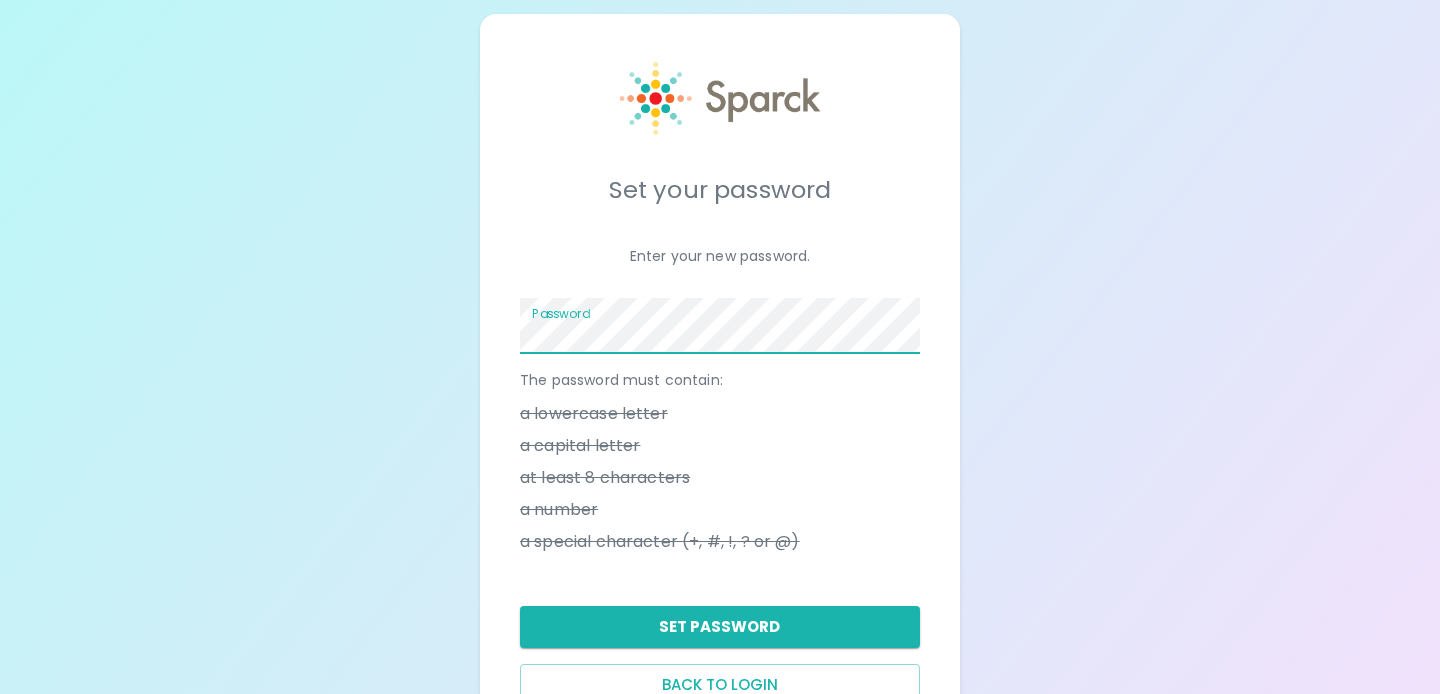 click at bounding box center (920, 326) 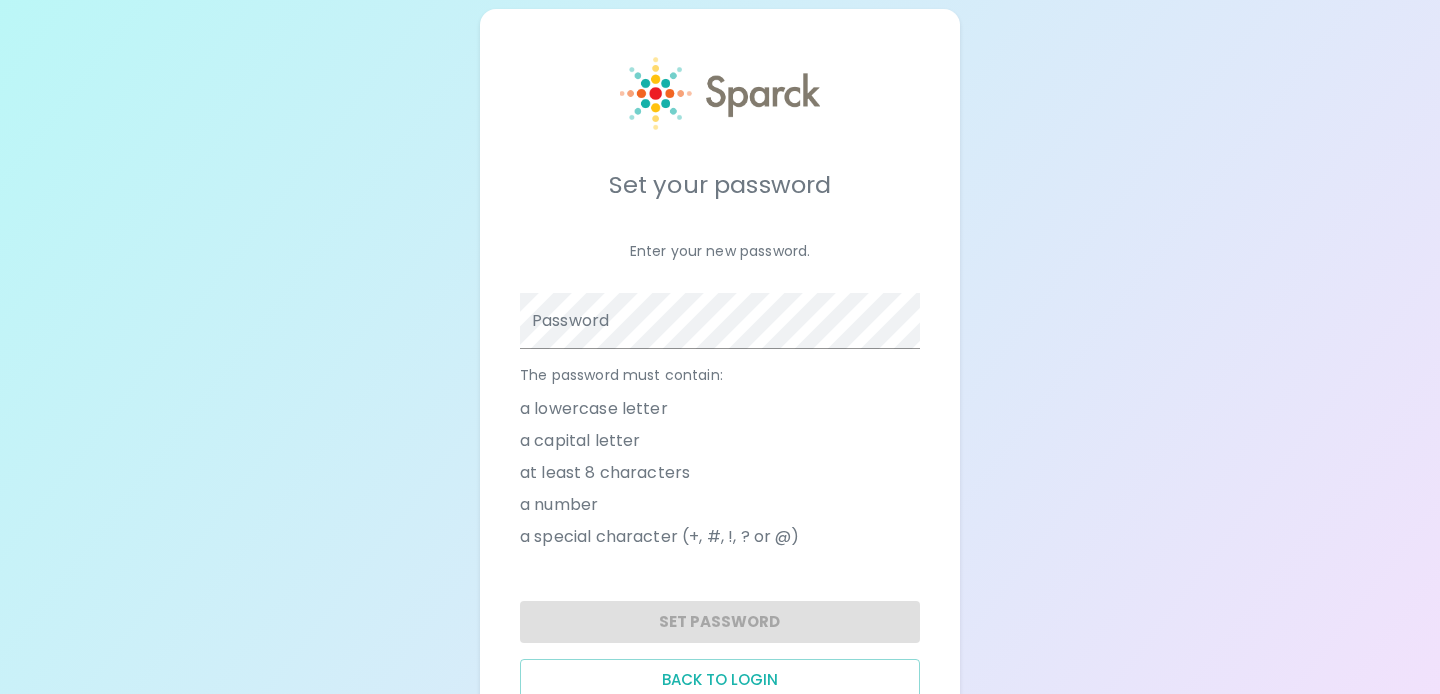 scroll, scrollTop: 12, scrollLeft: 0, axis: vertical 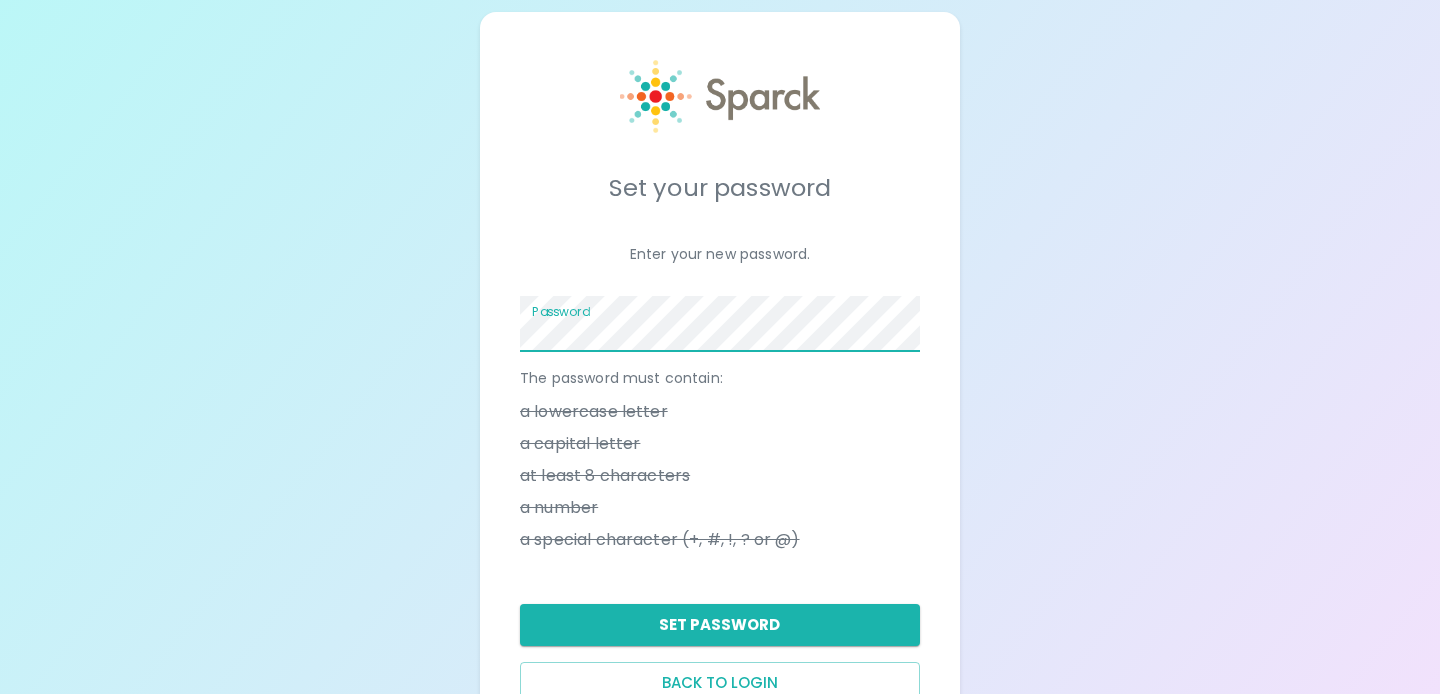 click at bounding box center [920, 324] 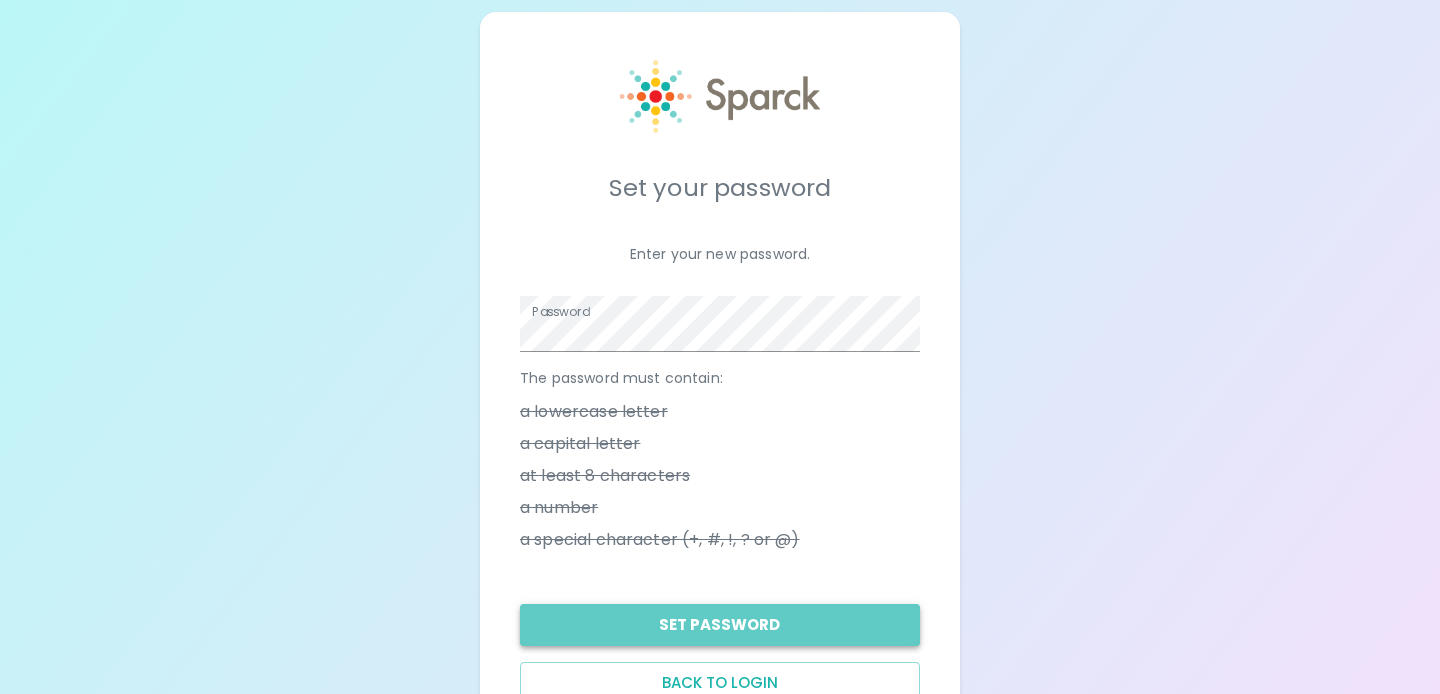click on "Set Password" at bounding box center [720, 625] 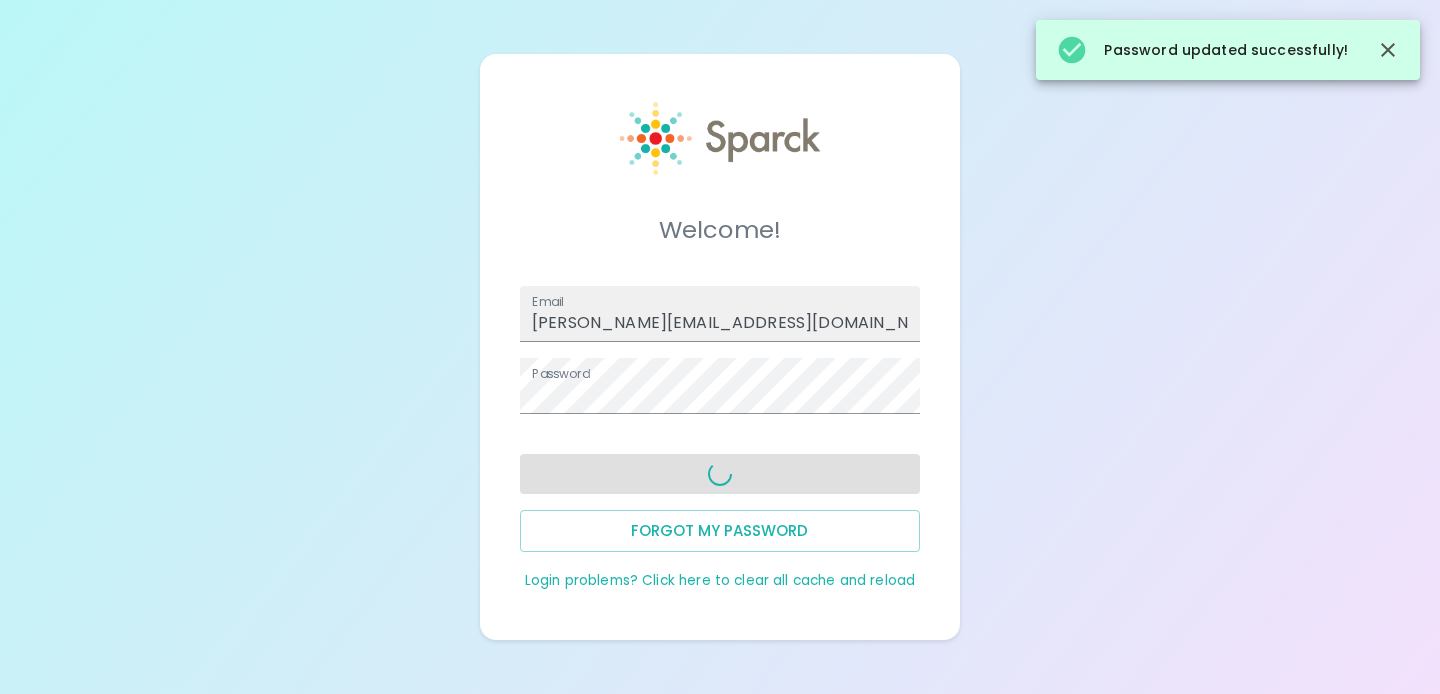 scroll, scrollTop: 0, scrollLeft: 0, axis: both 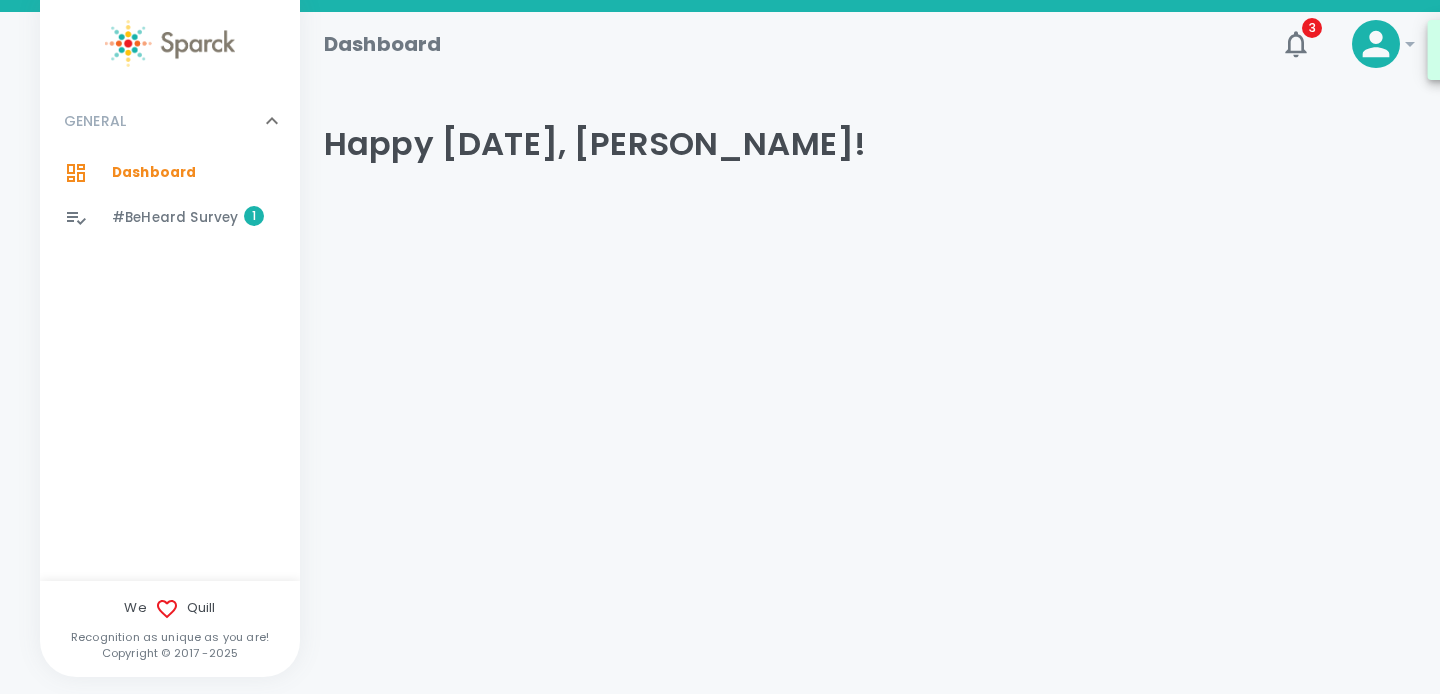 click at bounding box center [870, 228] 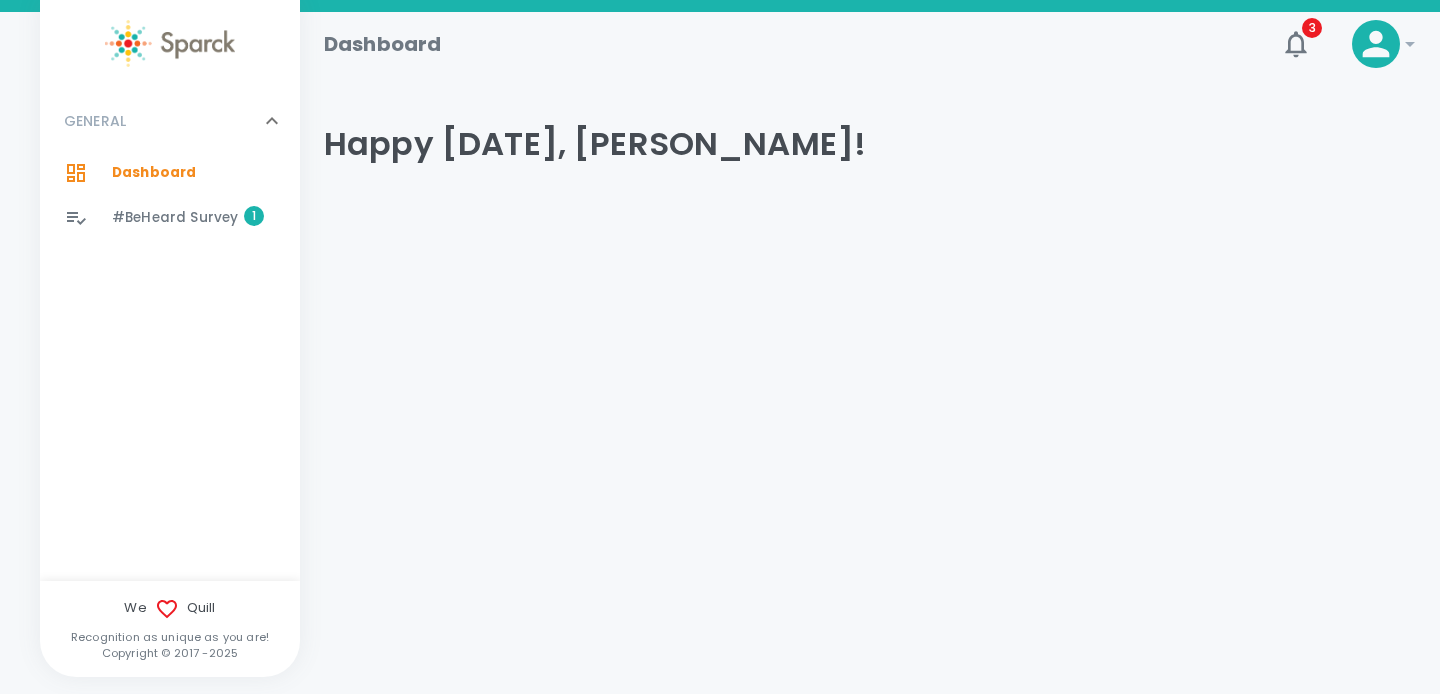 click on "Happy Thursday, Jamie!" at bounding box center (870, 144) 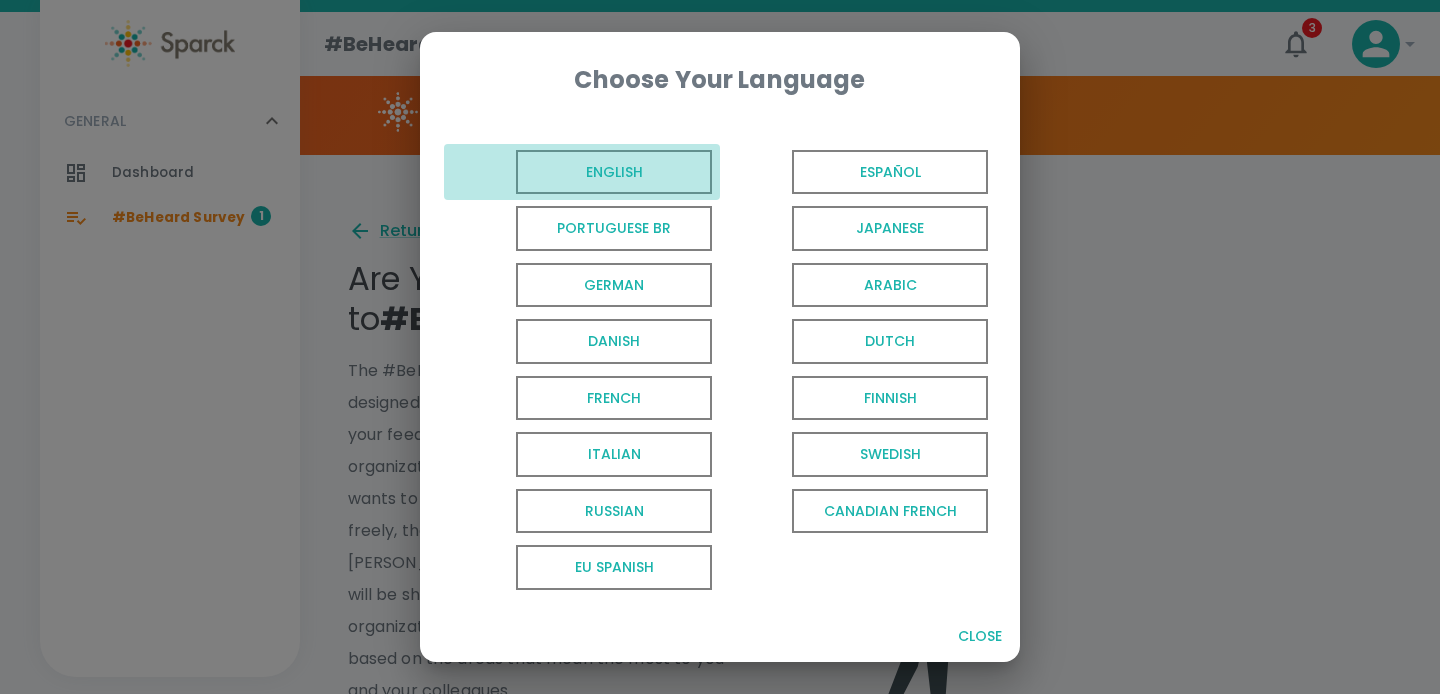 click on "English" at bounding box center [614, 172] 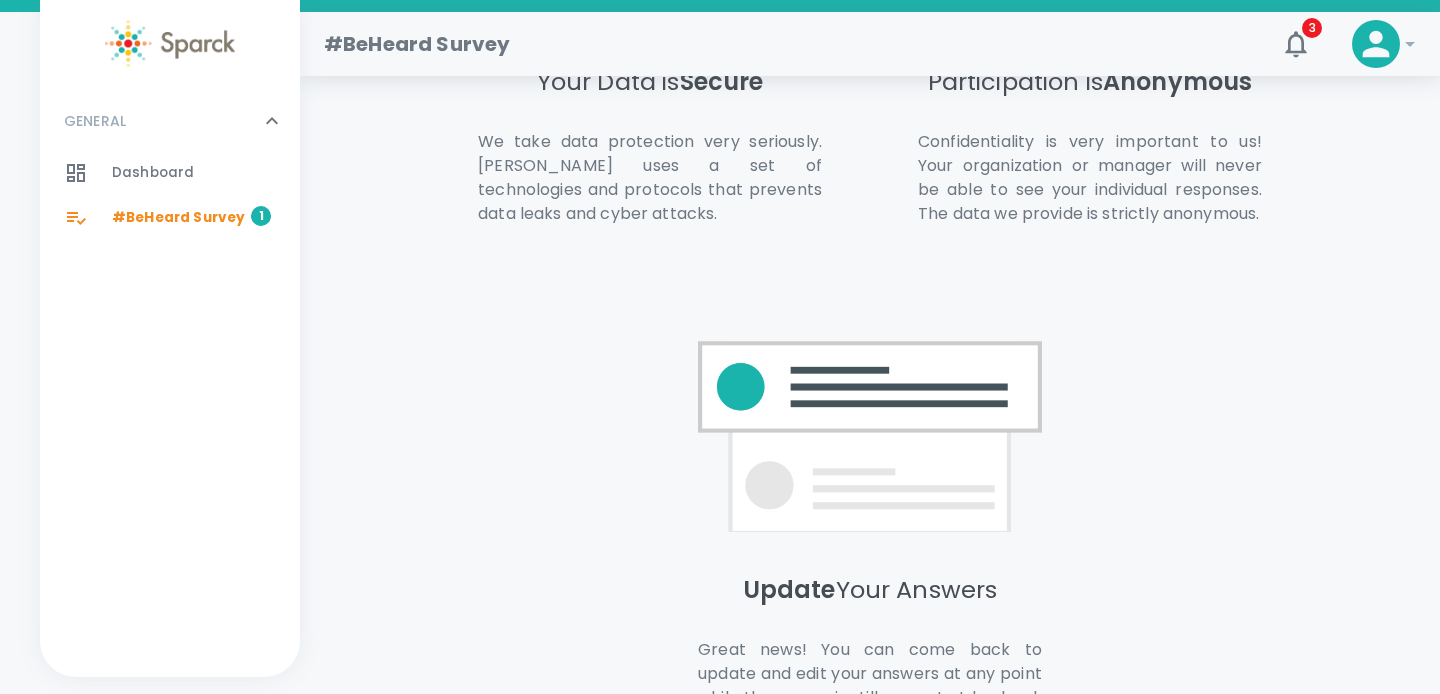 scroll, scrollTop: 1527, scrollLeft: 0, axis: vertical 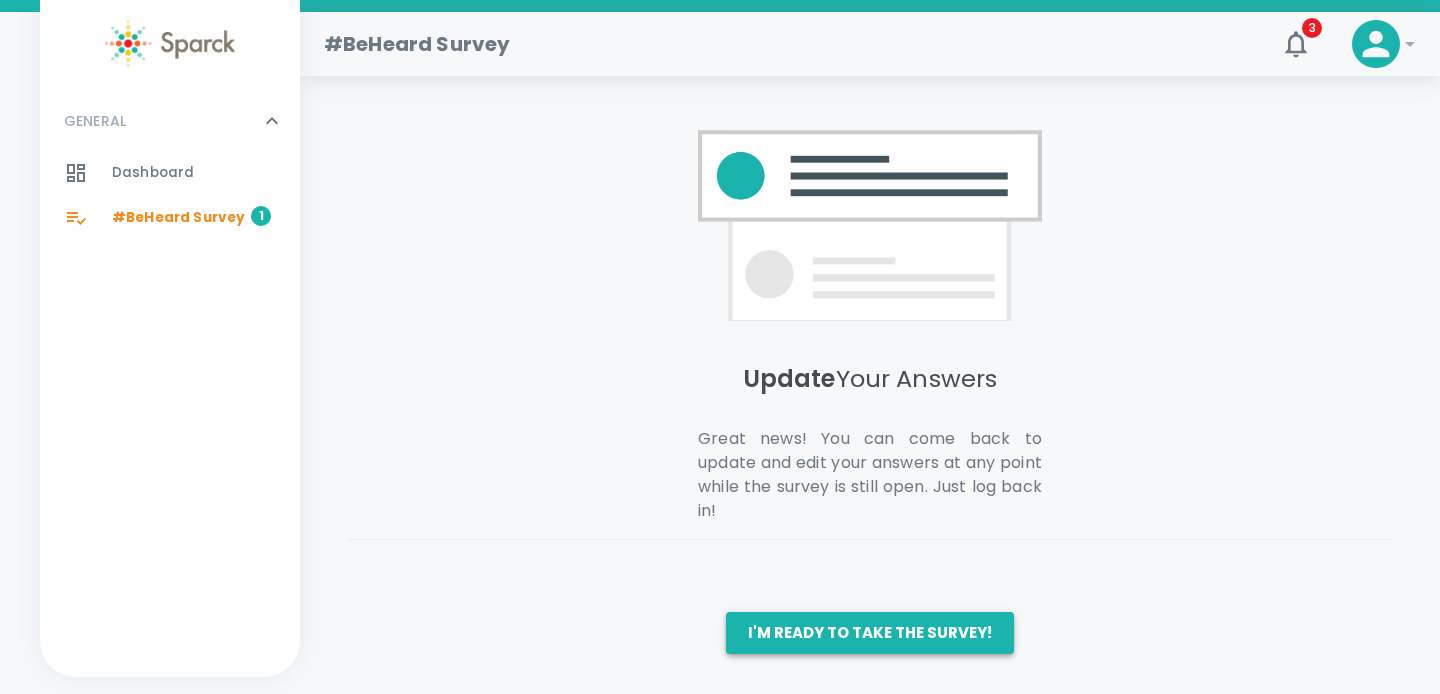 click on "I'm ready to take the survey!" at bounding box center (870, 633) 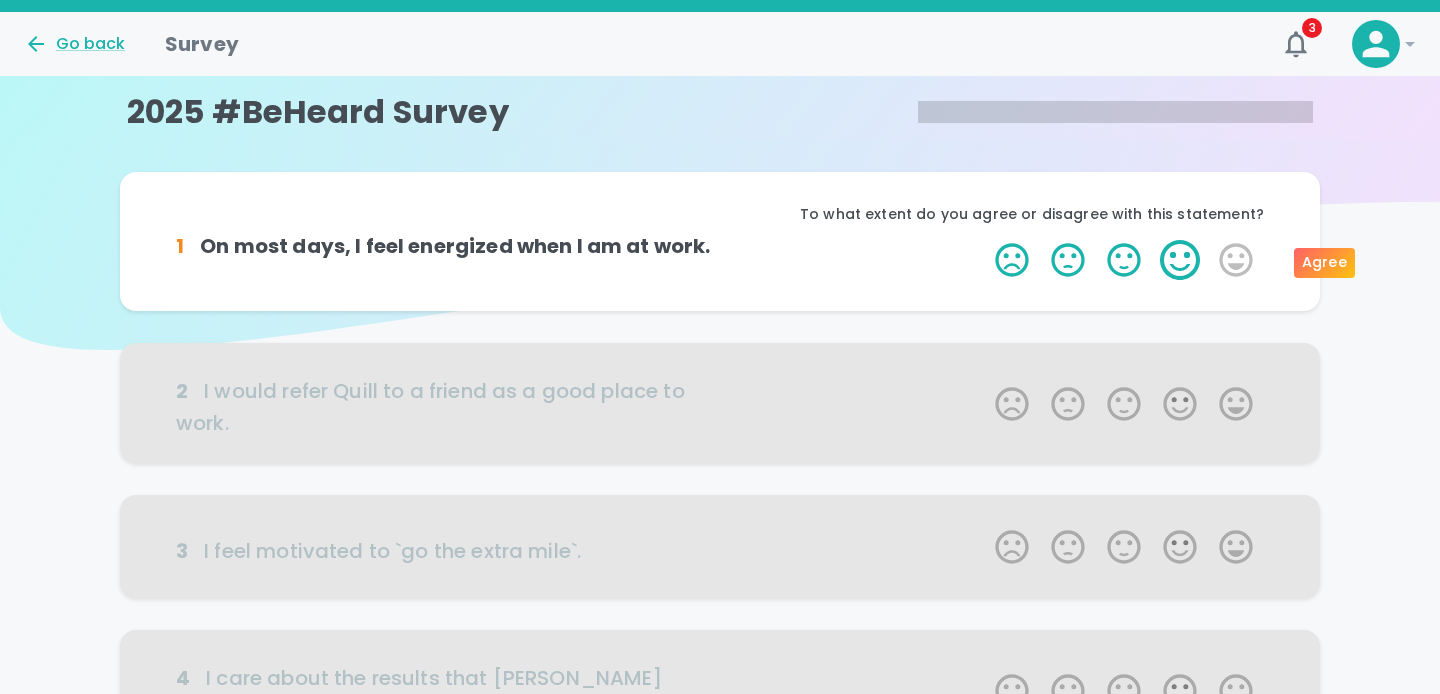 click on "4 Stars" at bounding box center (1180, 260) 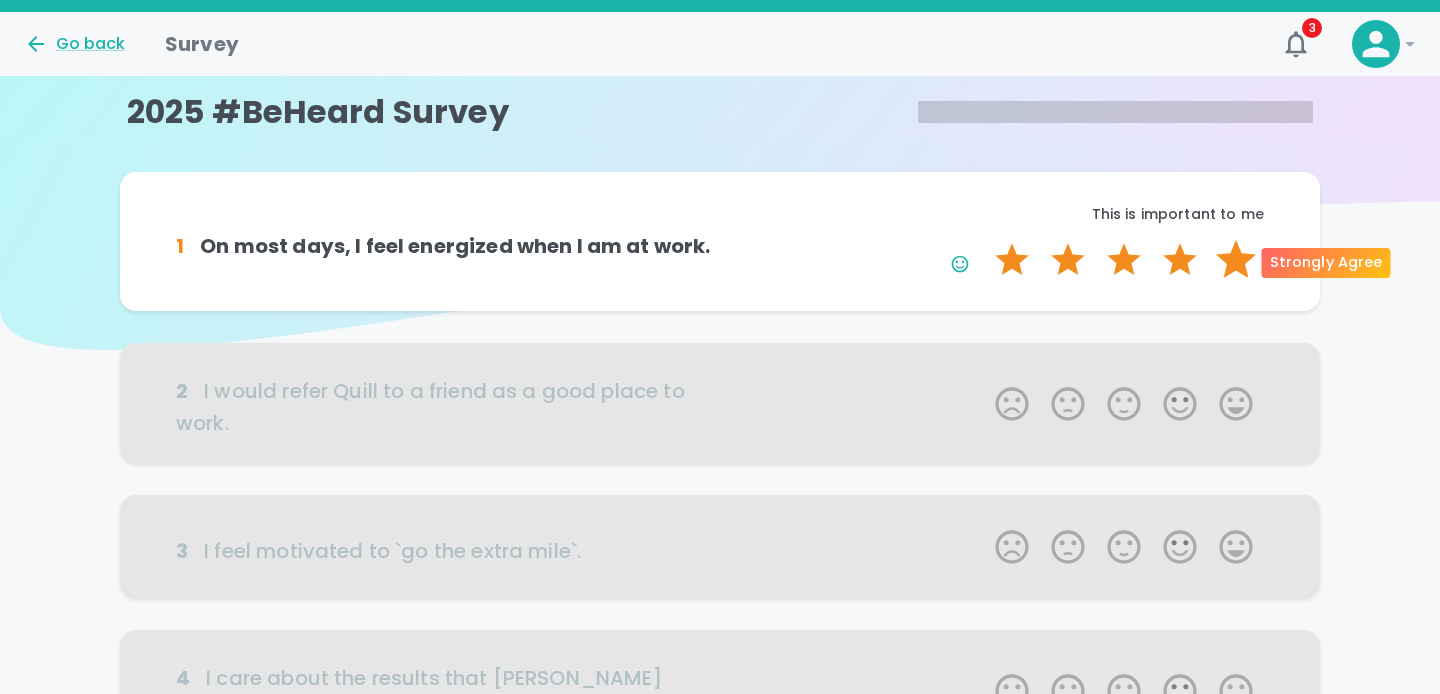 click on "5 Stars" at bounding box center (1236, 260) 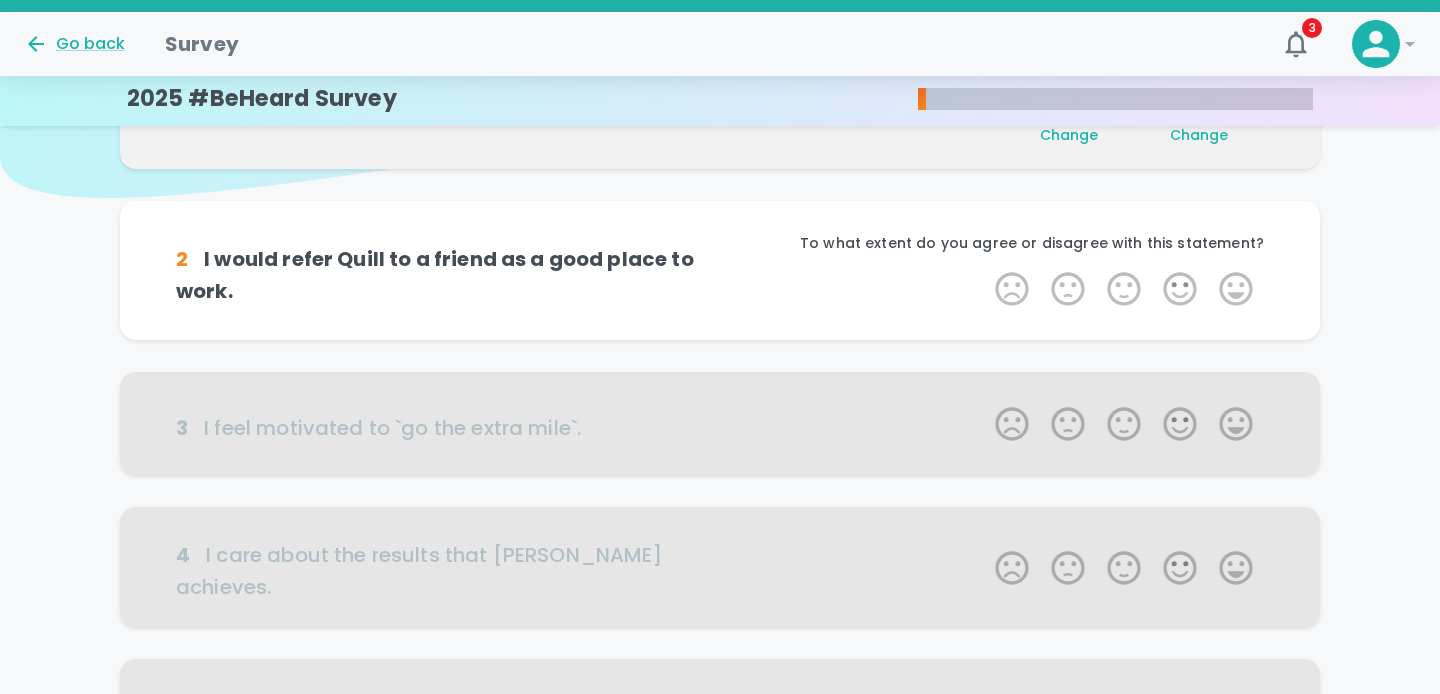 scroll, scrollTop: 176, scrollLeft: 0, axis: vertical 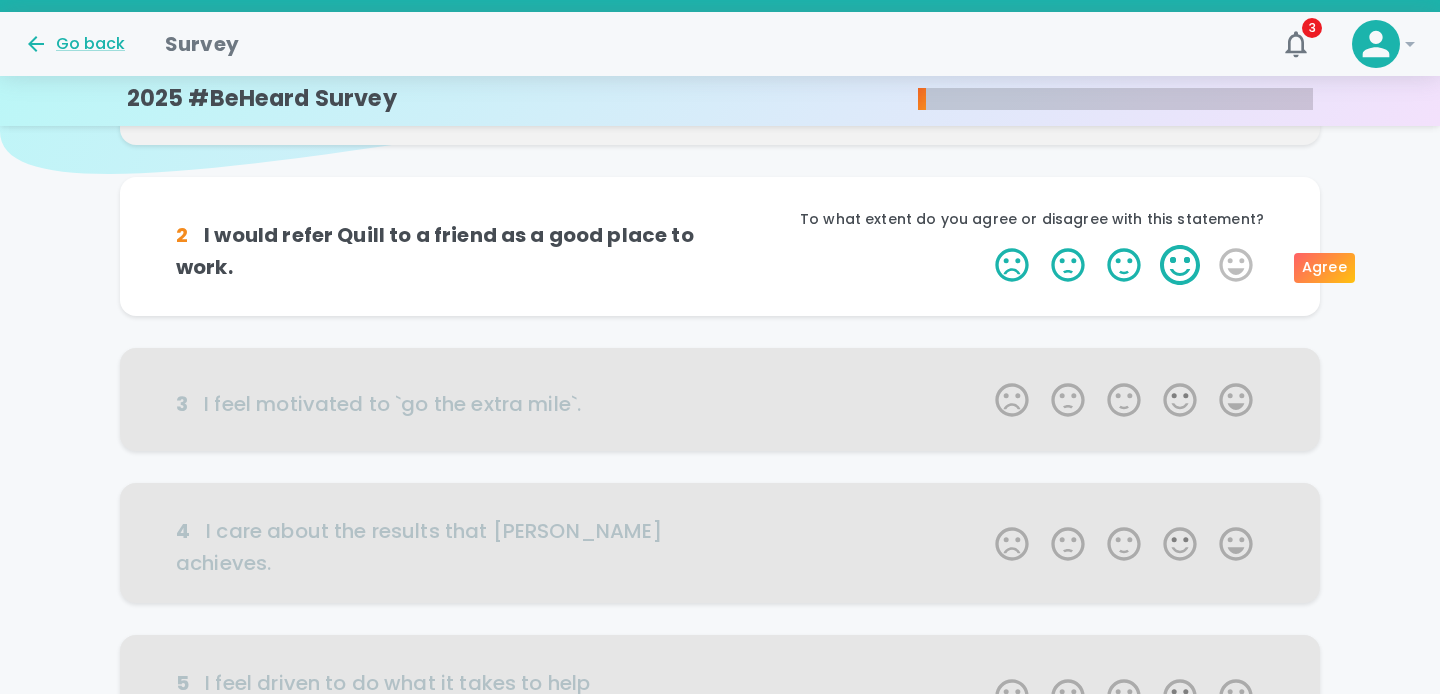 click on "4 Stars" at bounding box center [1180, 265] 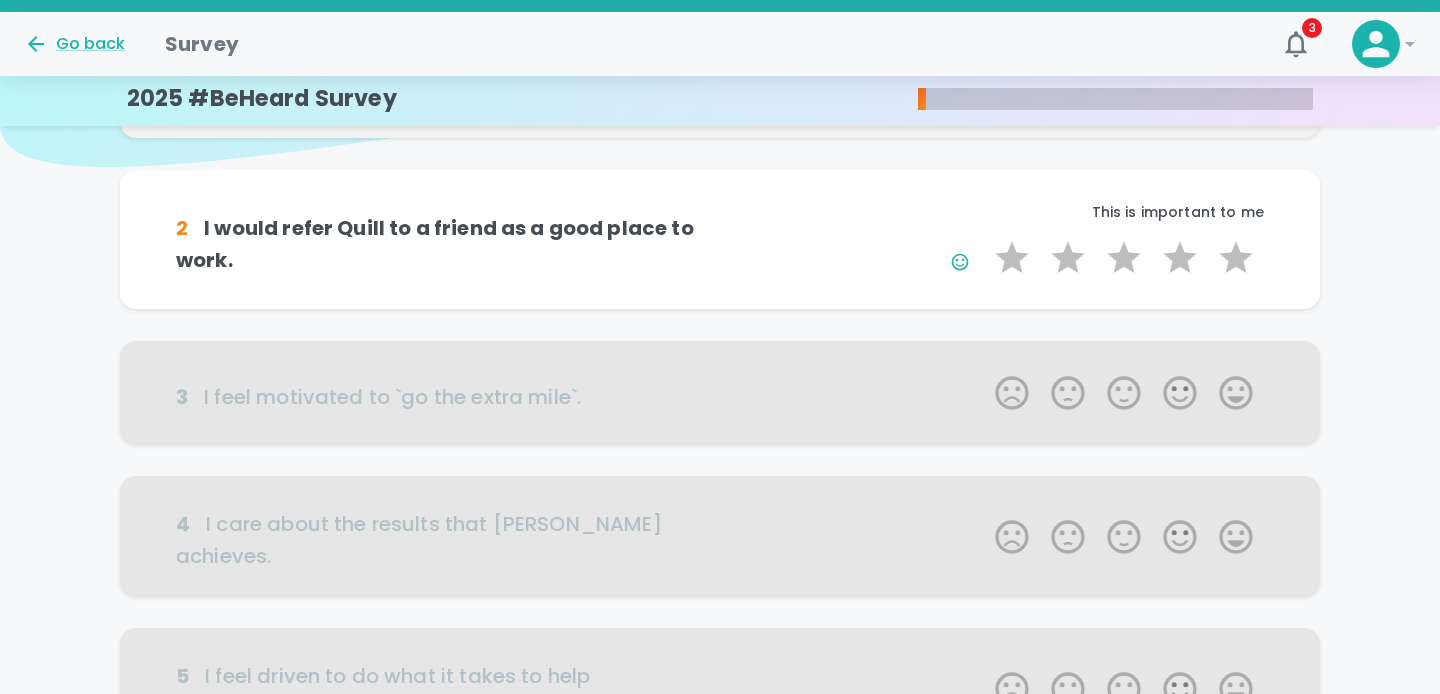 scroll, scrollTop: 177, scrollLeft: 0, axis: vertical 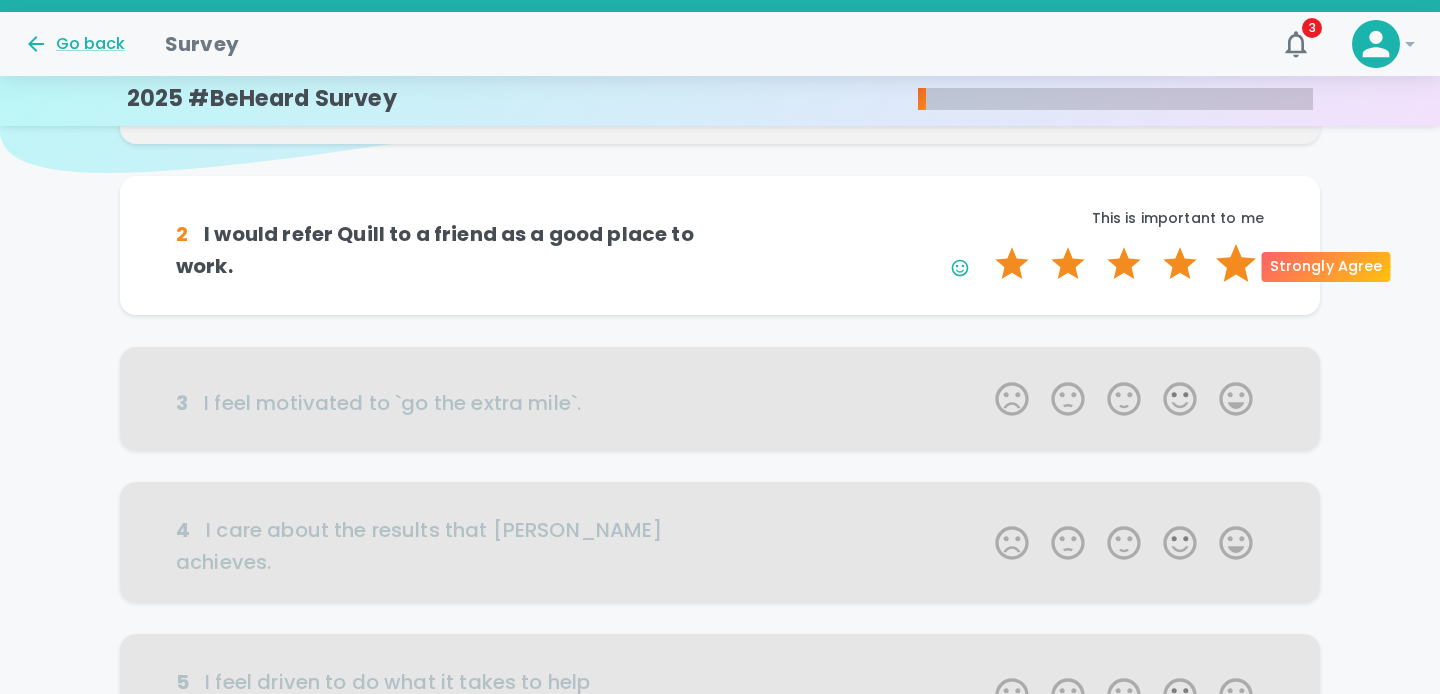 click on "5 Stars" at bounding box center [1236, 264] 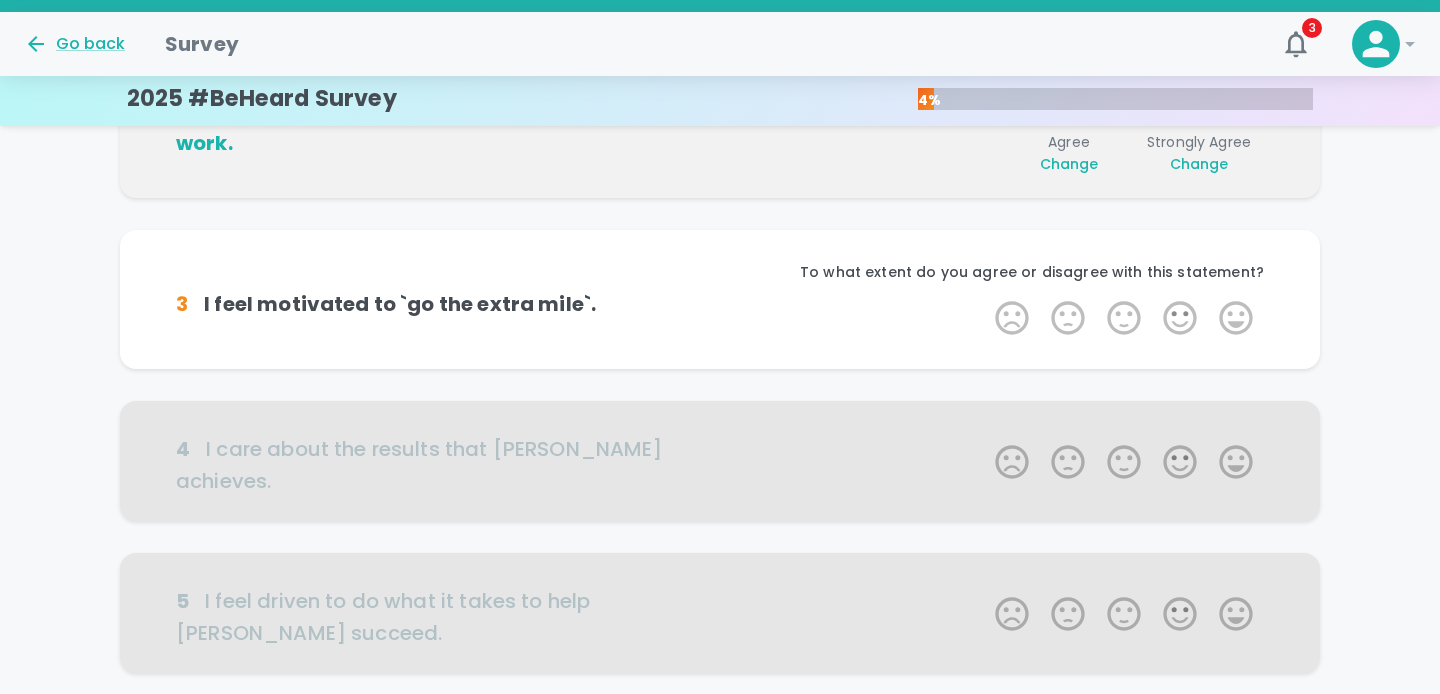 scroll, scrollTop: 353, scrollLeft: 0, axis: vertical 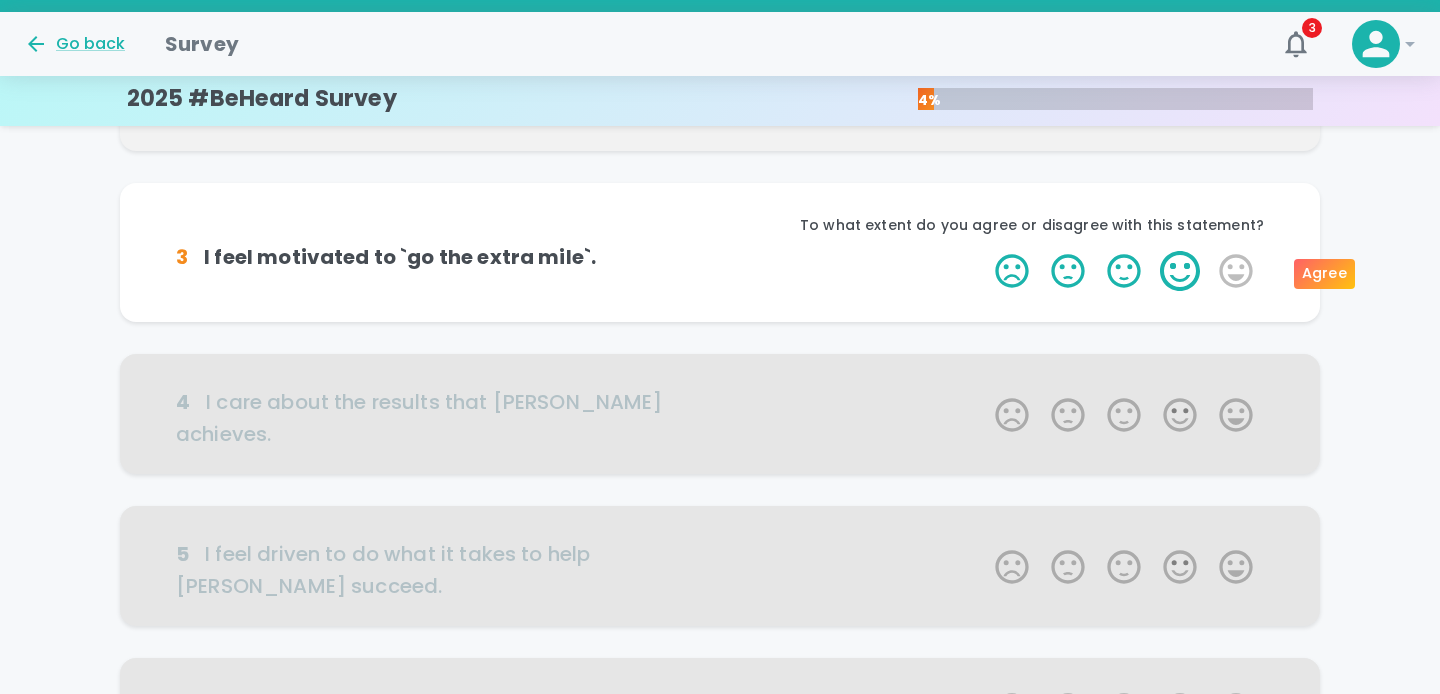 click on "4 Stars" at bounding box center (1180, 271) 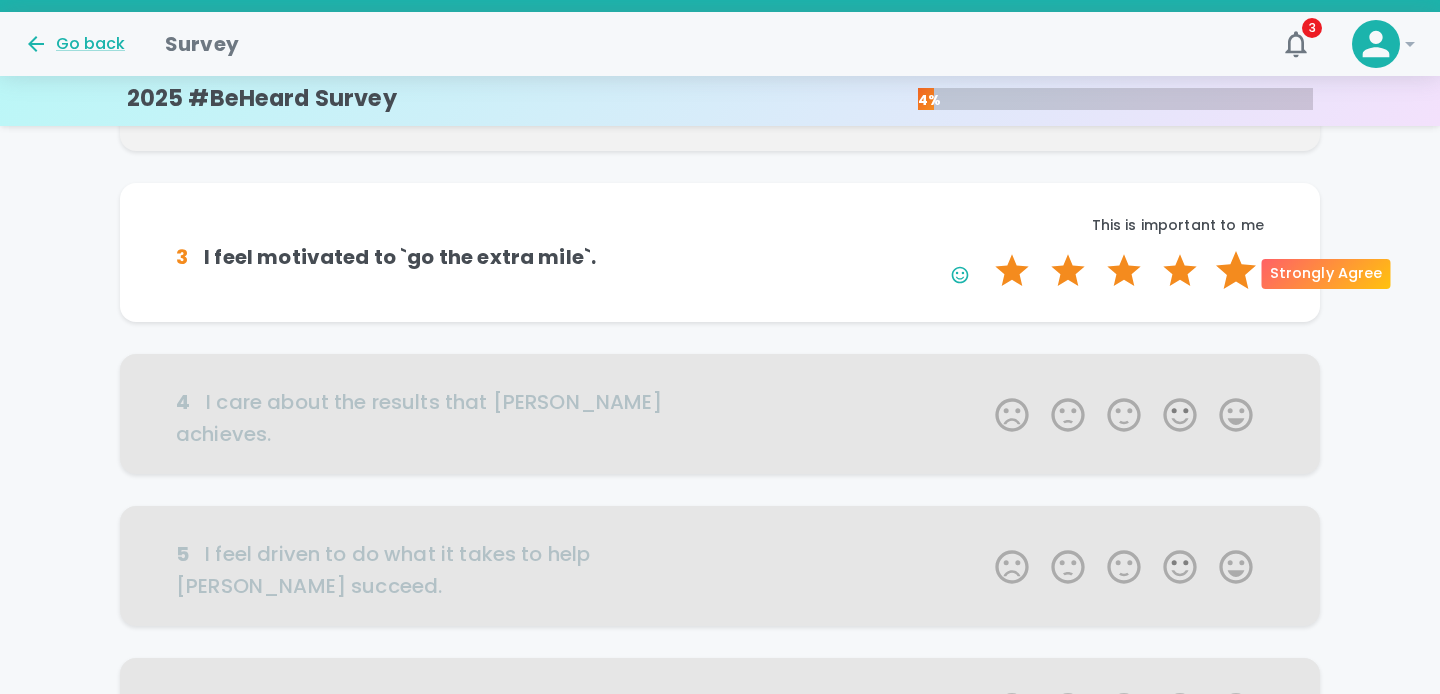 click on "5 Stars" at bounding box center [1236, 271] 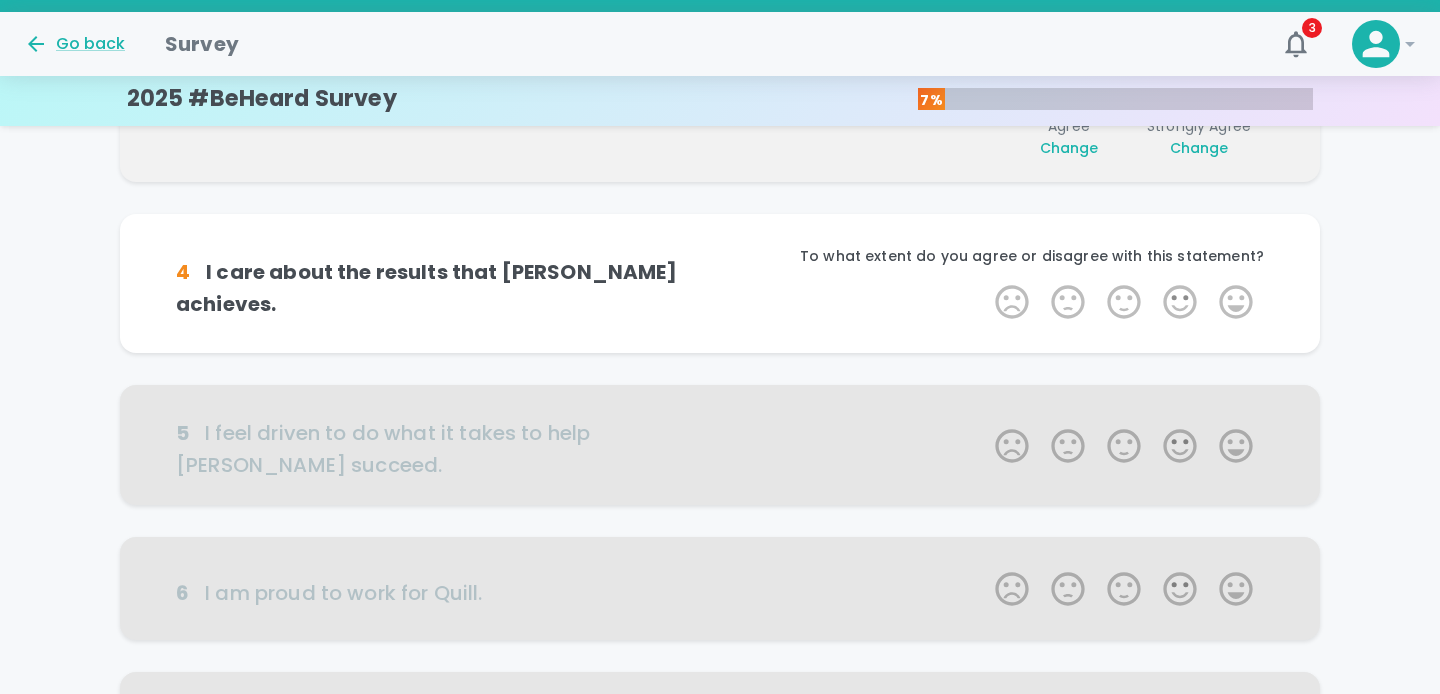 scroll, scrollTop: 529, scrollLeft: 0, axis: vertical 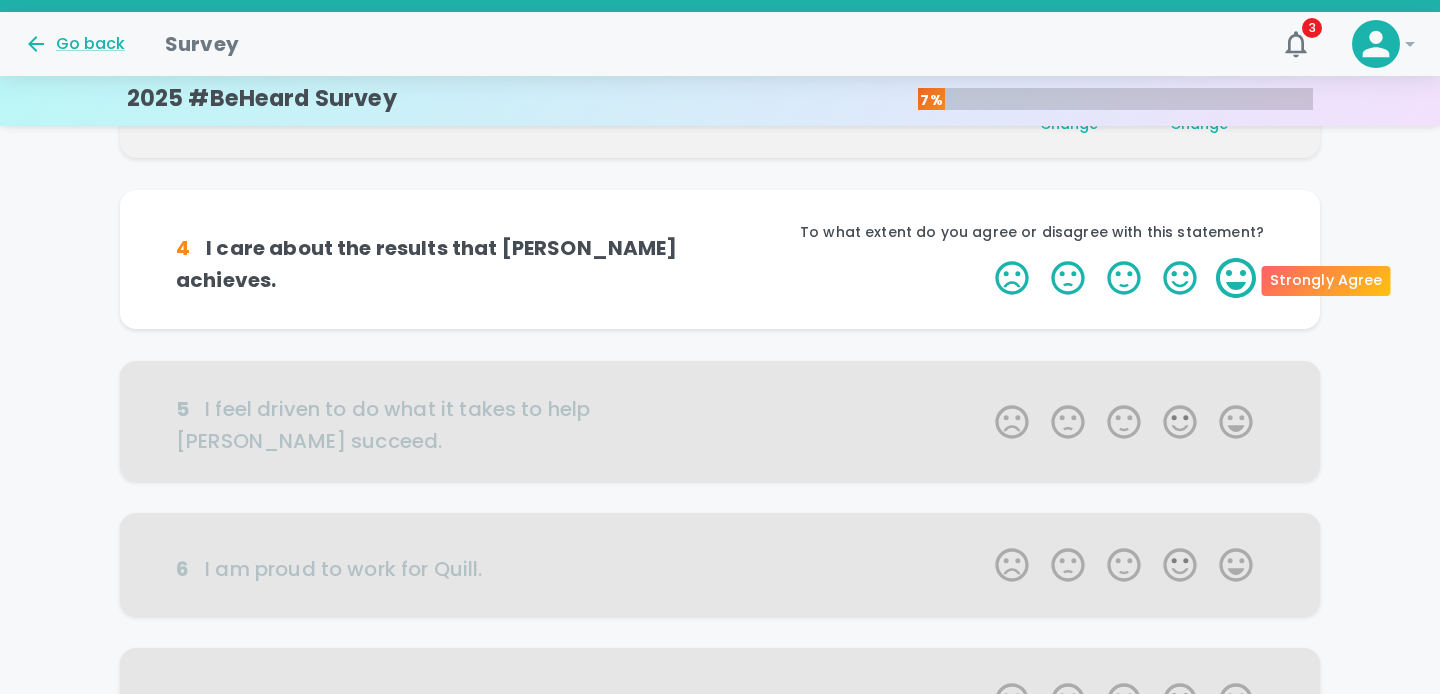 click on "5 Stars" at bounding box center (1236, 278) 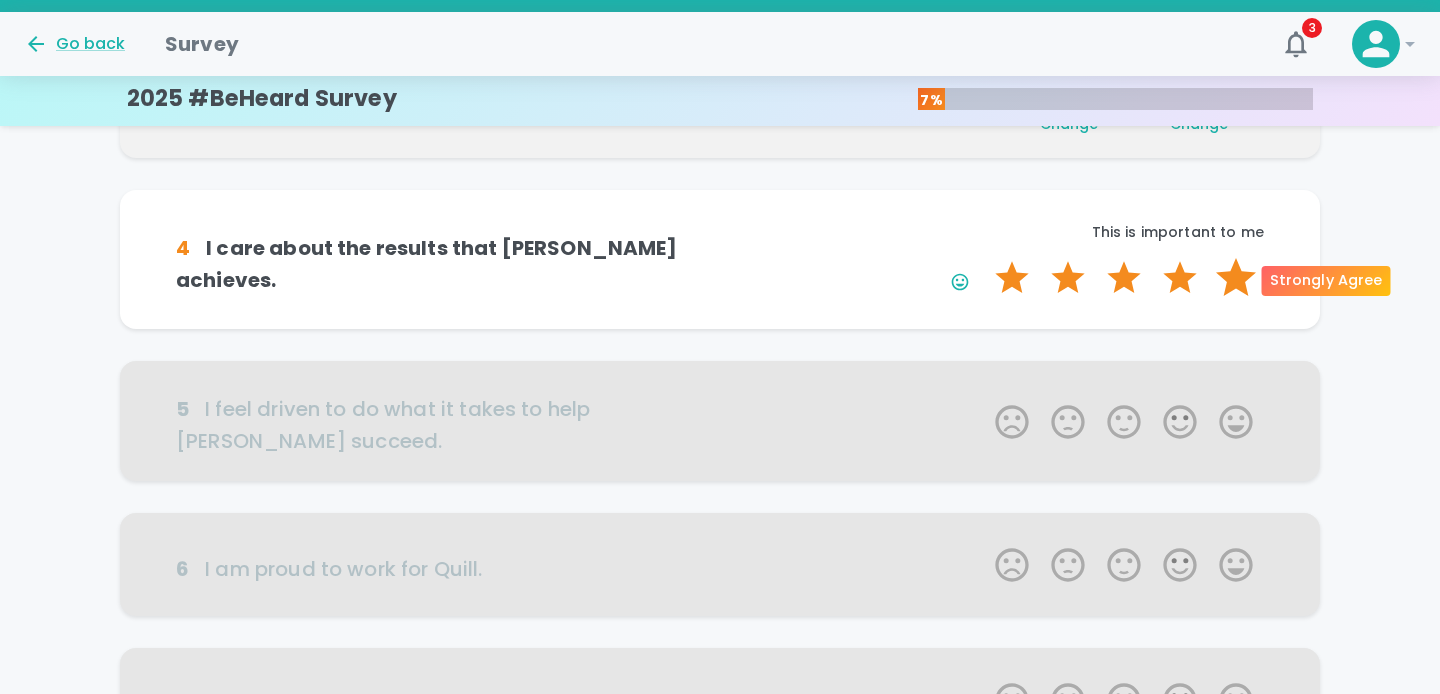 click on "5 Stars" at bounding box center [1236, 278] 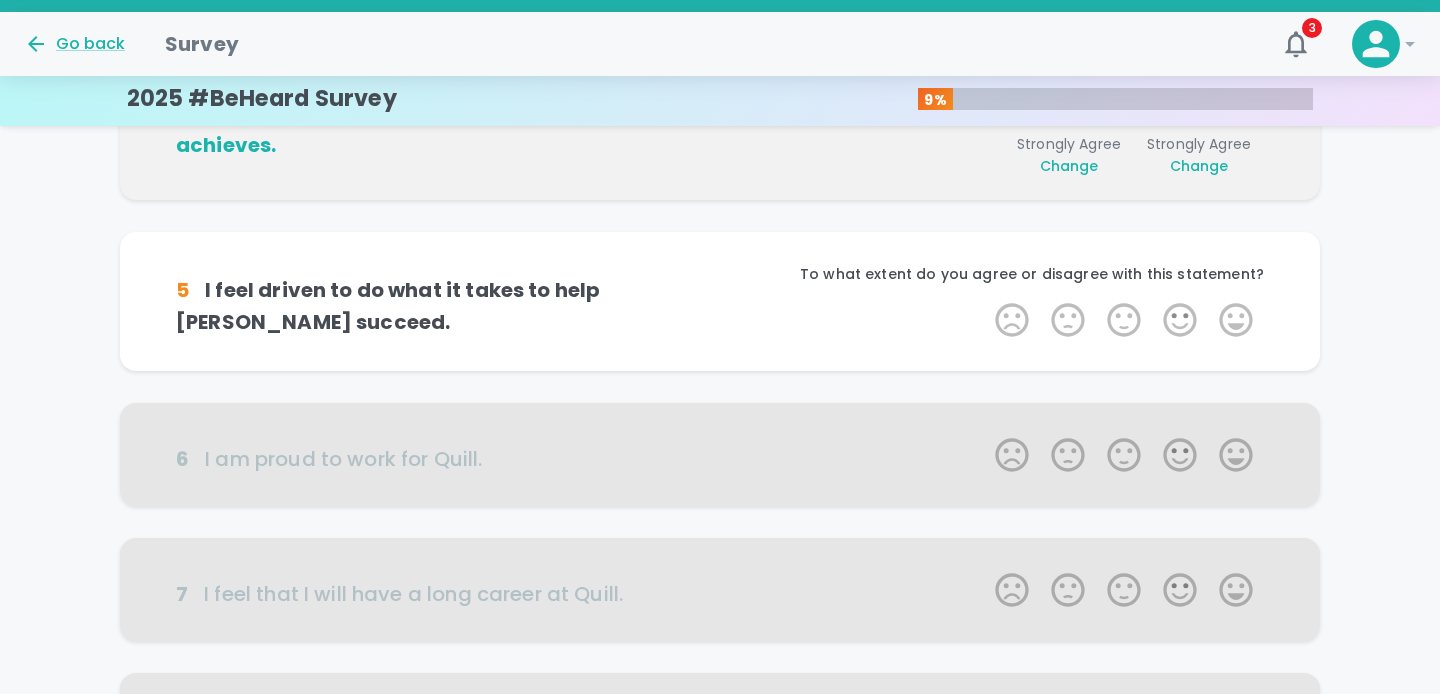 scroll, scrollTop: 705, scrollLeft: 0, axis: vertical 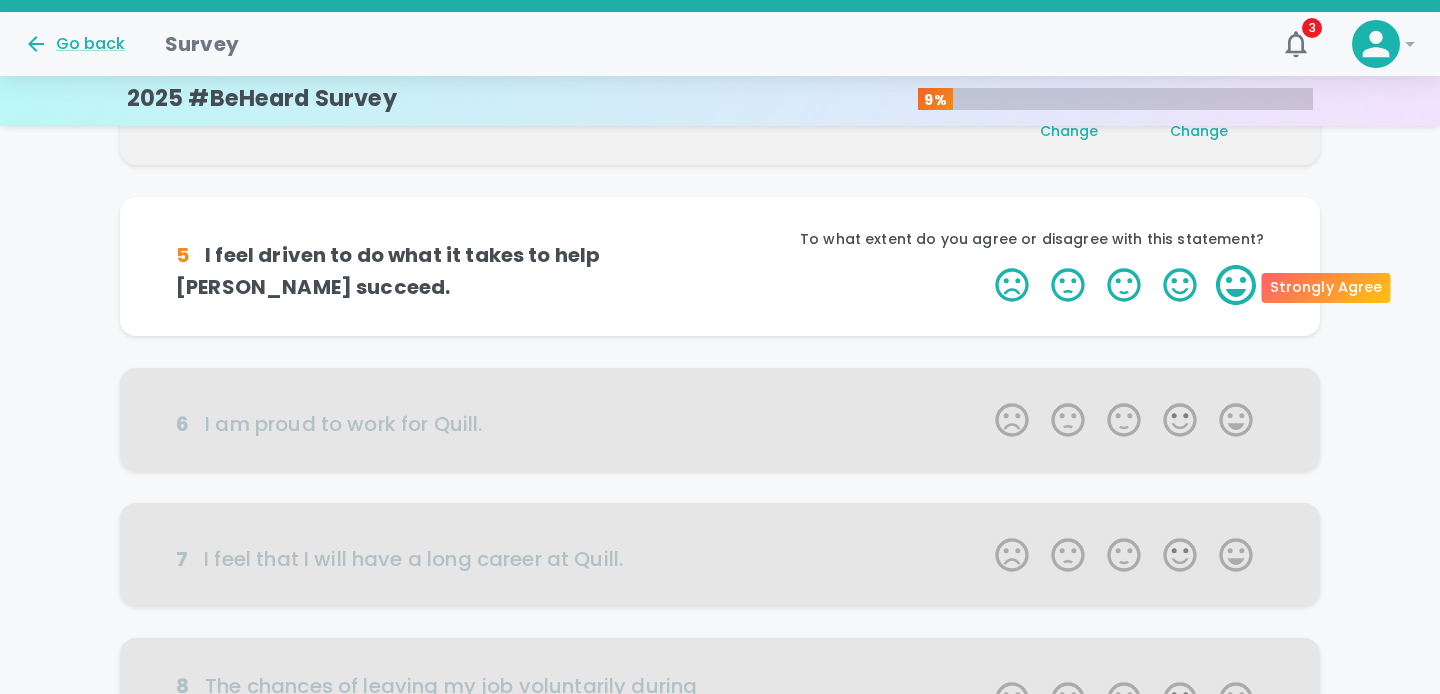 click on "5 Stars" at bounding box center [1236, 285] 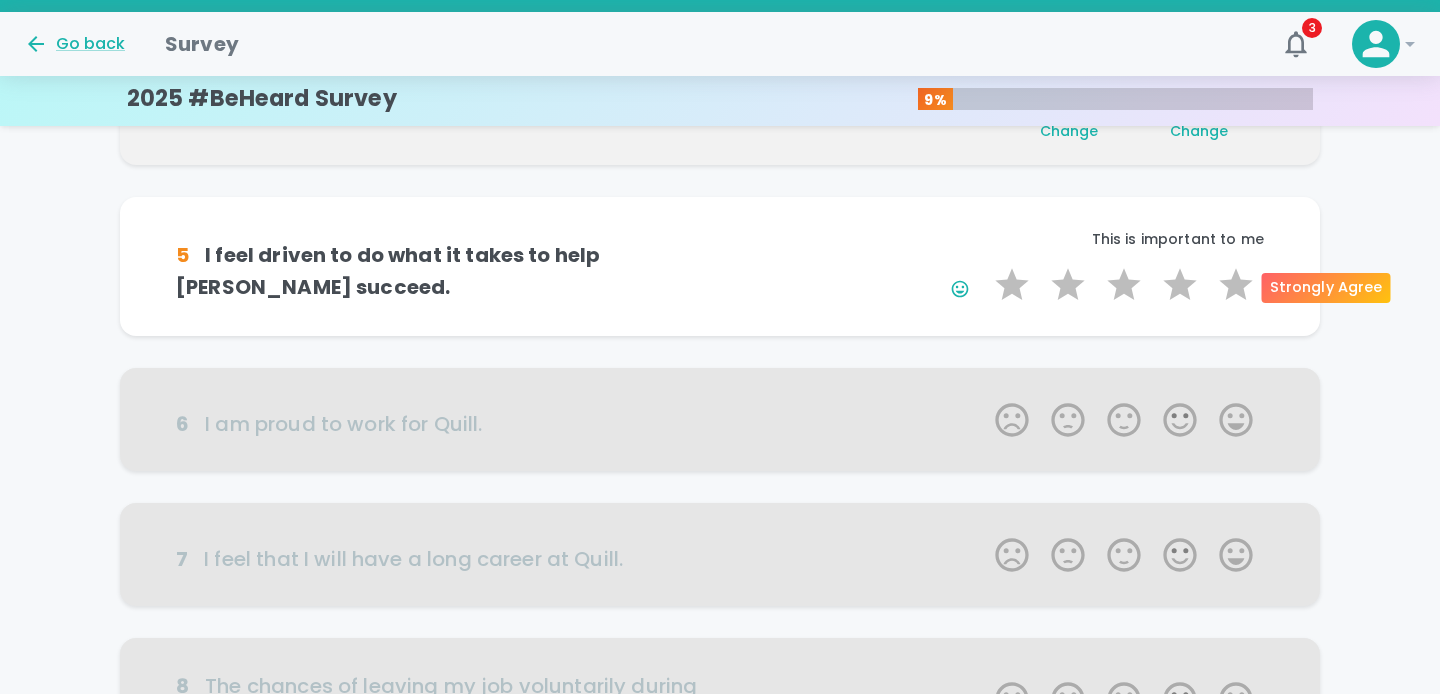 click on "5 Stars" at bounding box center (1236, 285) 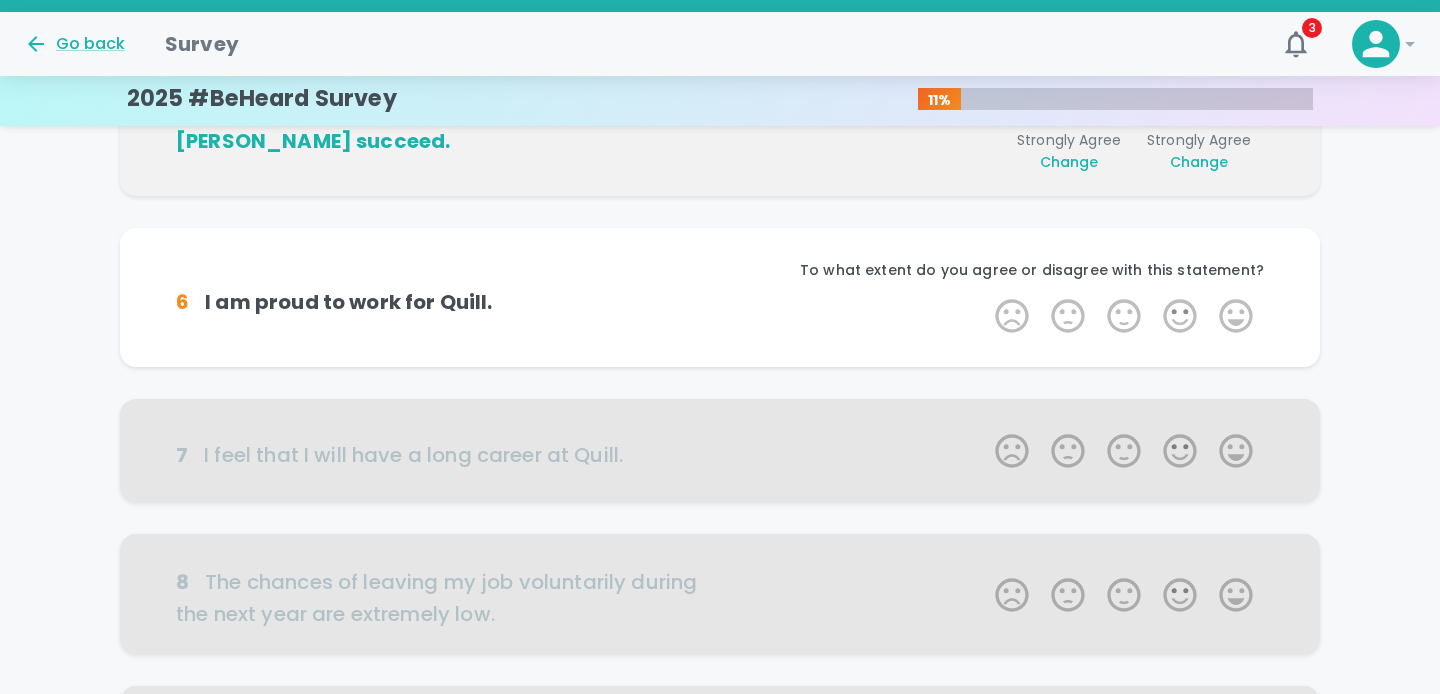 scroll, scrollTop: 881, scrollLeft: 0, axis: vertical 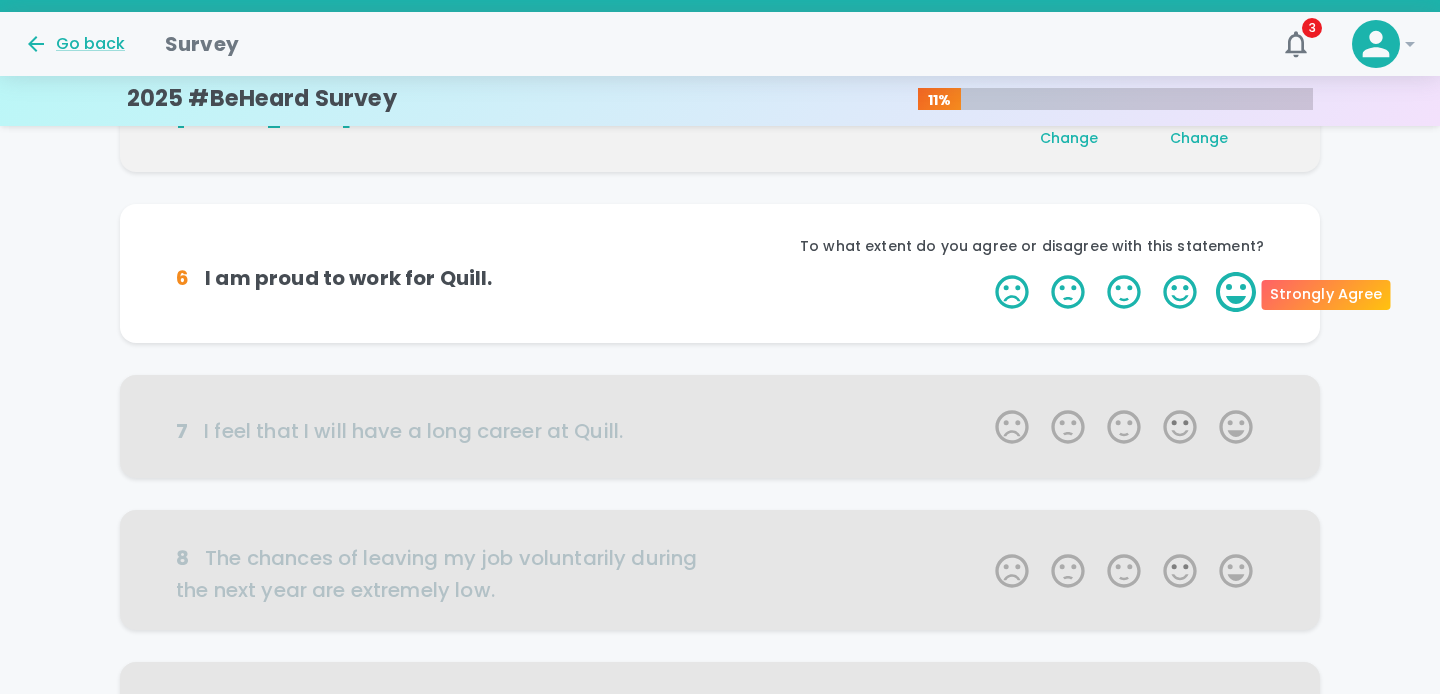 click on "5 Stars" at bounding box center (1236, 292) 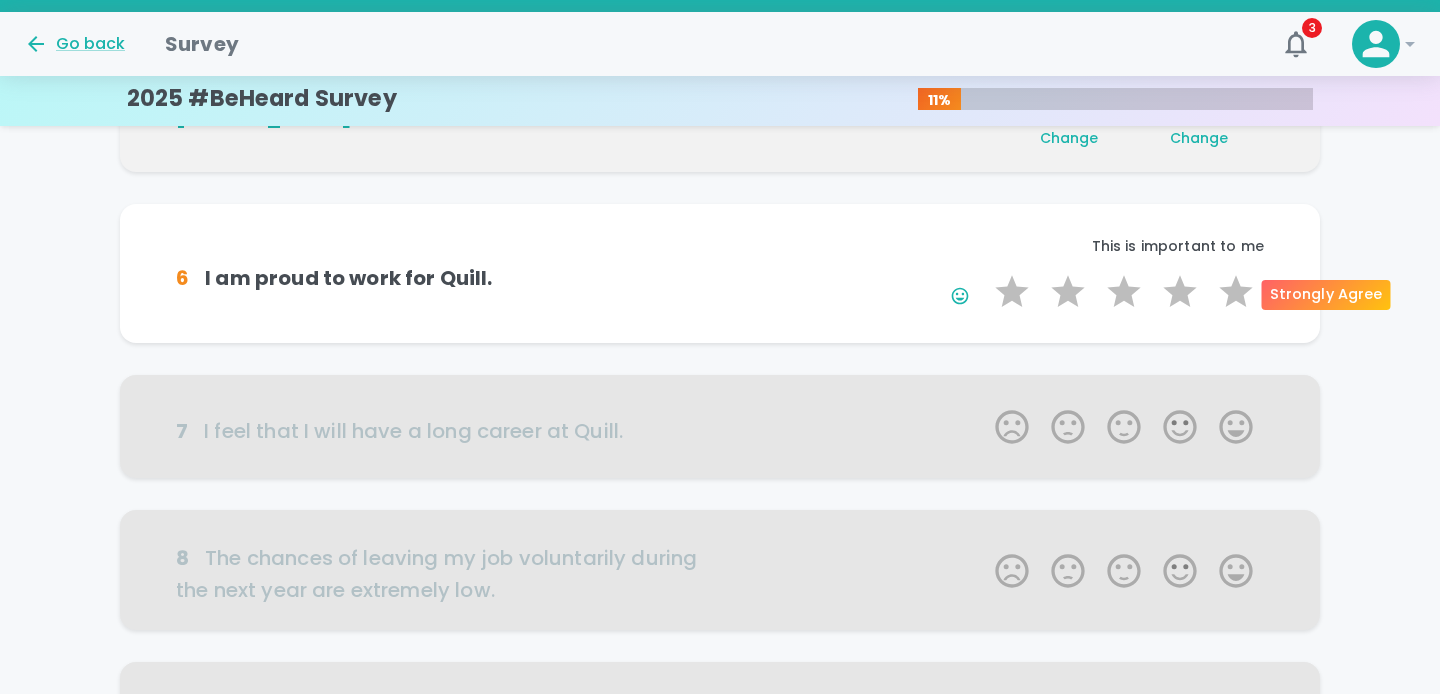 click on "5 Stars" at bounding box center [1236, 292] 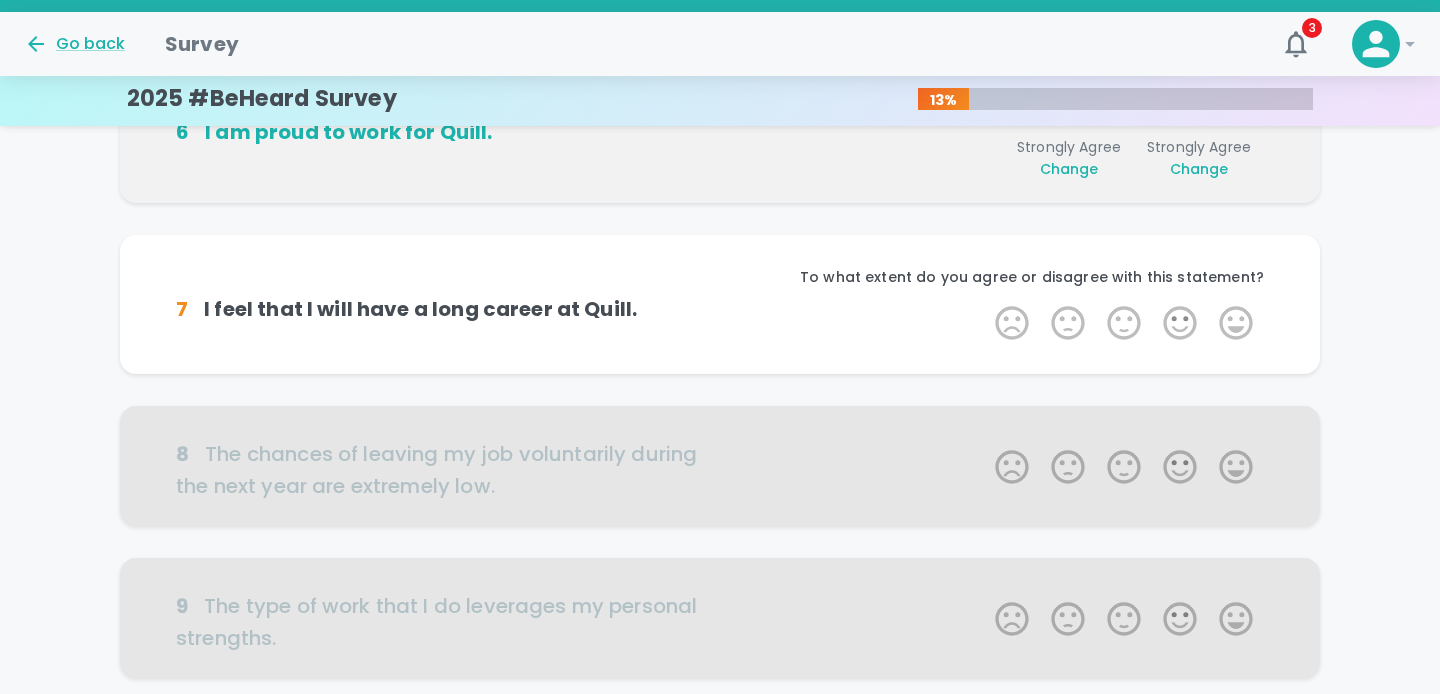 scroll, scrollTop: 1057, scrollLeft: 0, axis: vertical 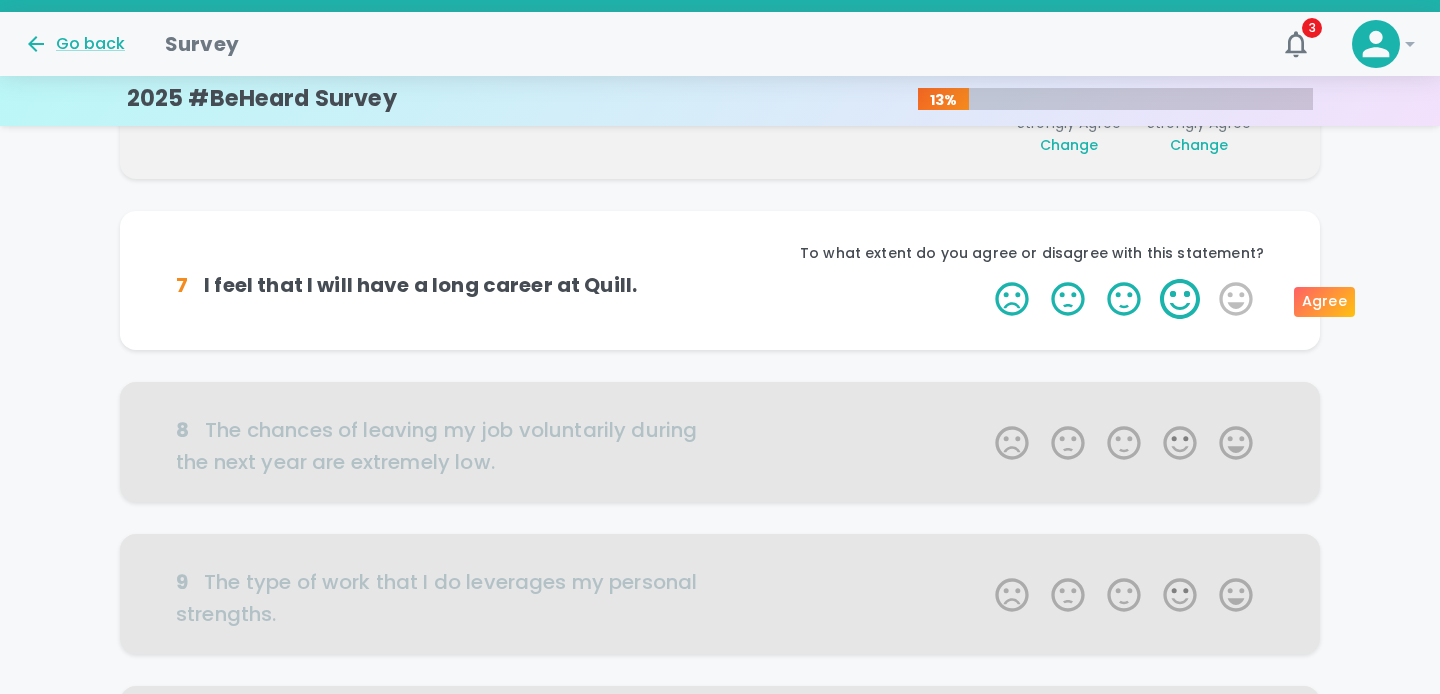 click on "4 Stars" at bounding box center (1180, 299) 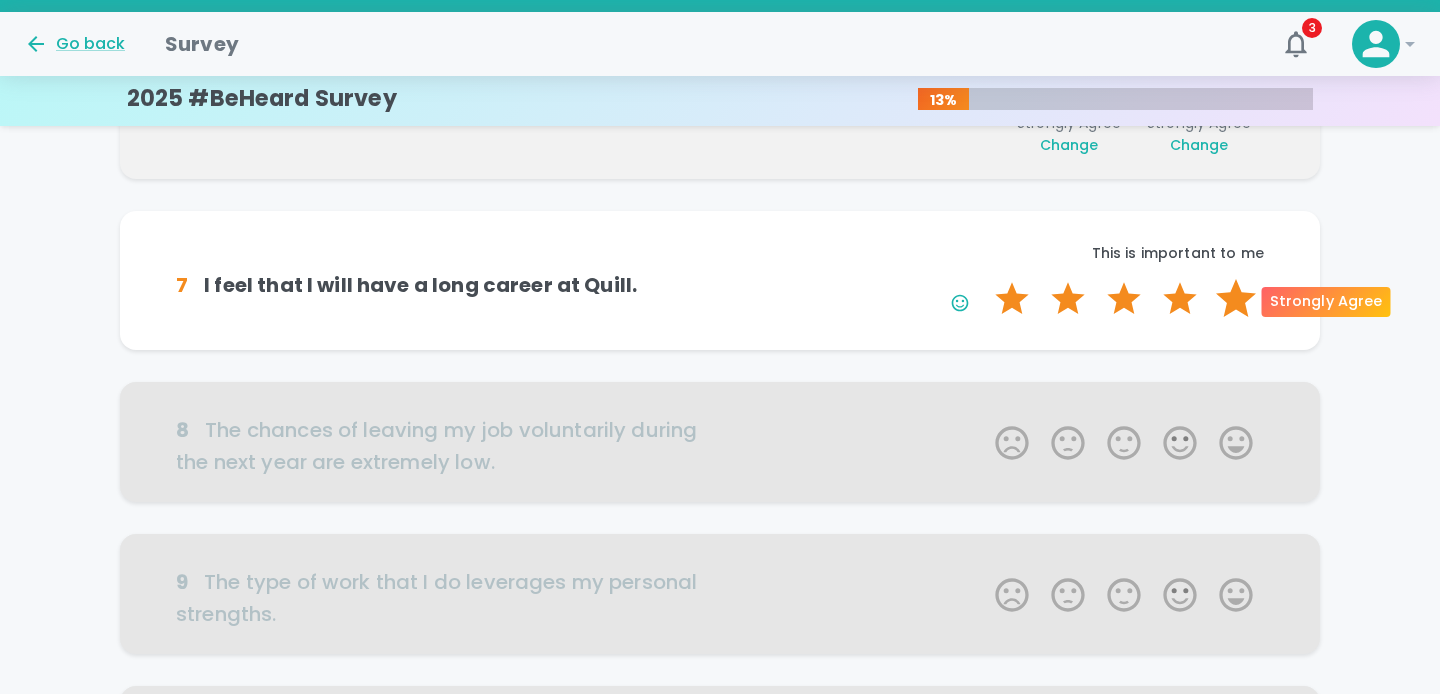 click on "5 Stars" at bounding box center (1236, 299) 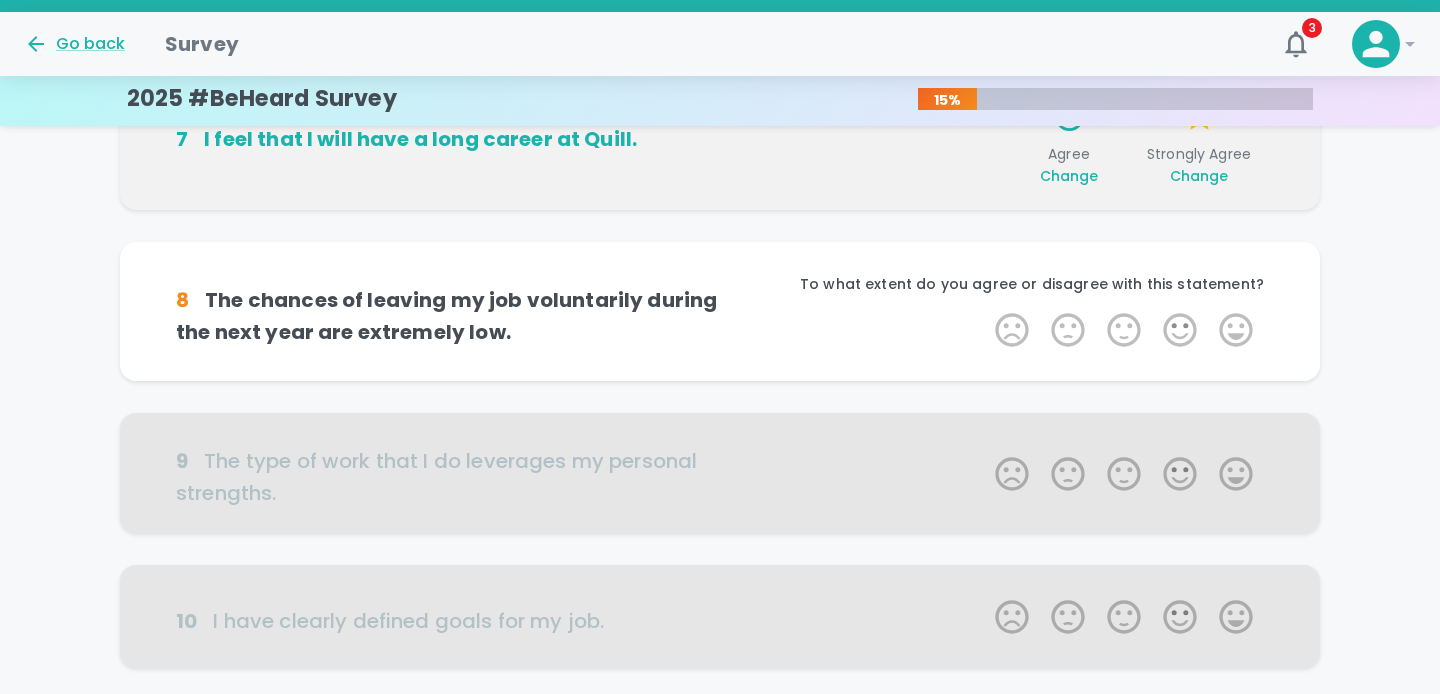 scroll, scrollTop: 1233, scrollLeft: 0, axis: vertical 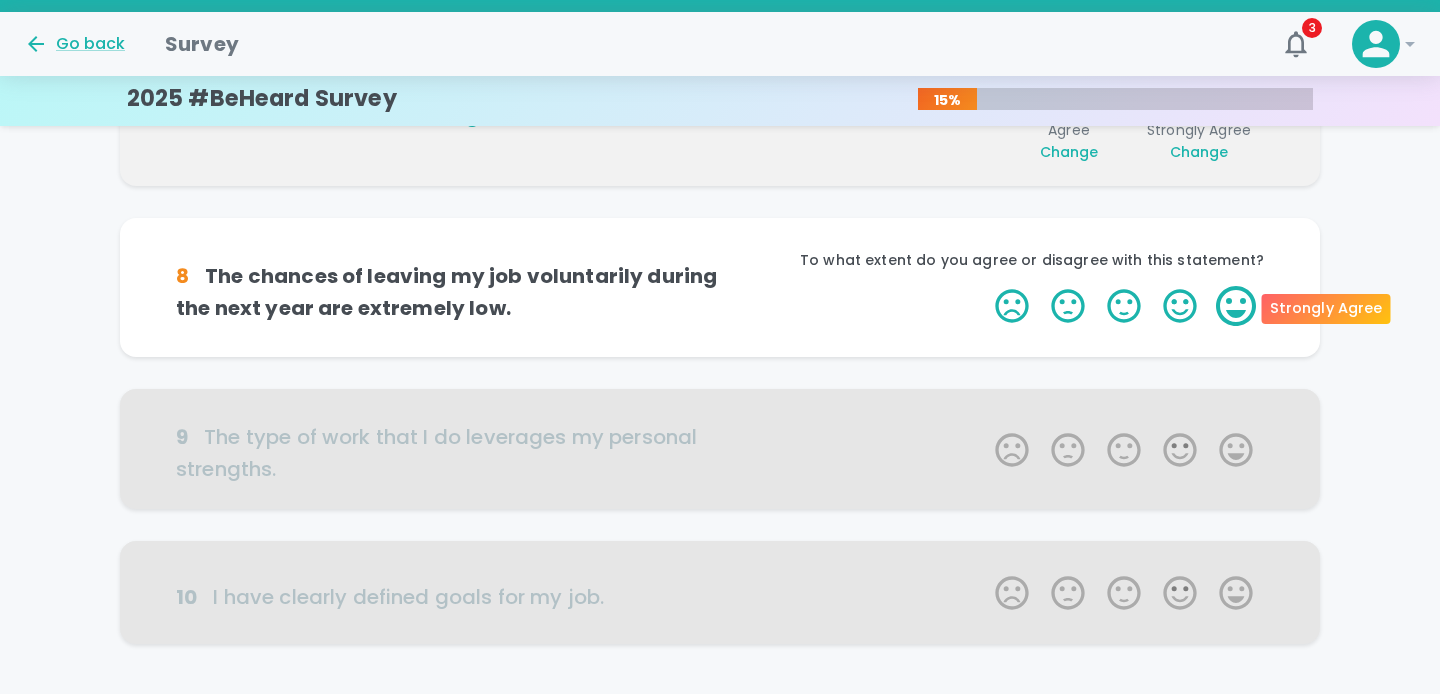click on "5 Stars" at bounding box center (1236, 306) 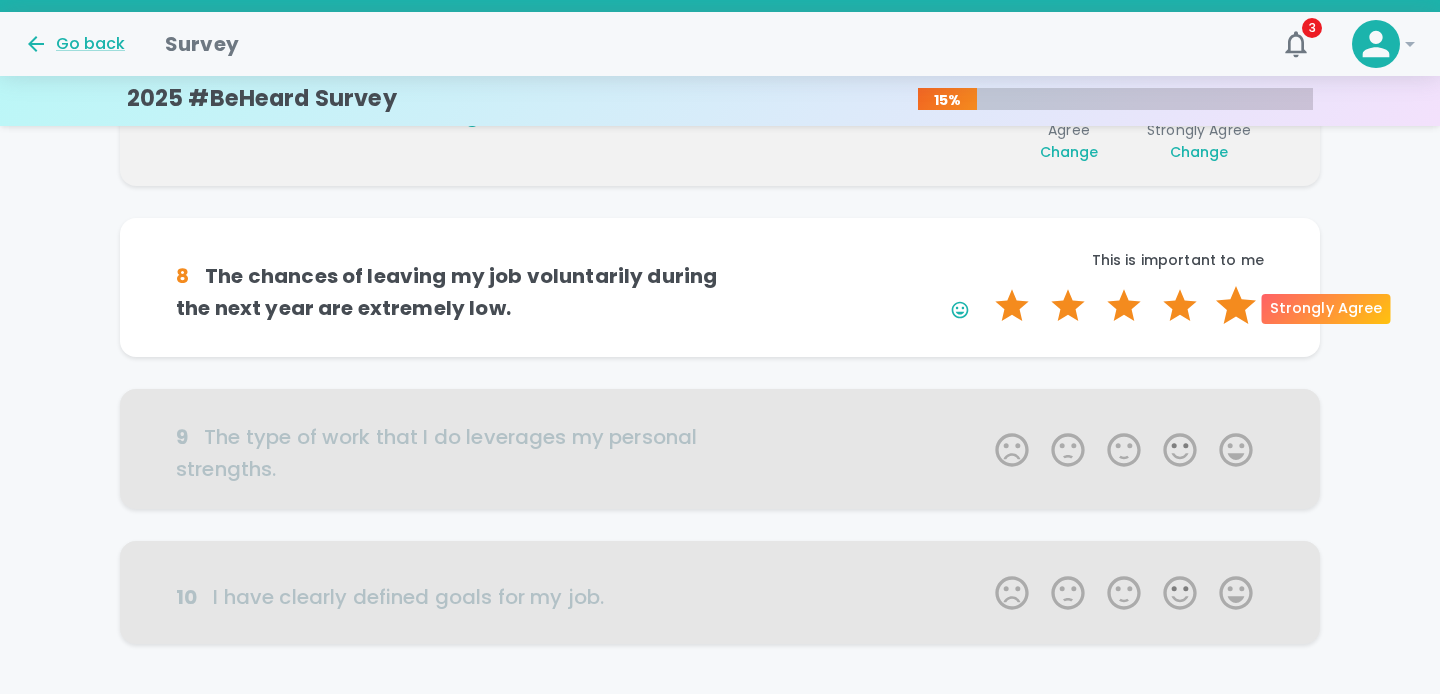 click on "5 Stars" at bounding box center (1236, 306) 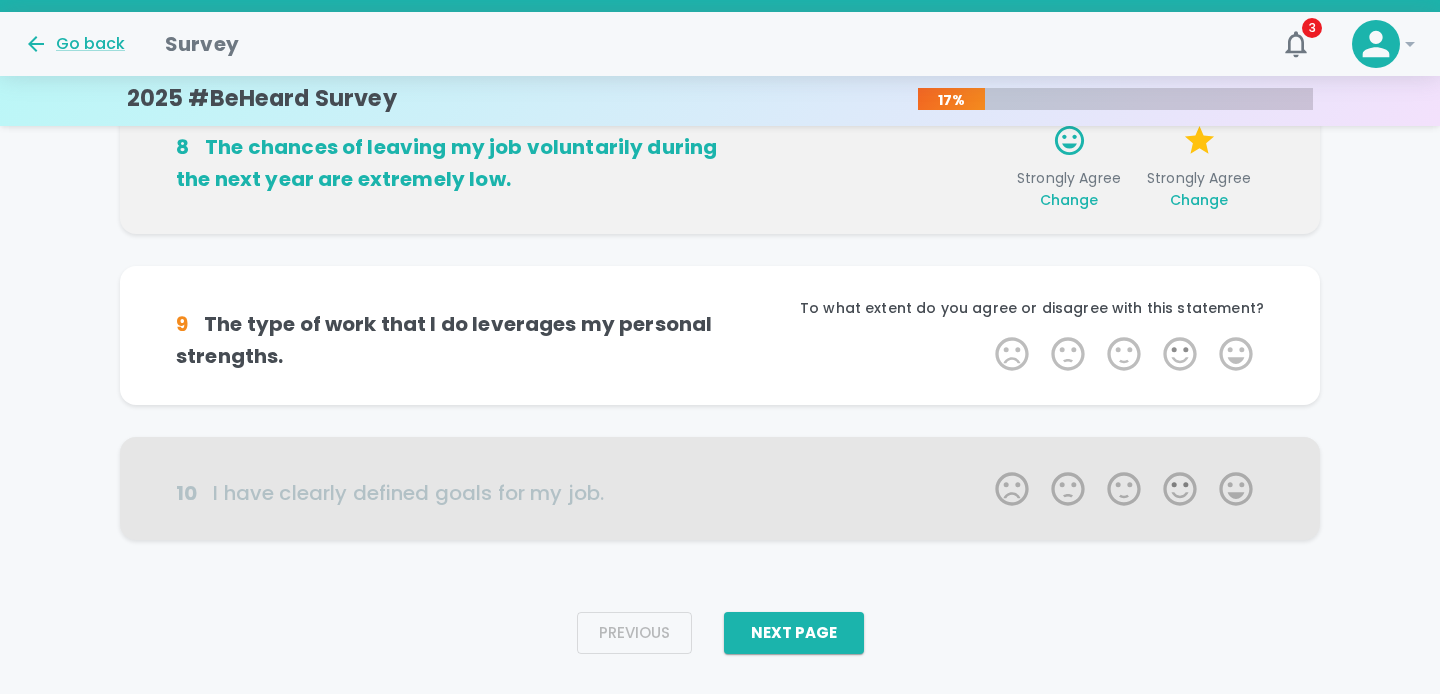 scroll, scrollTop: 1376, scrollLeft: 0, axis: vertical 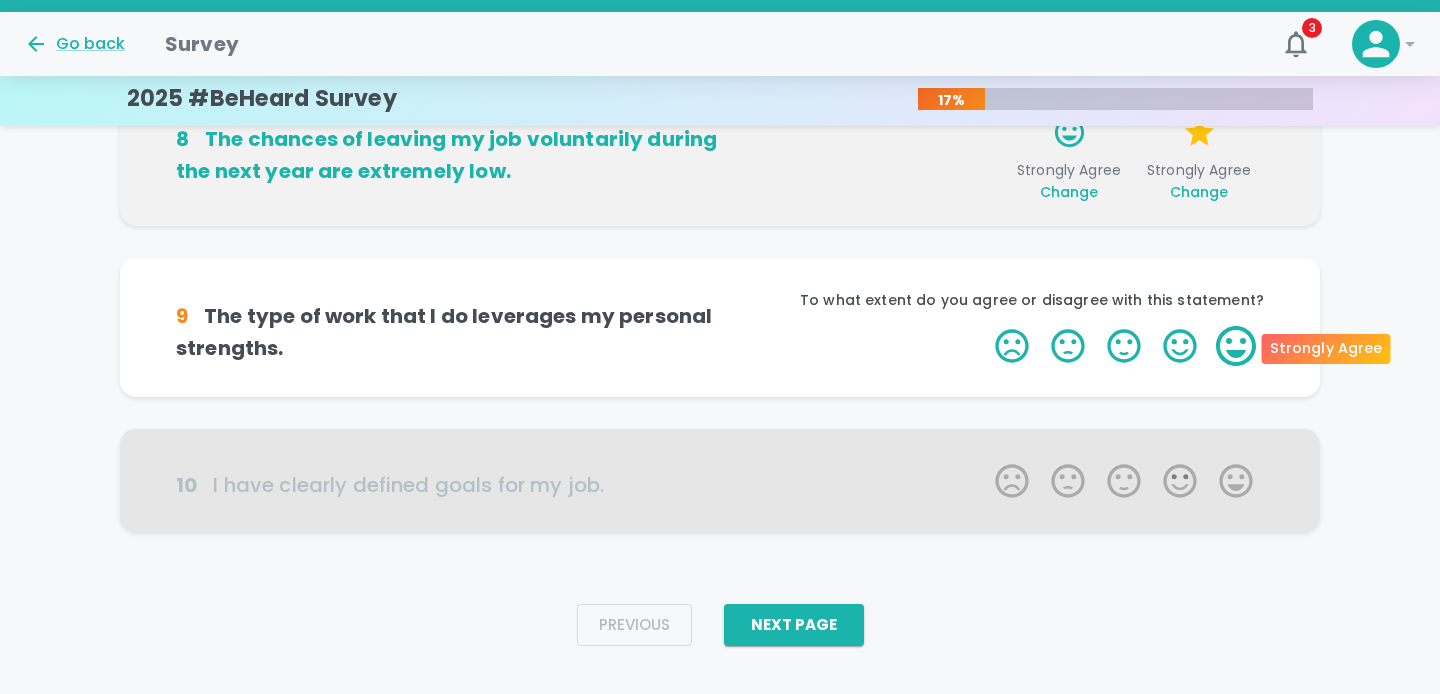 click on "5 Stars" at bounding box center [1236, 346] 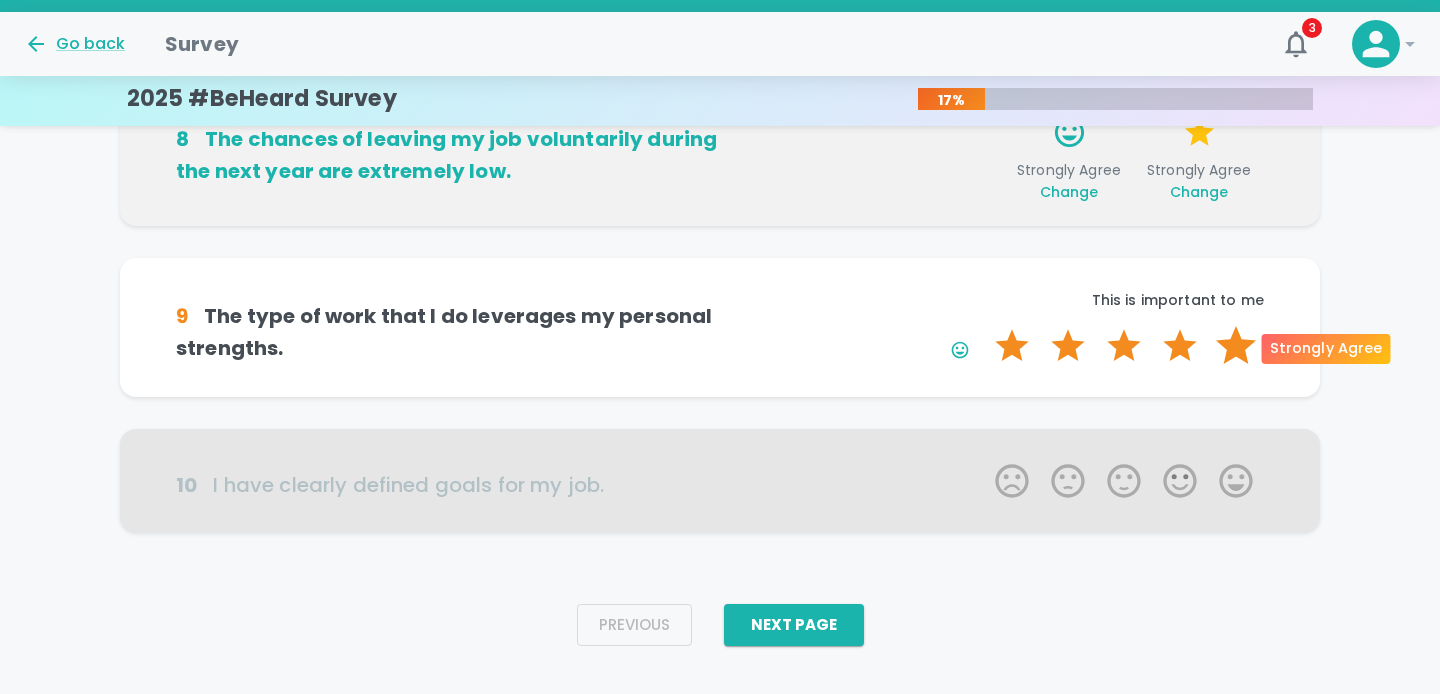 click on "5 Stars" at bounding box center [1236, 346] 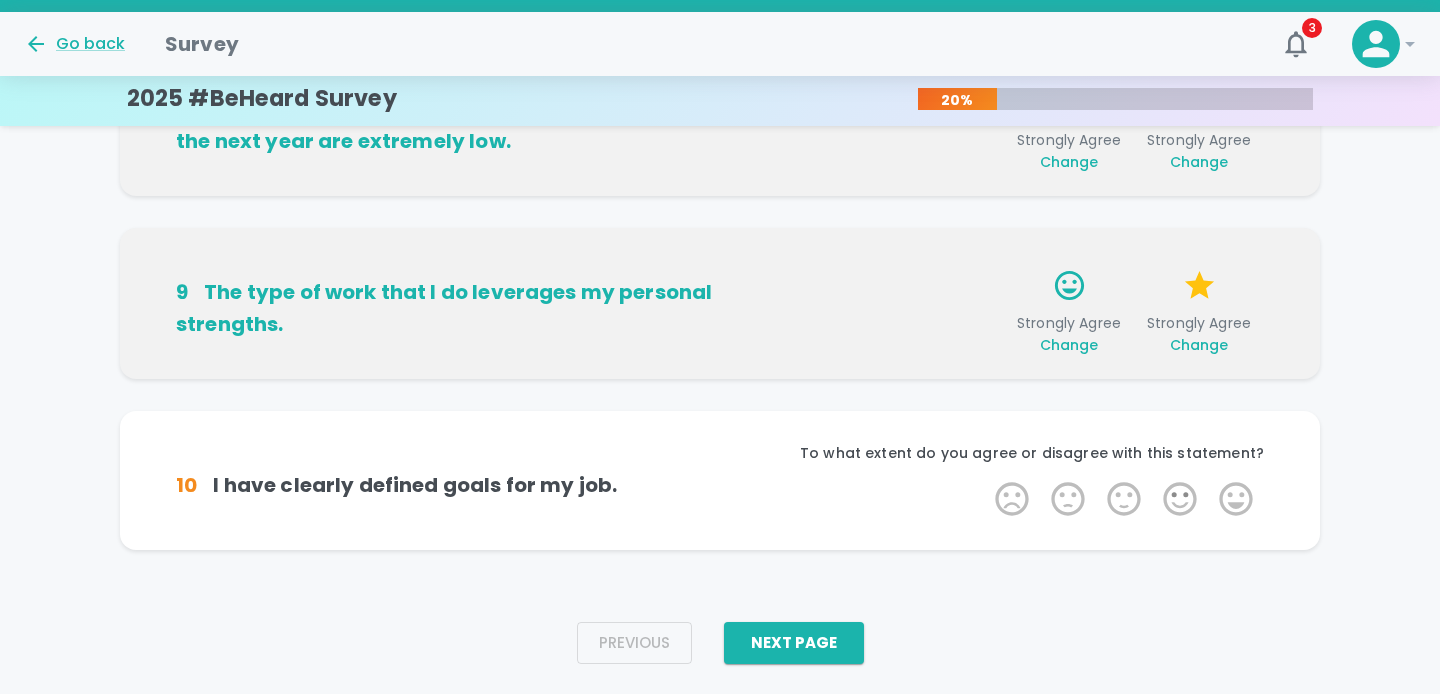 scroll, scrollTop: 1407, scrollLeft: 0, axis: vertical 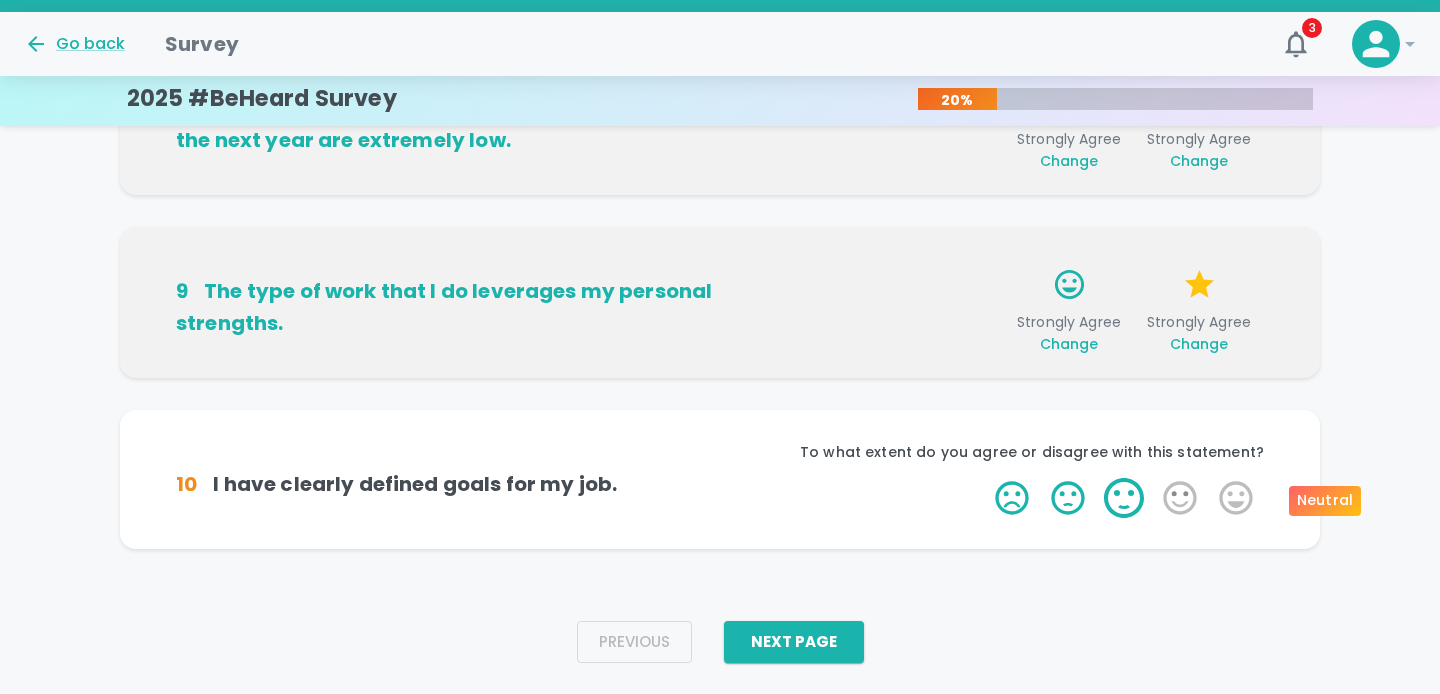 click on "3 Stars" at bounding box center [1124, 498] 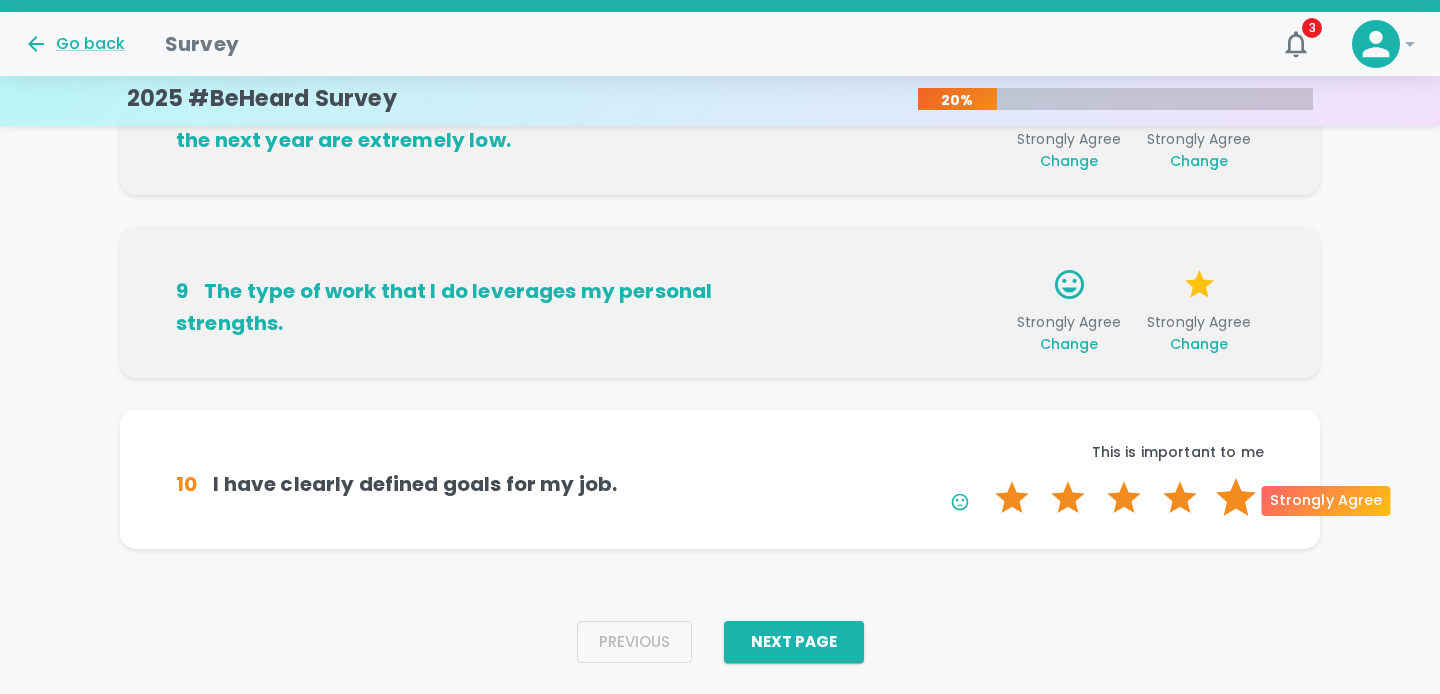 click on "5 Stars" at bounding box center [1236, 498] 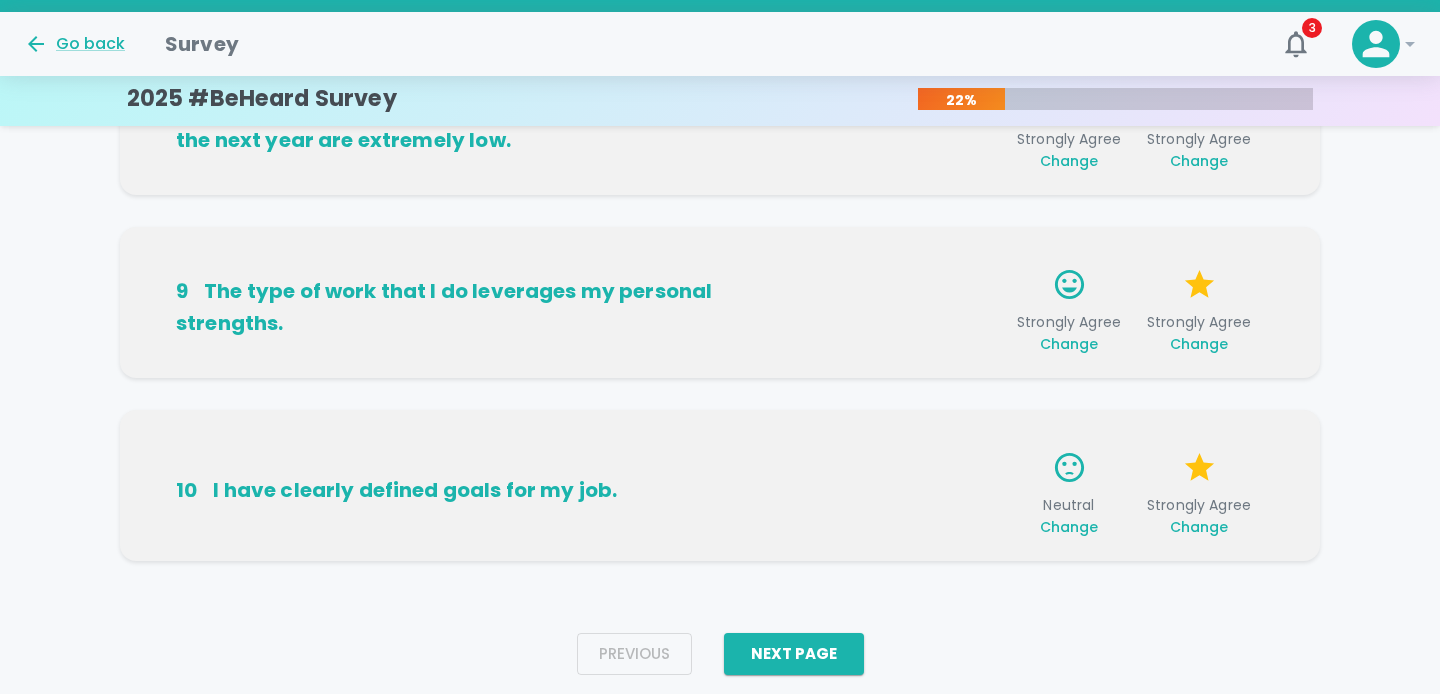 scroll, scrollTop: 1456, scrollLeft: 0, axis: vertical 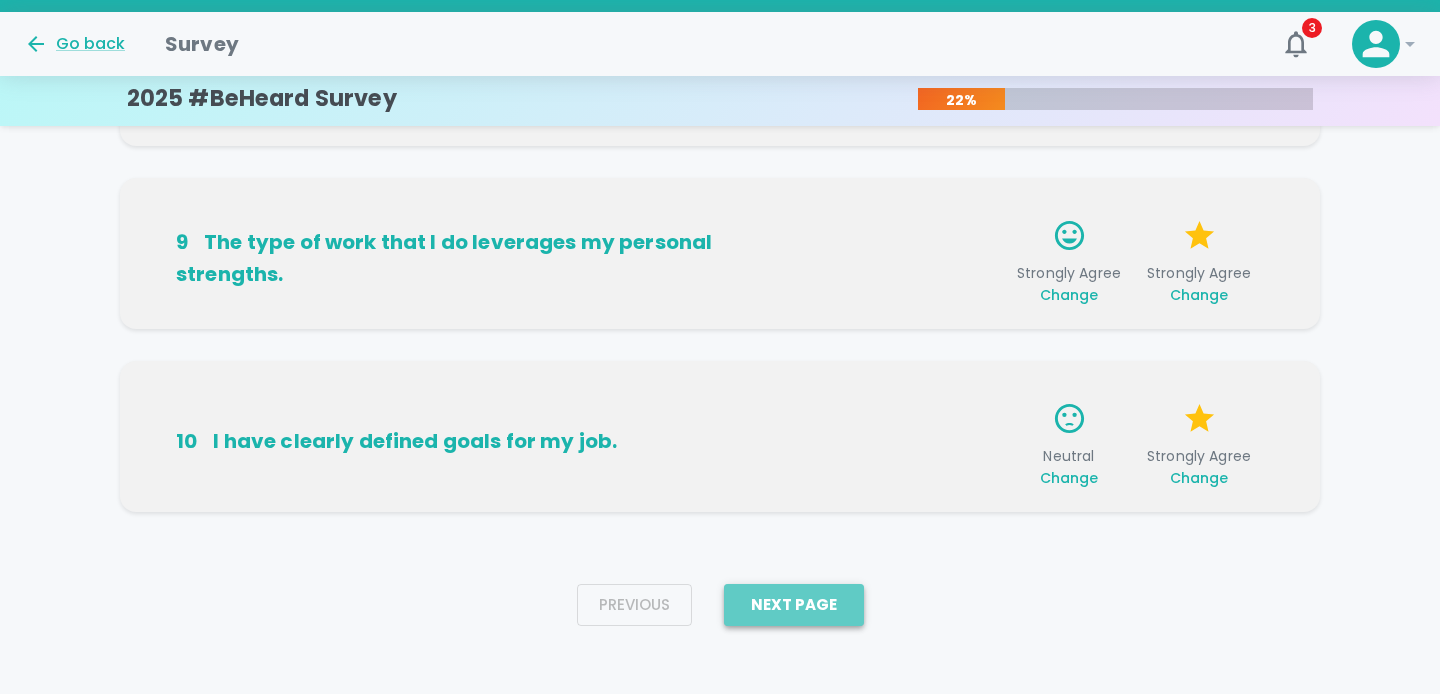 click on "Next Page" at bounding box center [794, 605] 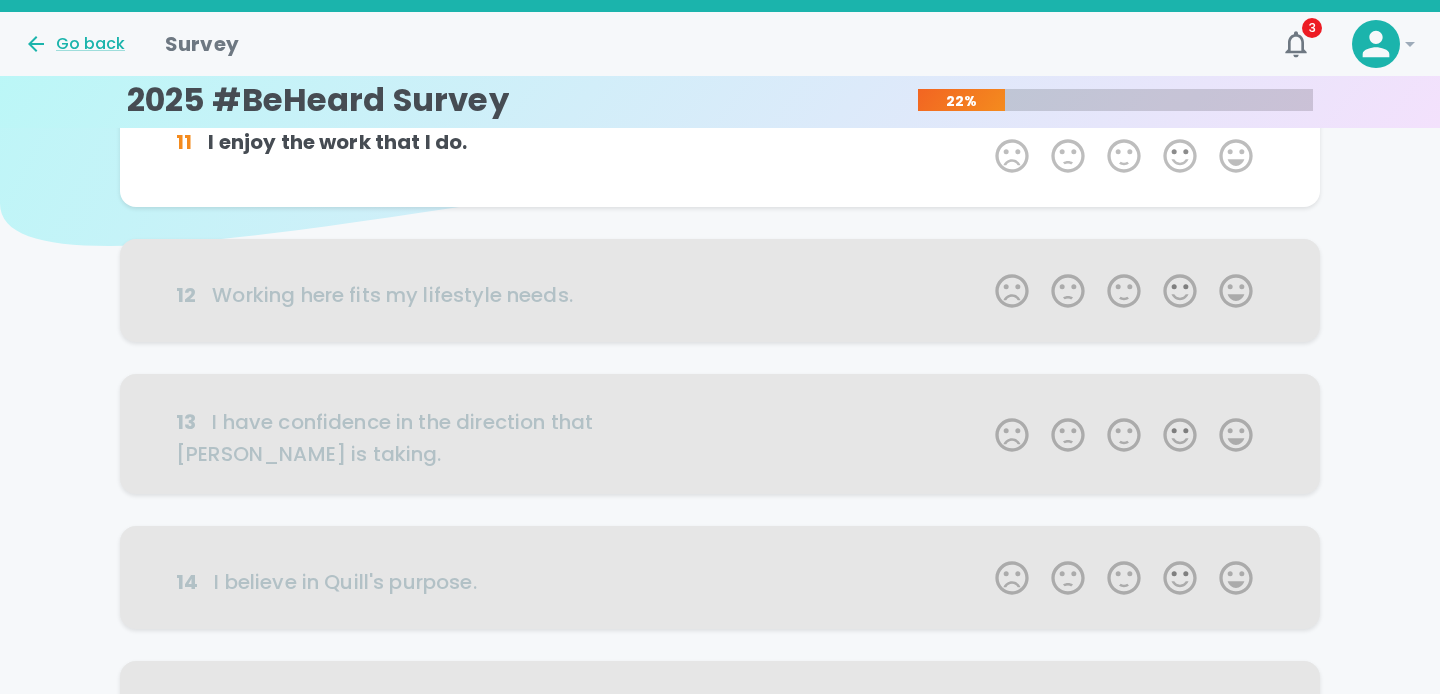 scroll, scrollTop: 0, scrollLeft: 0, axis: both 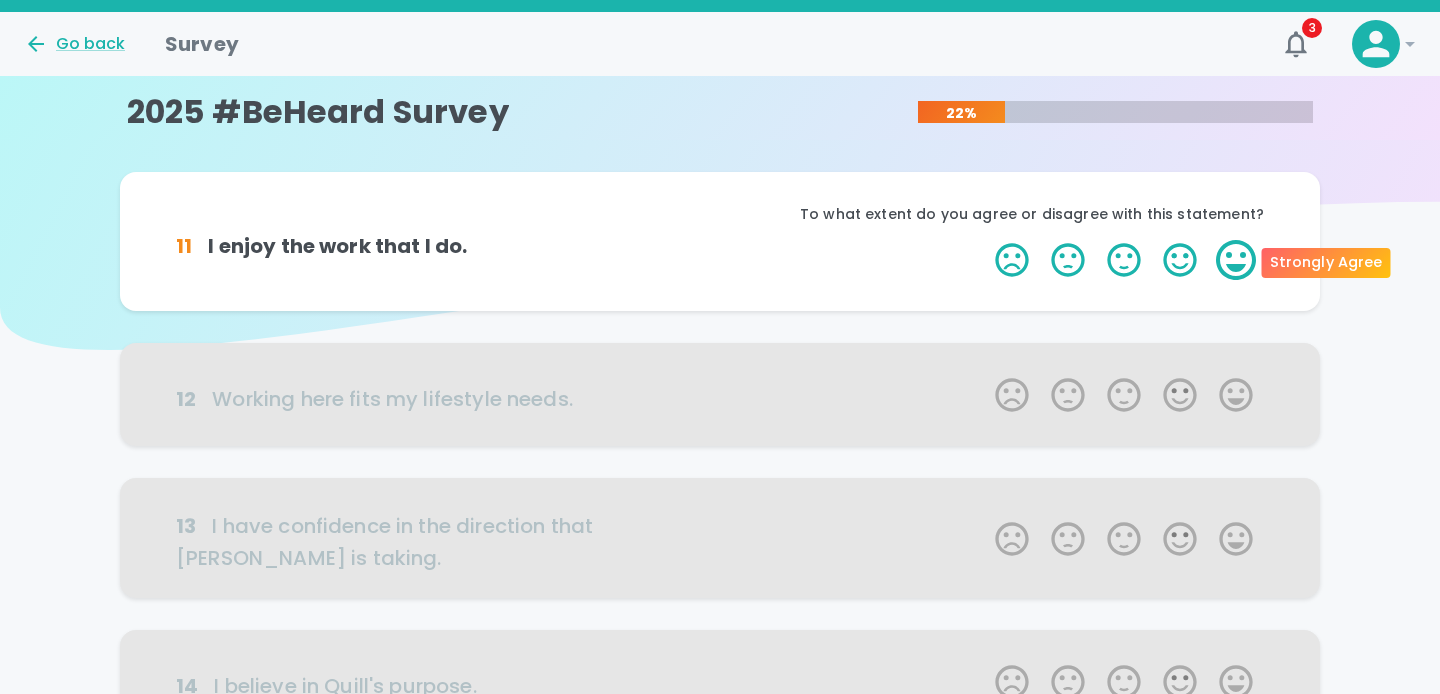 click on "5 Stars" at bounding box center (1236, 260) 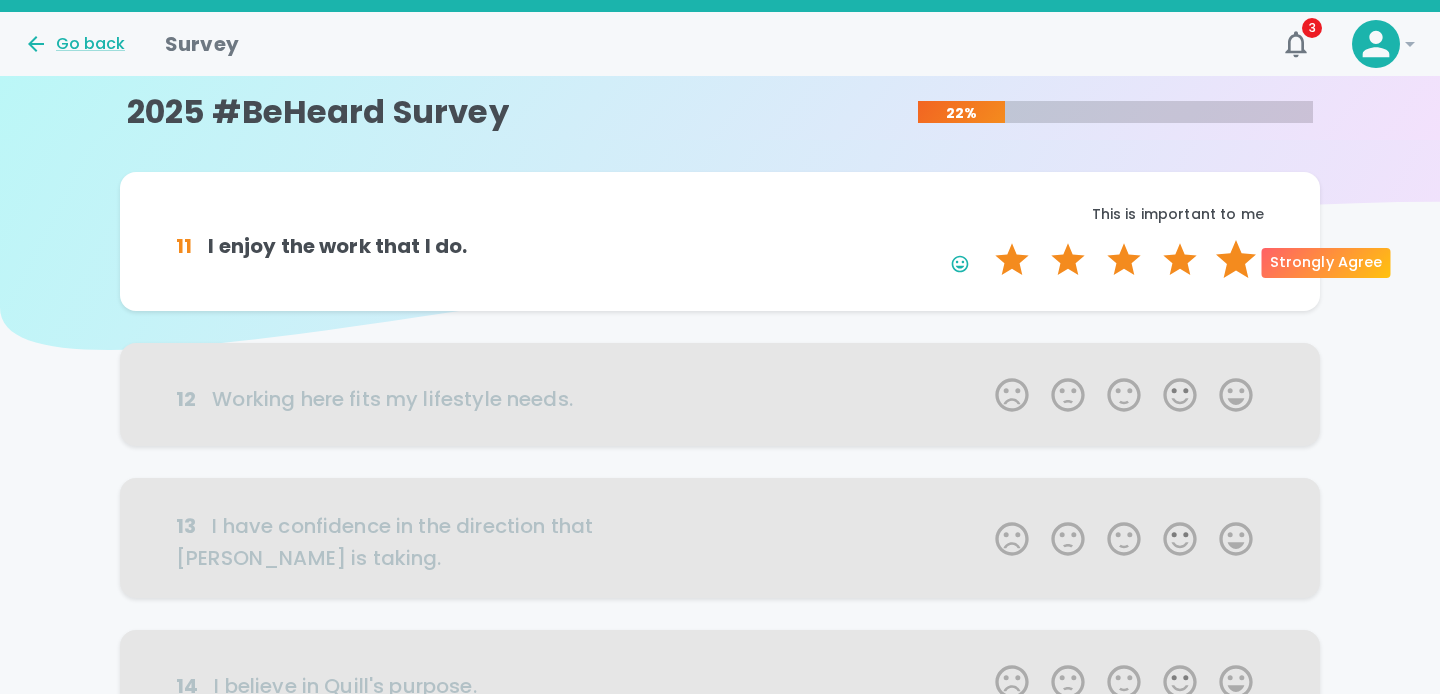 click on "5 Stars" at bounding box center (1236, 260) 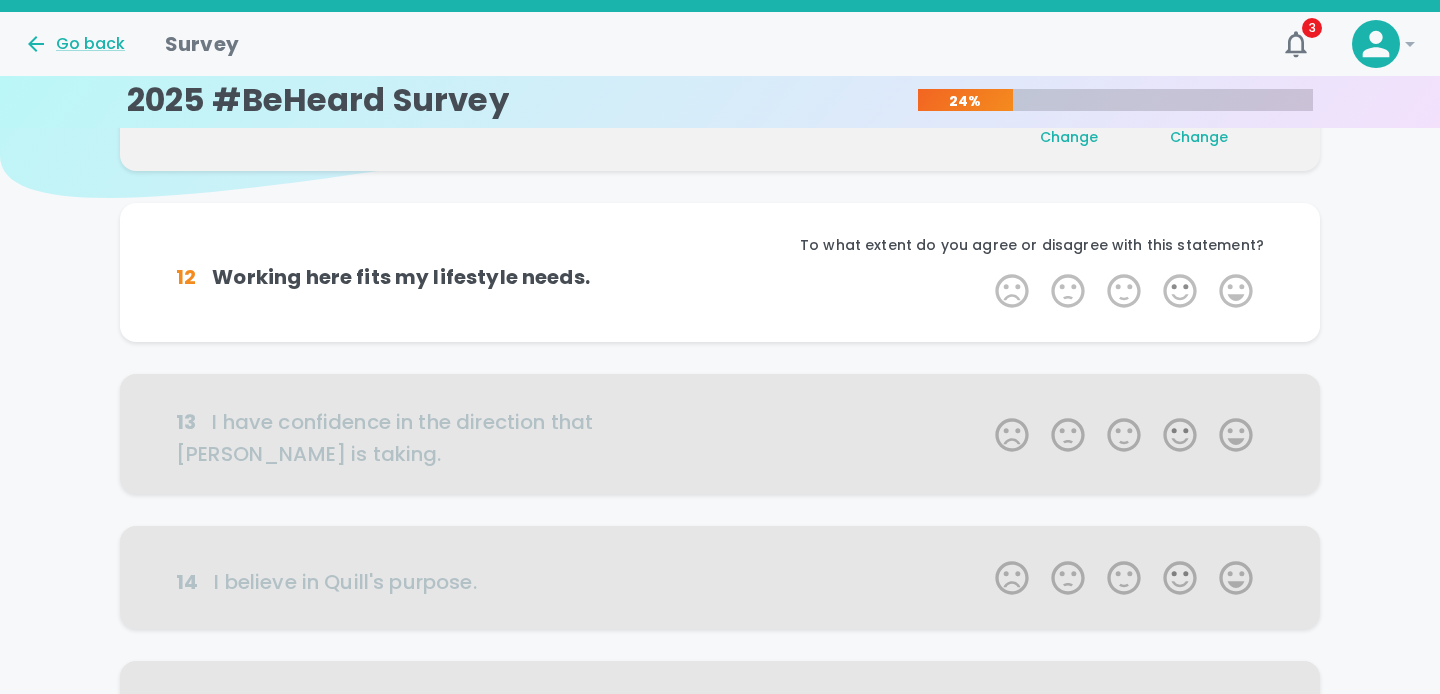 scroll, scrollTop: 176, scrollLeft: 0, axis: vertical 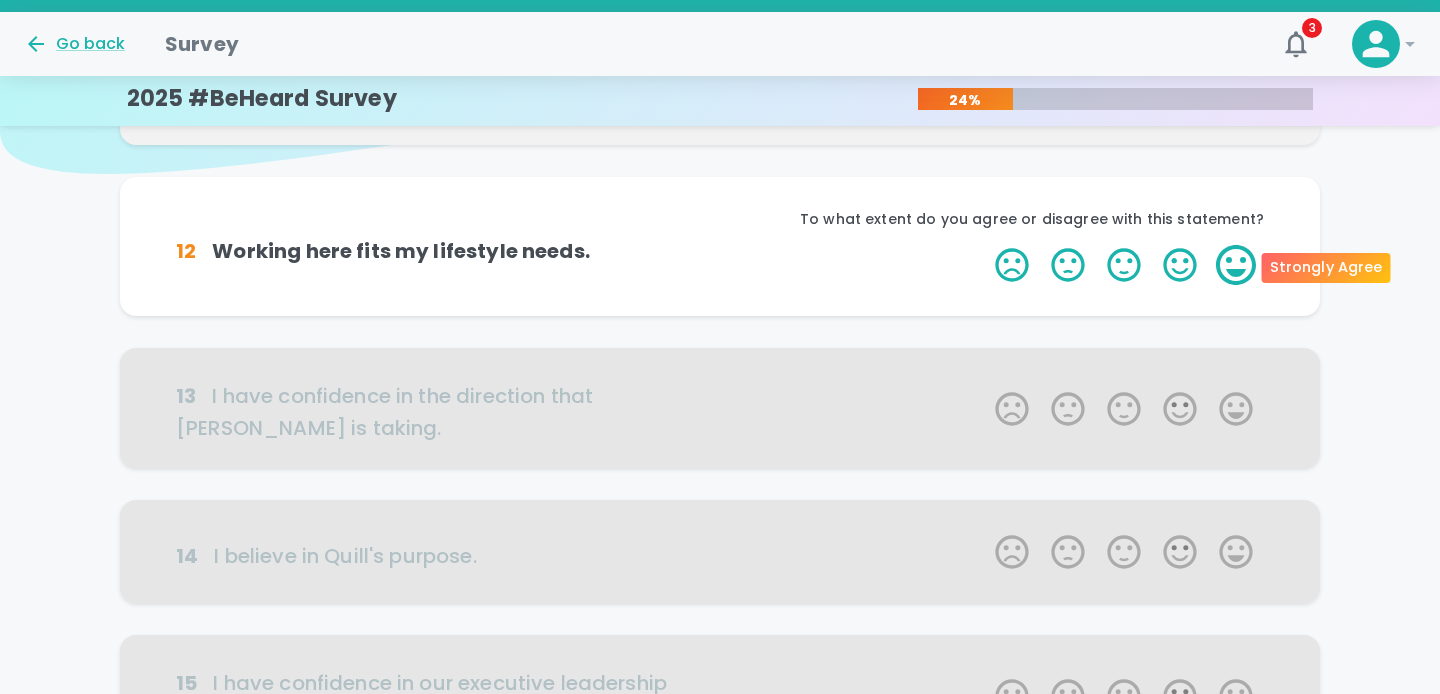click on "5 Stars" at bounding box center [1236, 265] 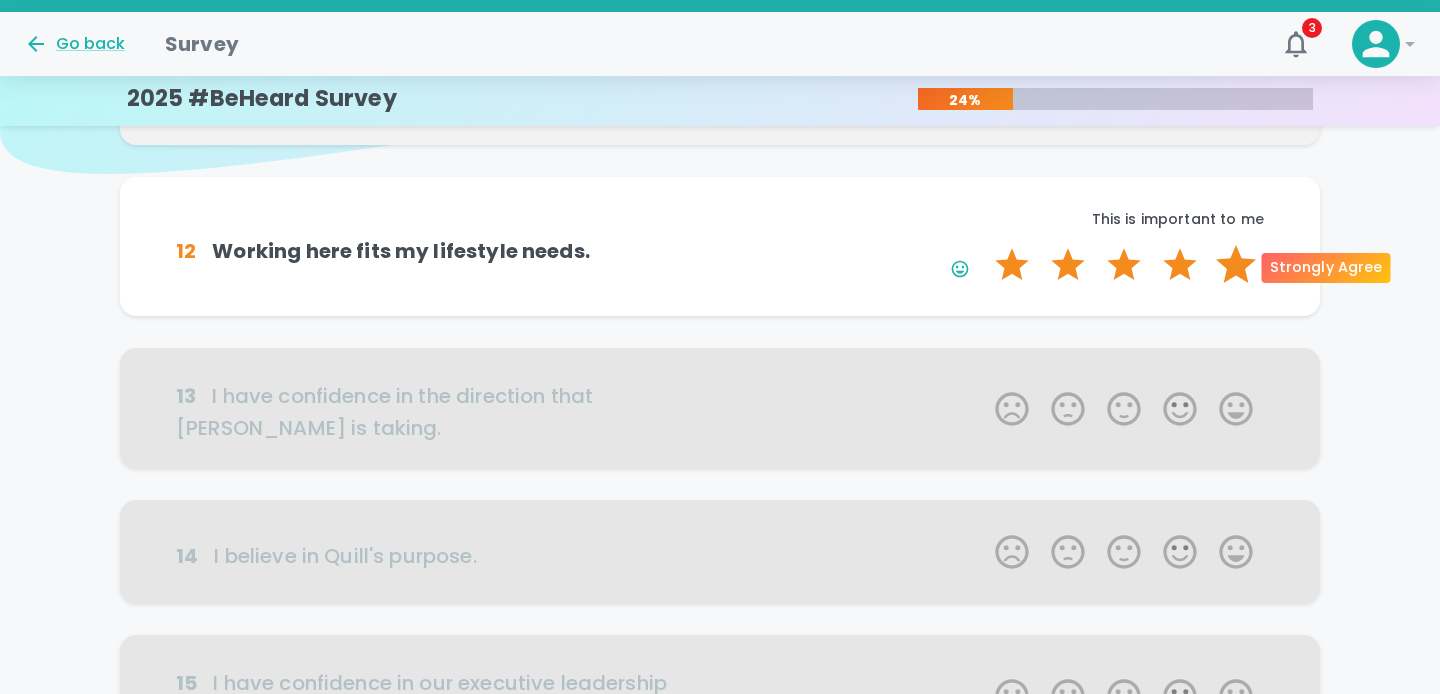click on "5 Stars" at bounding box center [1236, 265] 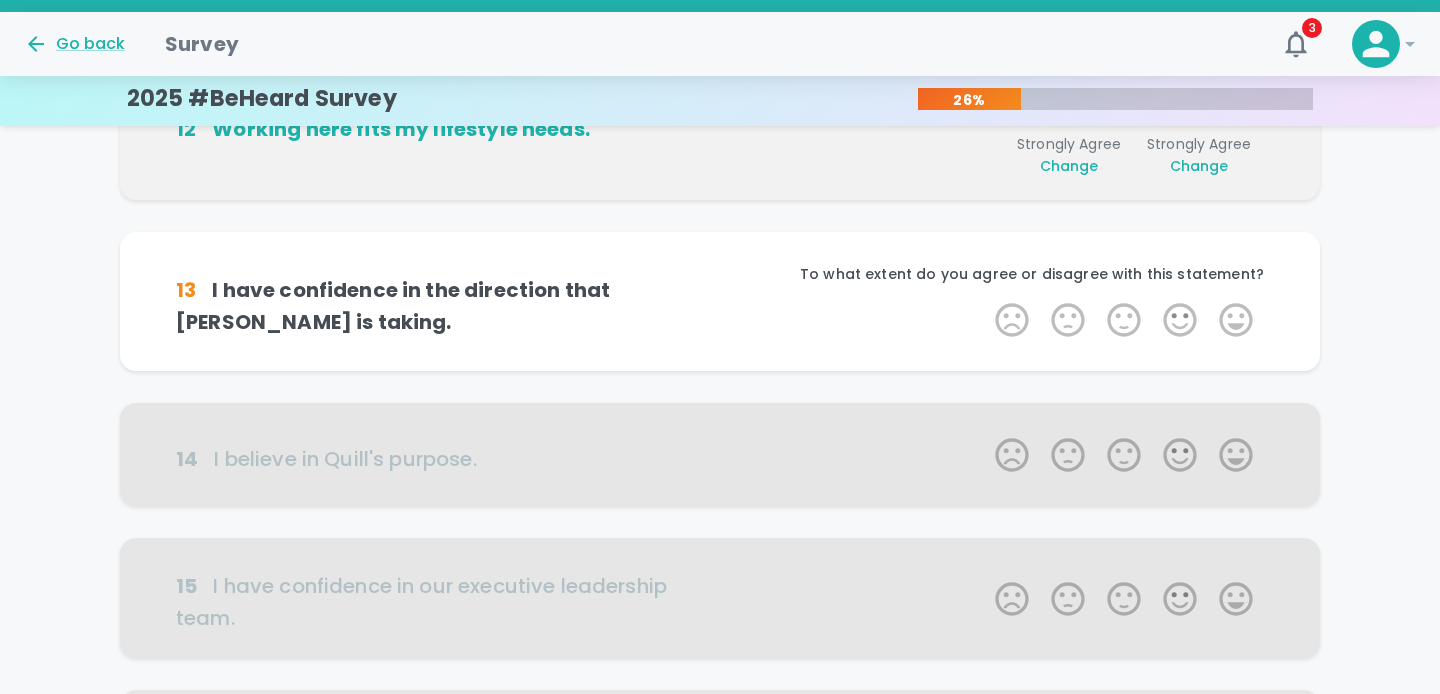 scroll, scrollTop: 352, scrollLeft: 0, axis: vertical 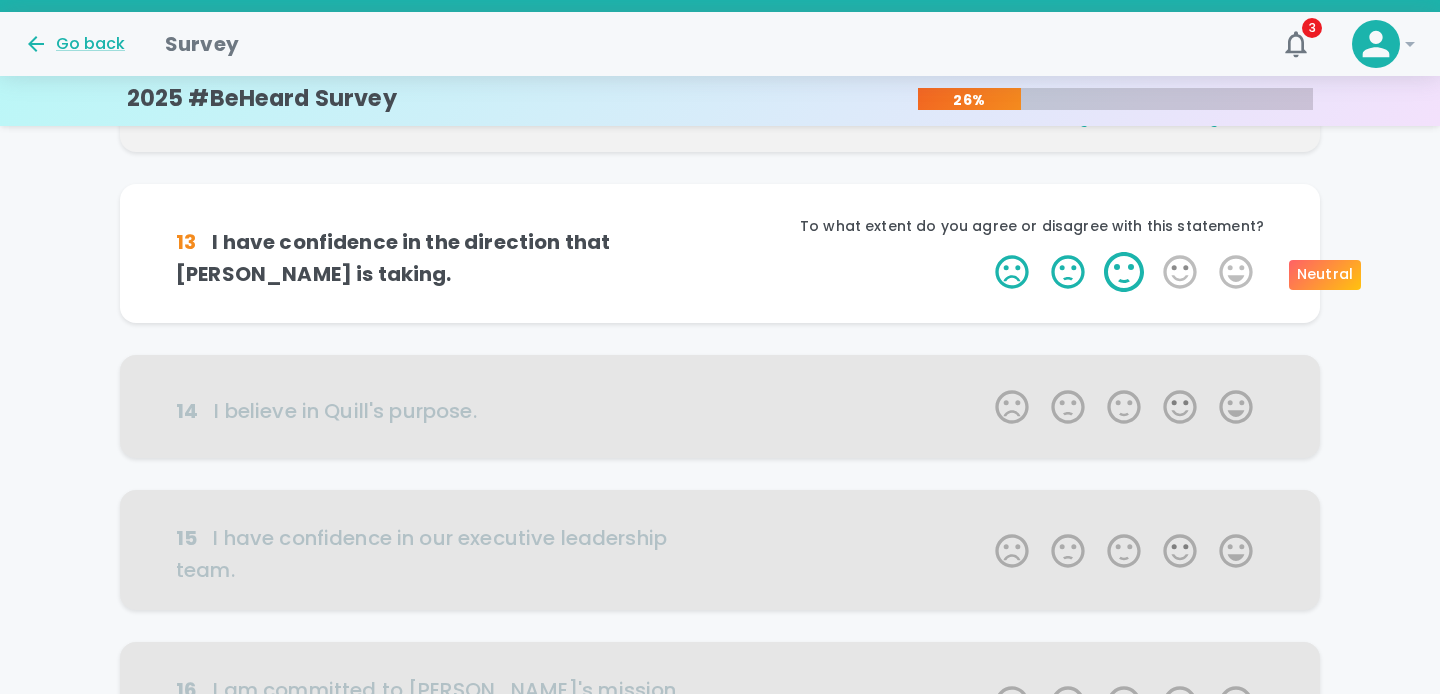 click on "3 Stars" at bounding box center (1124, 272) 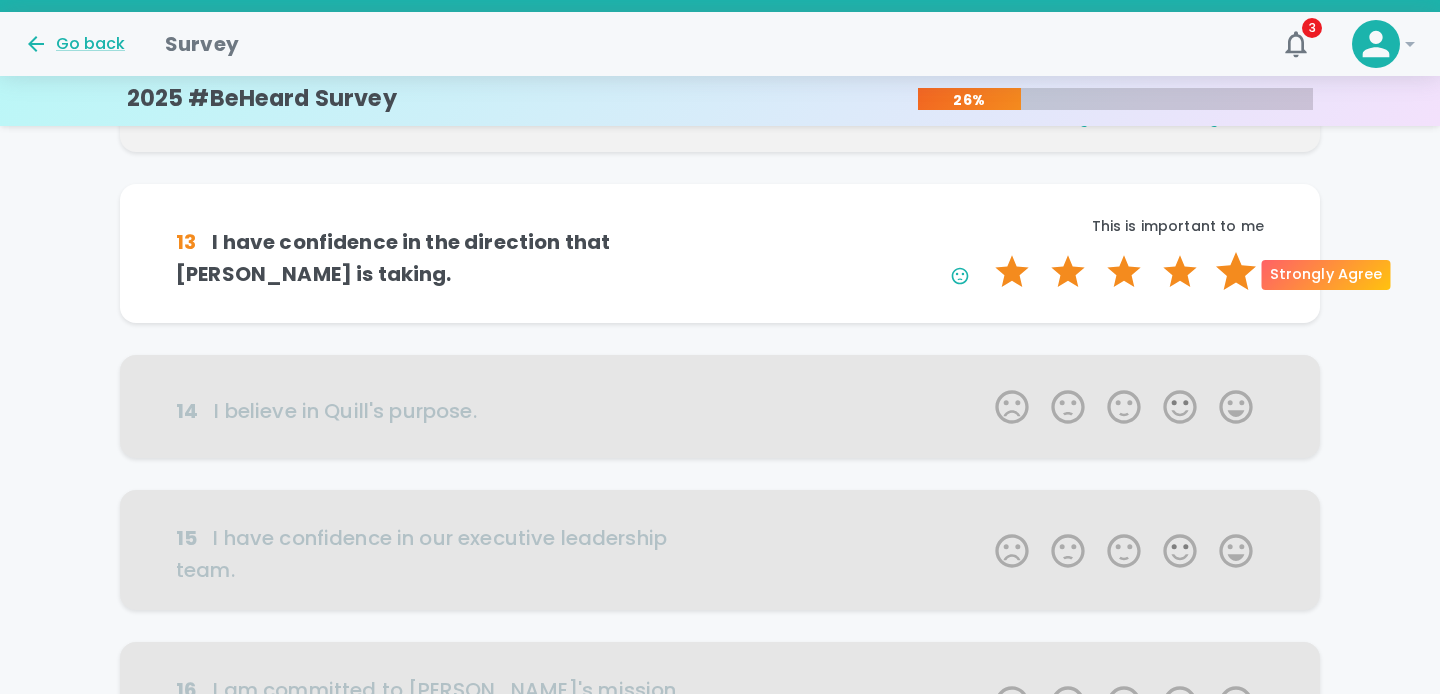 click on "5 Stars" at bounding box center [1236, 272] 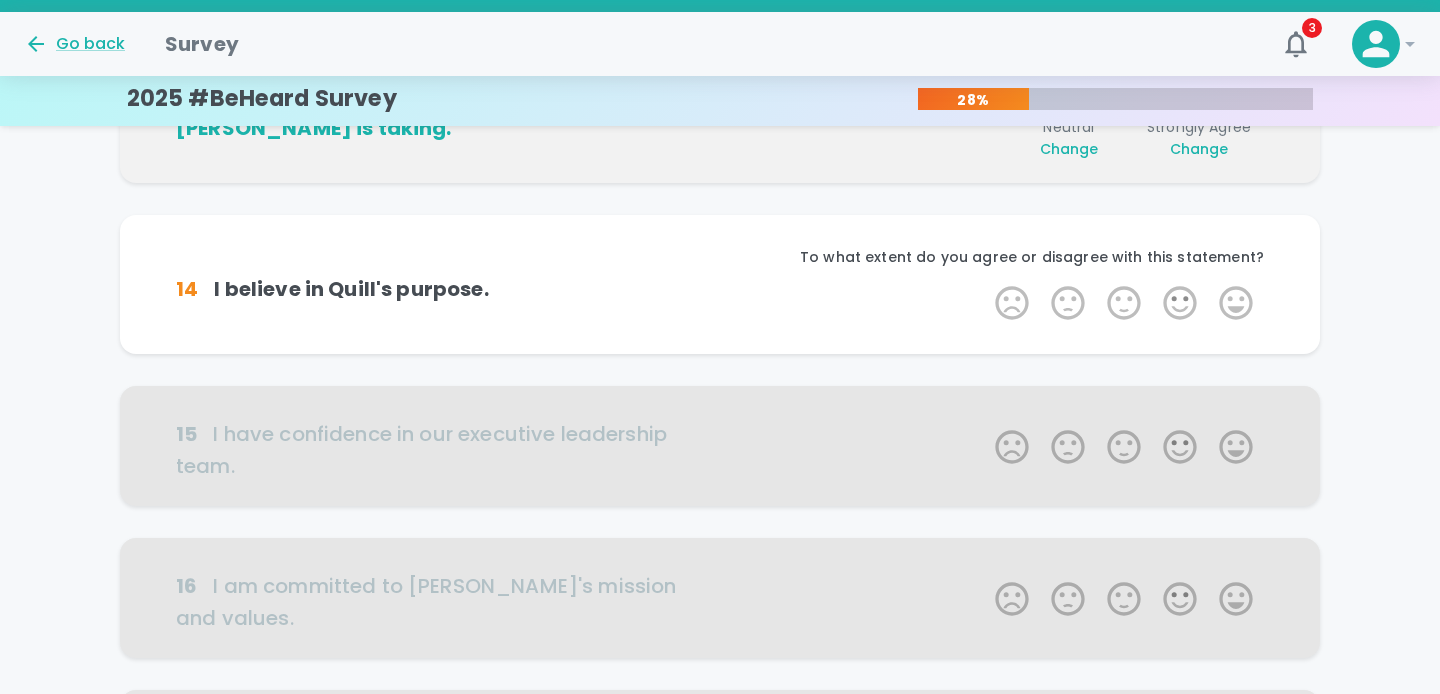 scroll, scrollTop: 528, scrollLeft: 0, axis: vertical 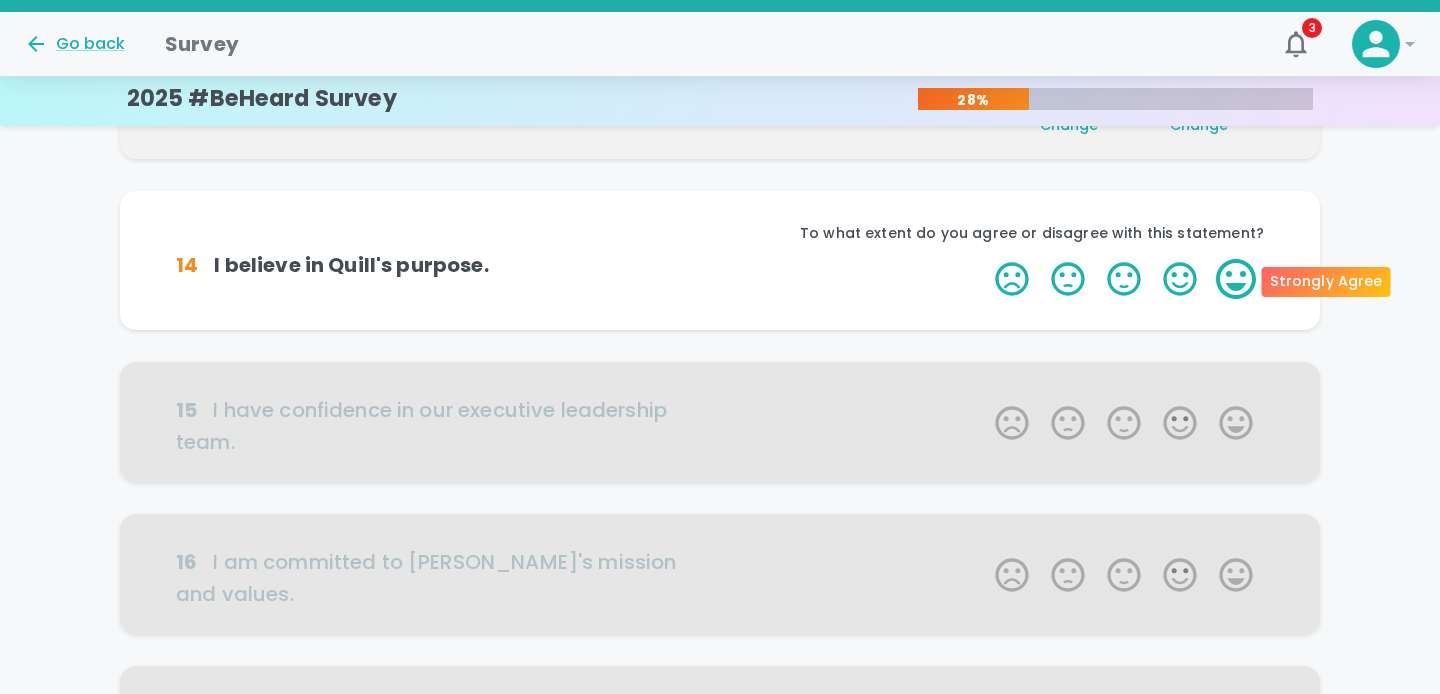 click on "5 Stars" at bounding box center (1236, 279) 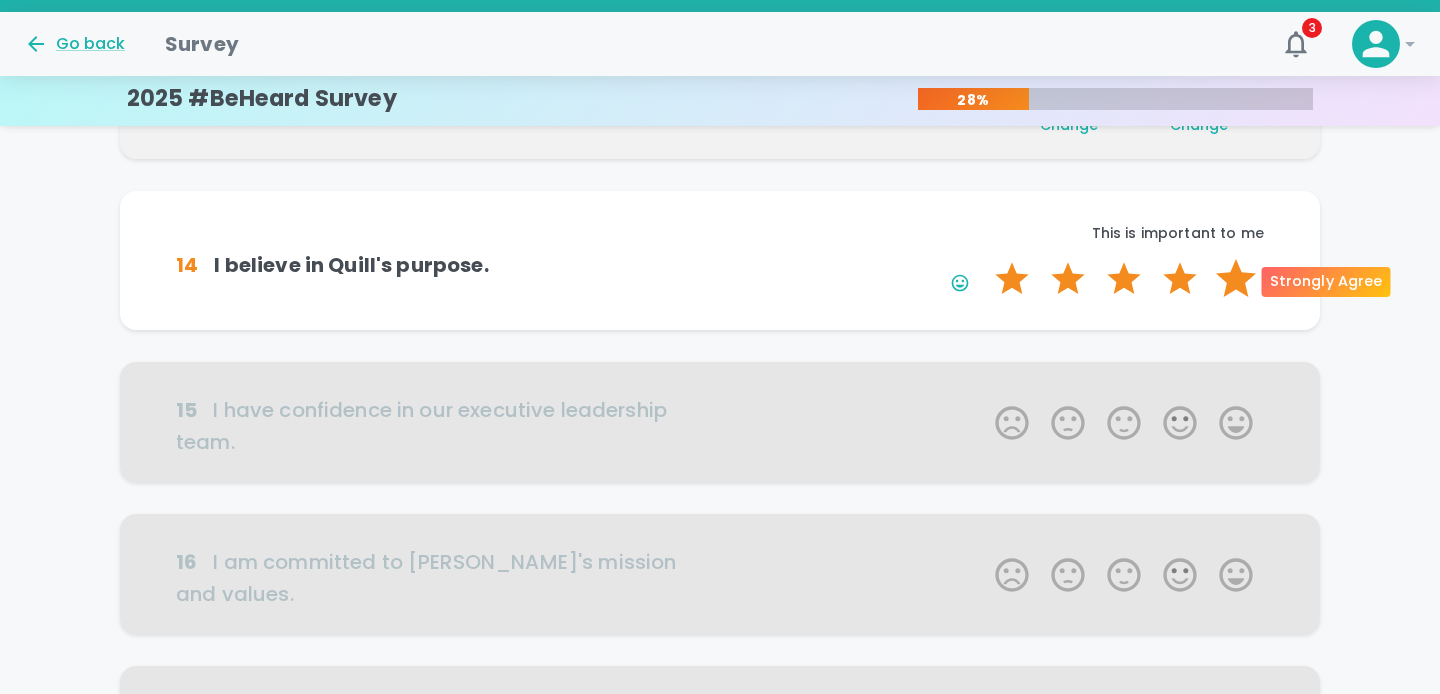 click on "5 Stars" at bounding box center [1236, 279] 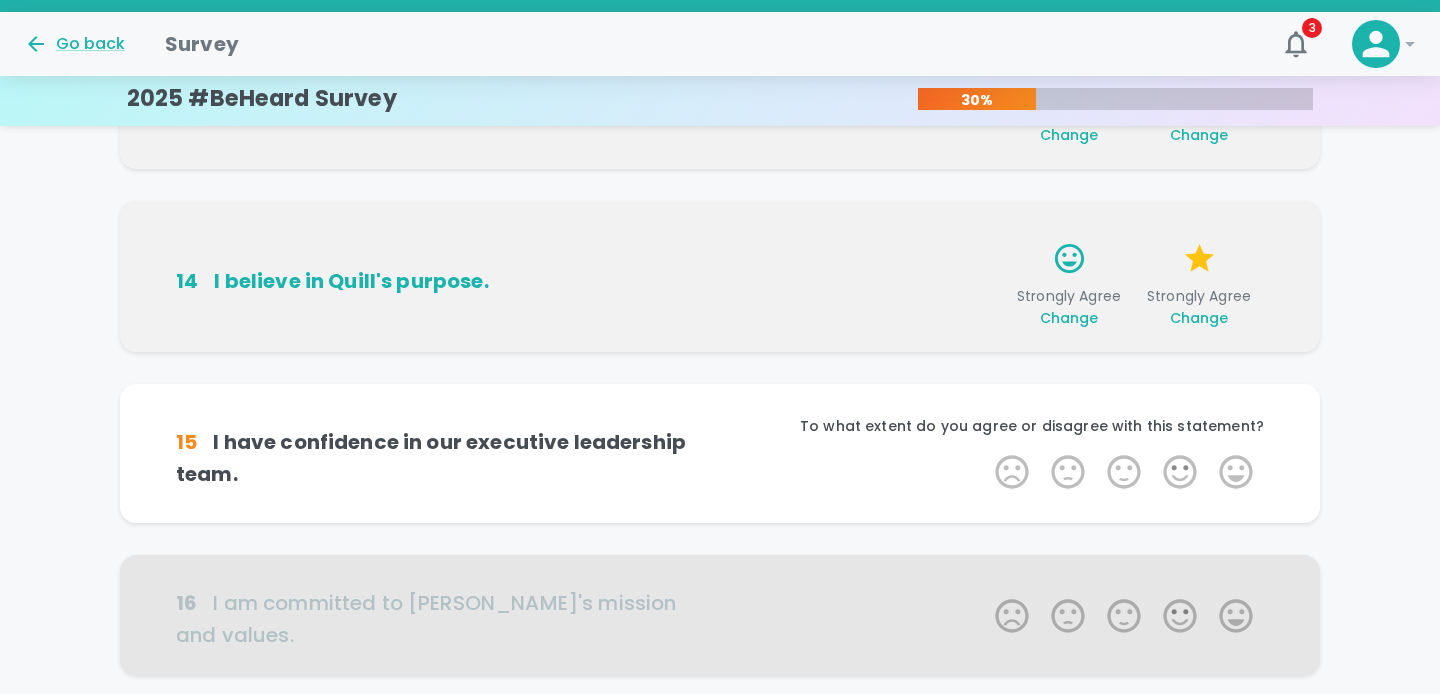 scroll, scrollTop: 520, scrollLeft: 0, axis: vertical 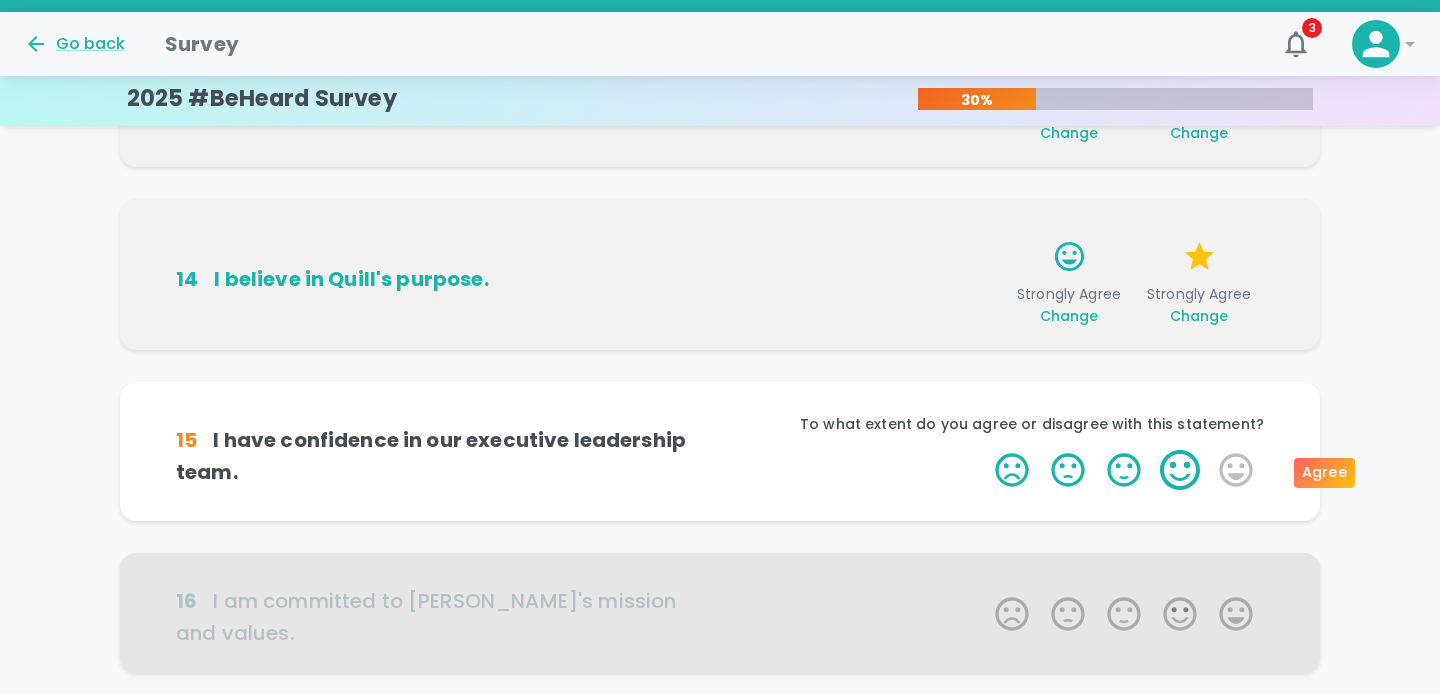click on "4 Stars" at bounding box center [1180, 470] 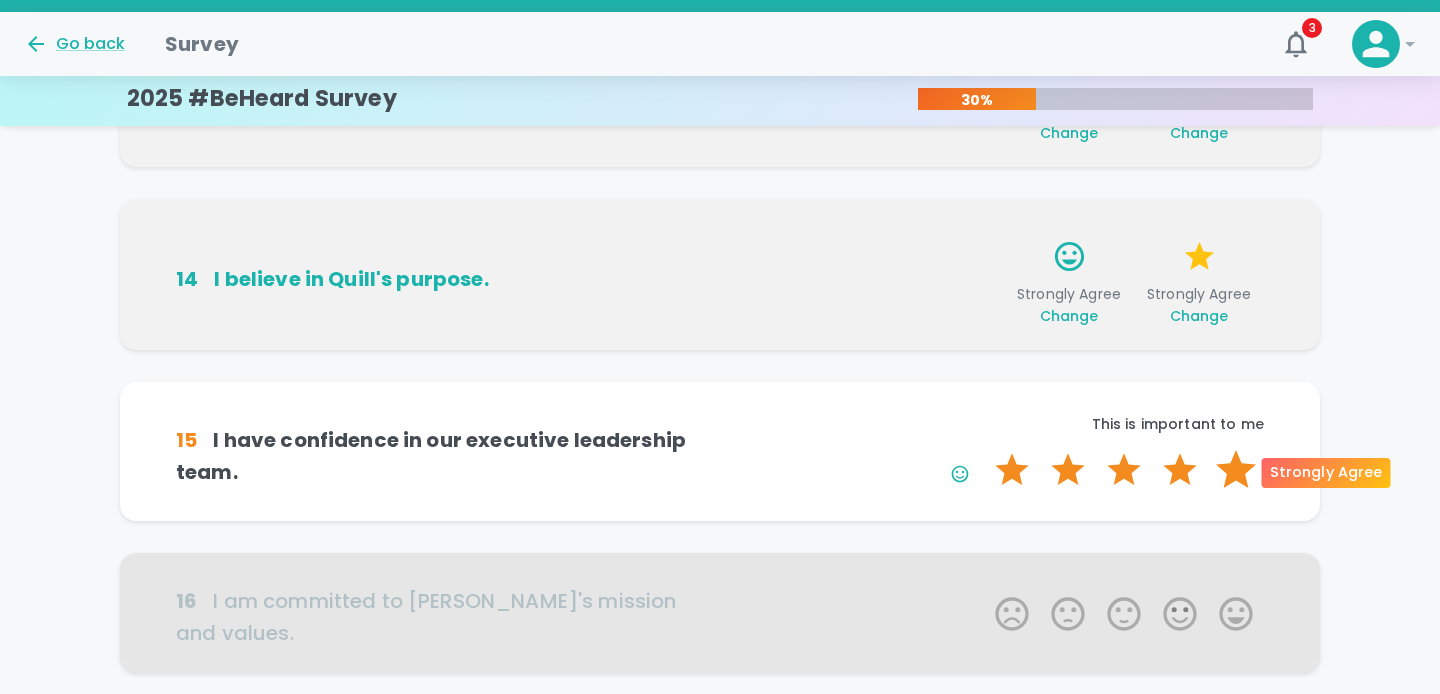 click on "5 Stars" at bounding box center [1236, 470] 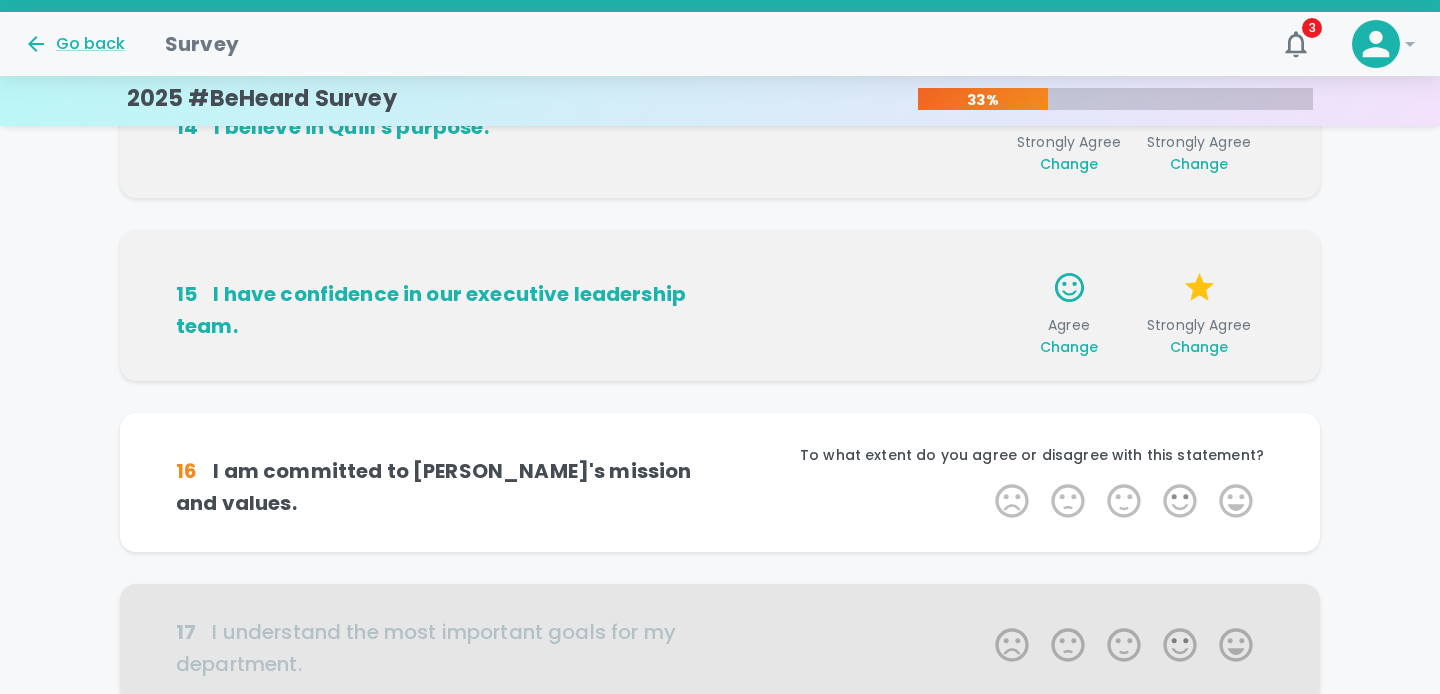 scroll, scrollTop: 696, scrollLeft: 0, axis: vertical 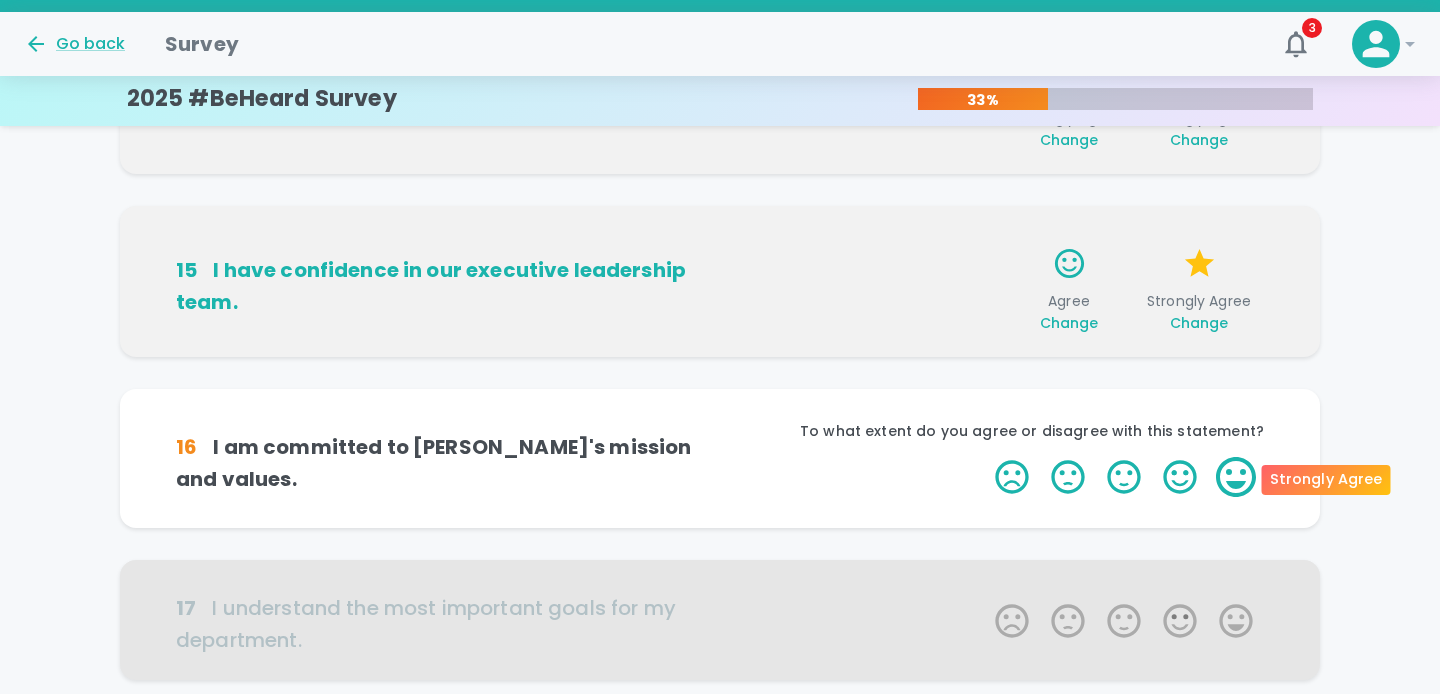 click on "5 Stars" at bounding box center [1236, 477] 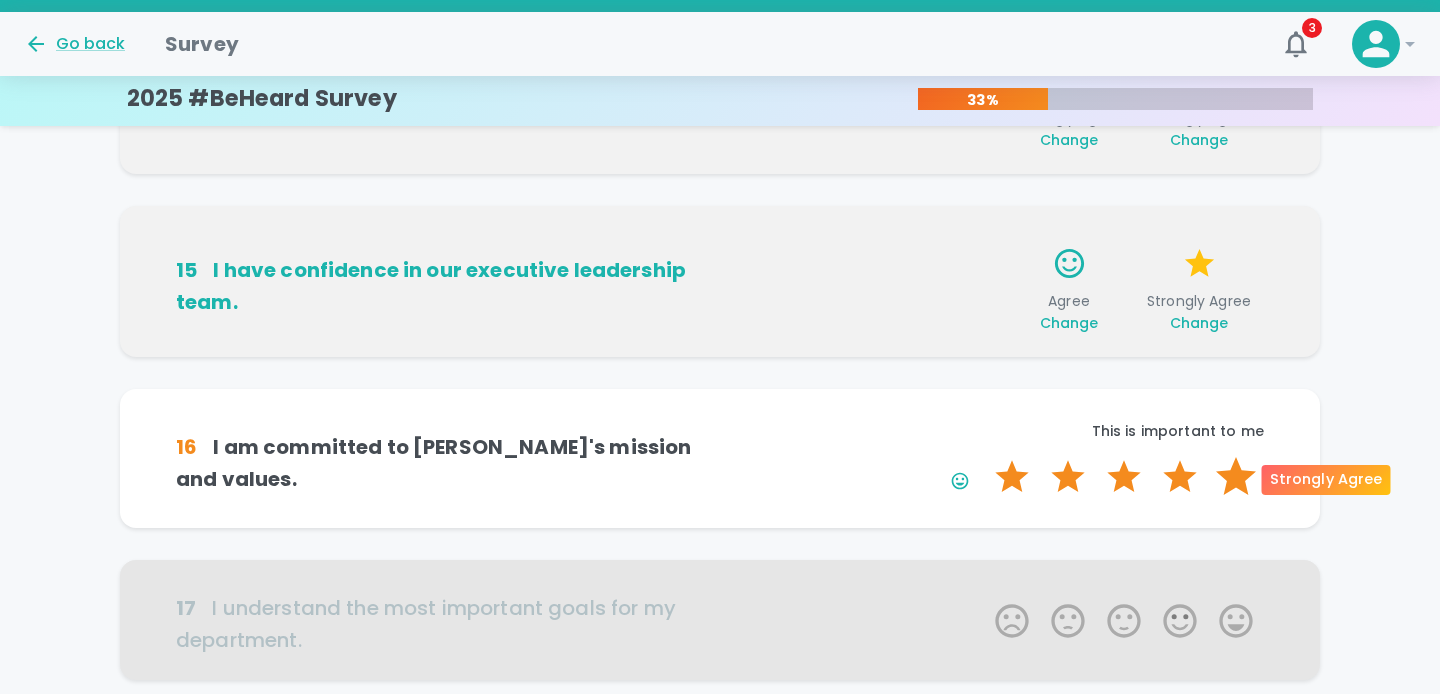 click on "5 Stars" at bounding box center [1236, 477] 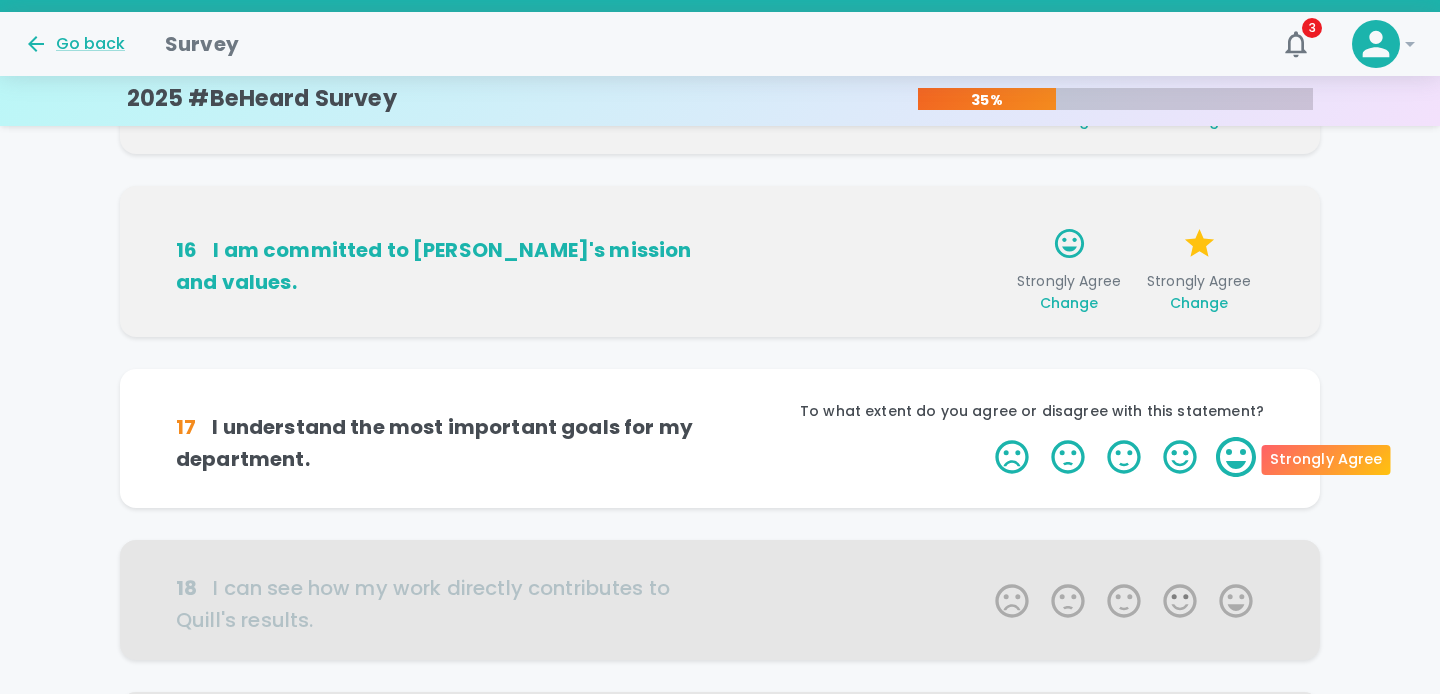 scroll, scrollTop: 914, scrollLeft: 0, axis: vertical 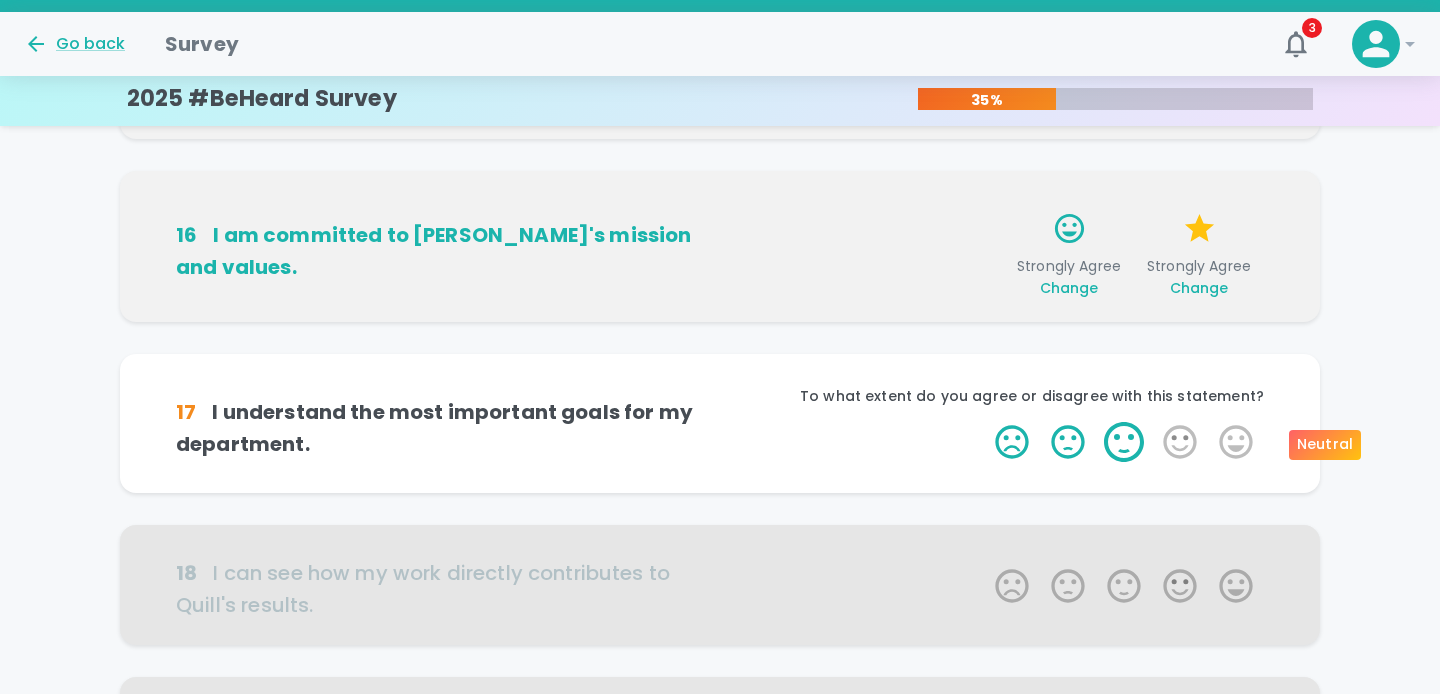 click on "3 Stars" at bounding box center (1124, 442) 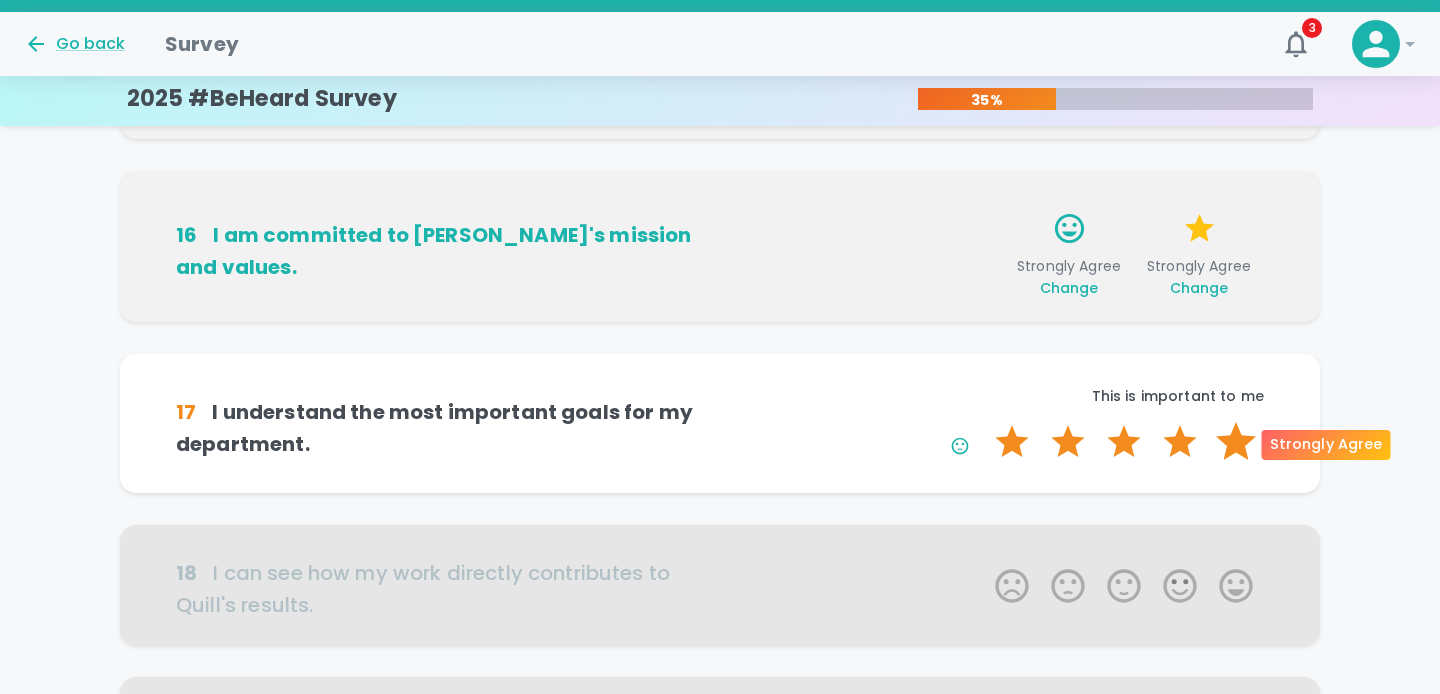 click on "5 Stars" at bounding box center [1236, 442] 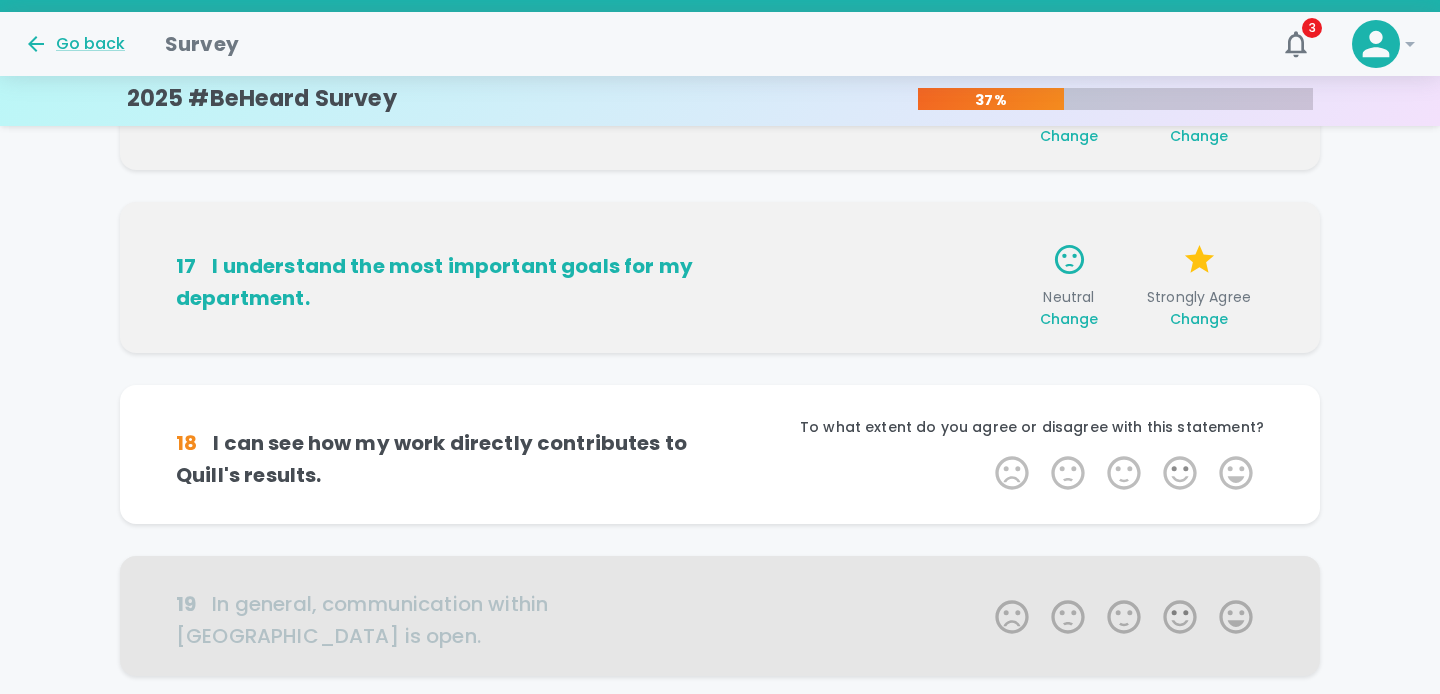 scroll, scrollTop: 1090, scrollLeft: 0, axis: vertical 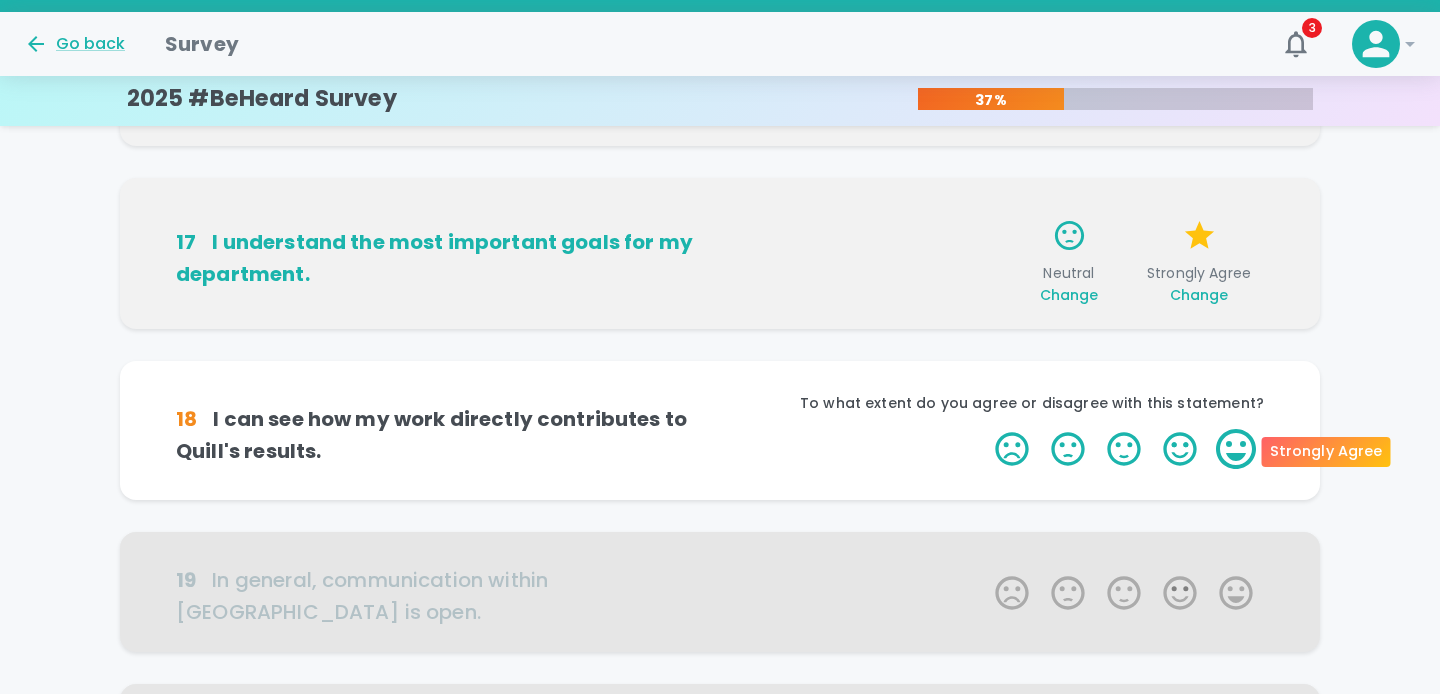 click on "5 Stars" at bounding box center [1236, 449] 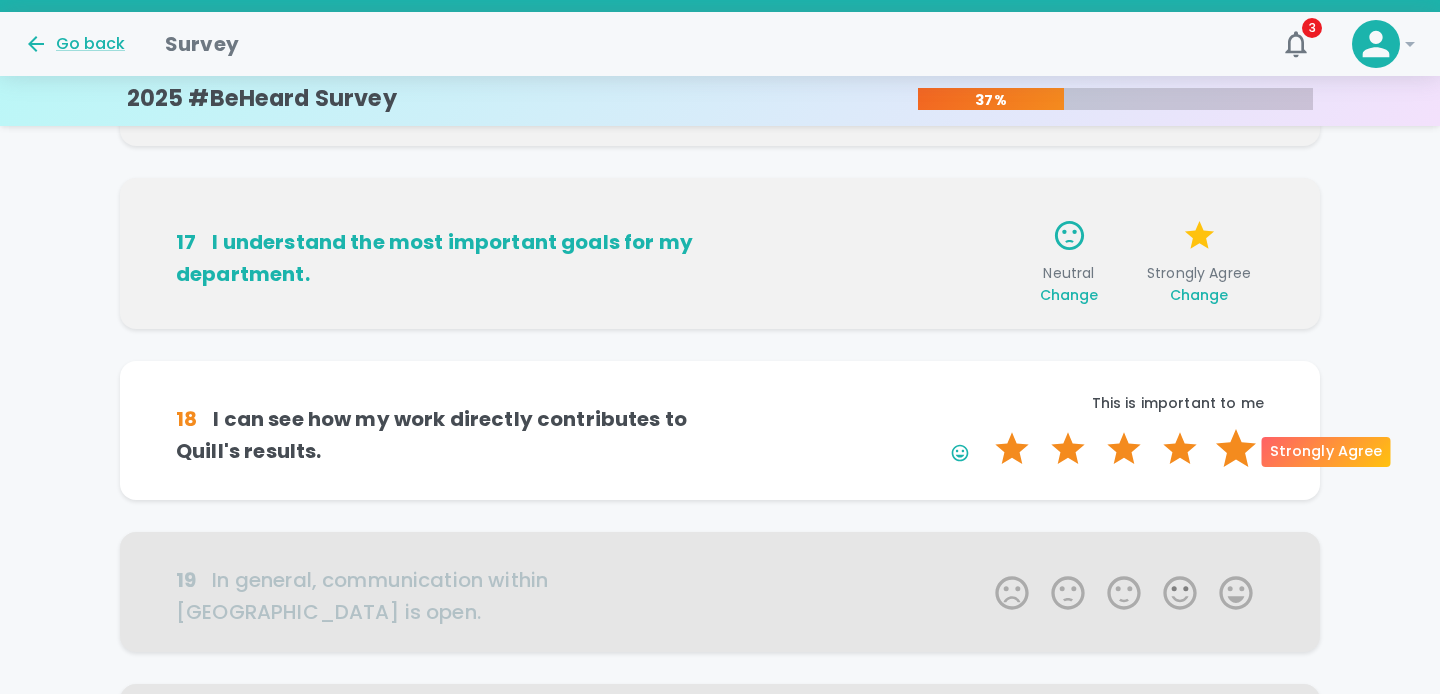 click on "5 Stars" at bounding box center [1236, 449] 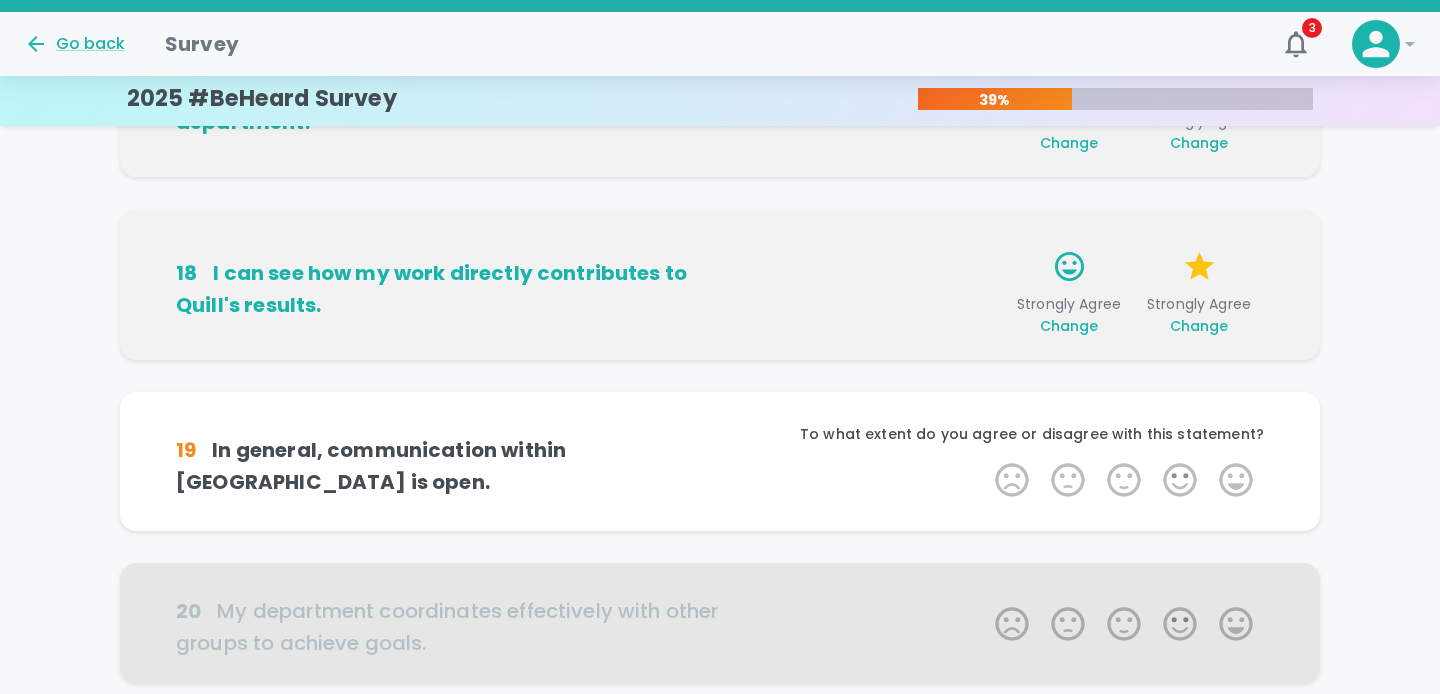 scroll, scrollTop: 1266, scrollLeft: 0, axis: vertical 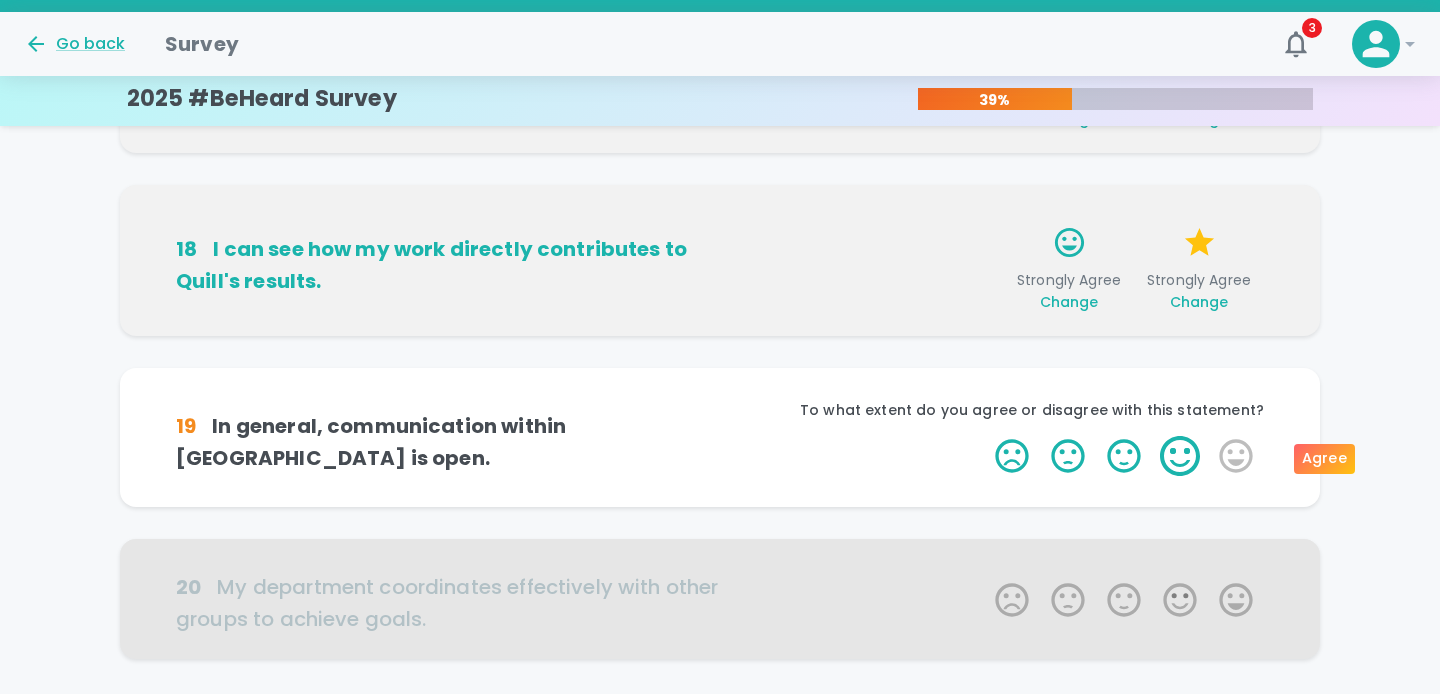 click on "4 Stars" at bounding box center [1180, 456] 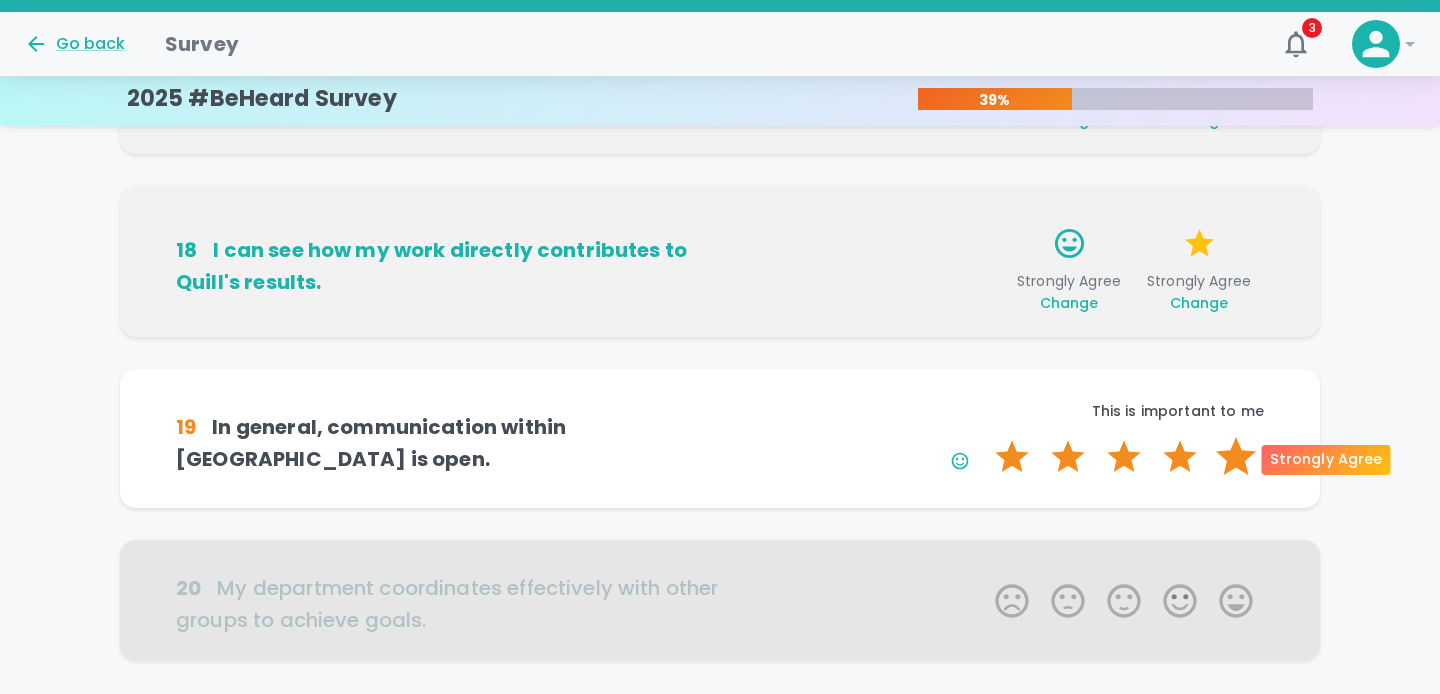 click on "5 Stars" at bounding box center [1236, 457] 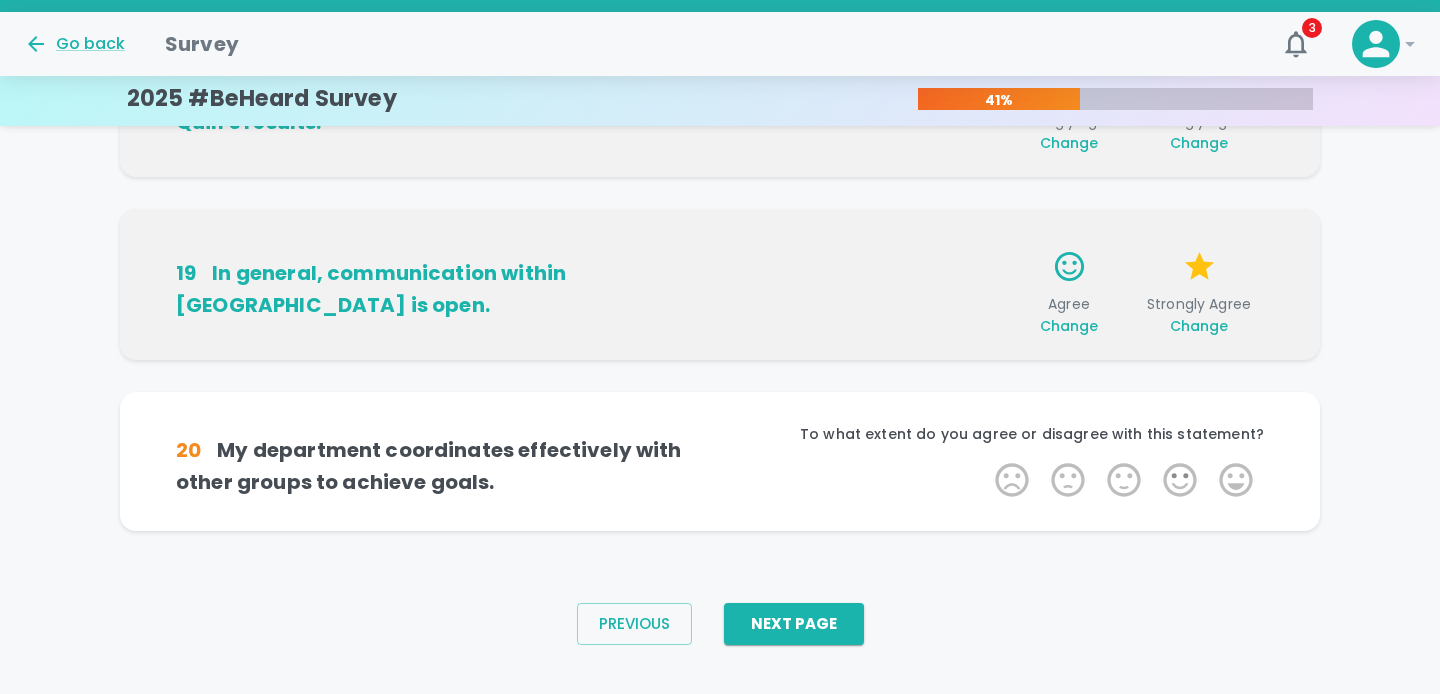 scroll, scrollTop: 1418, scrollLeft: 0, axis: vertical 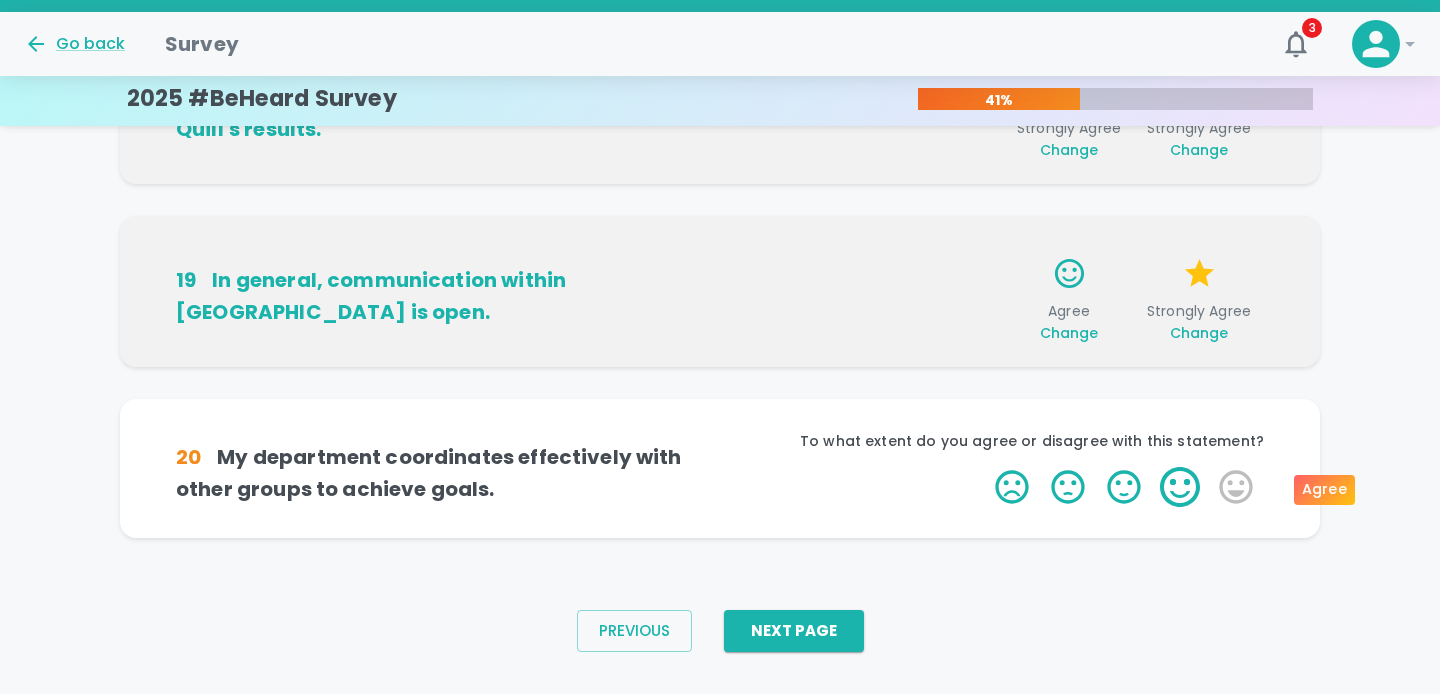 click on "4 Stars" at bounding box center (1180, 487) 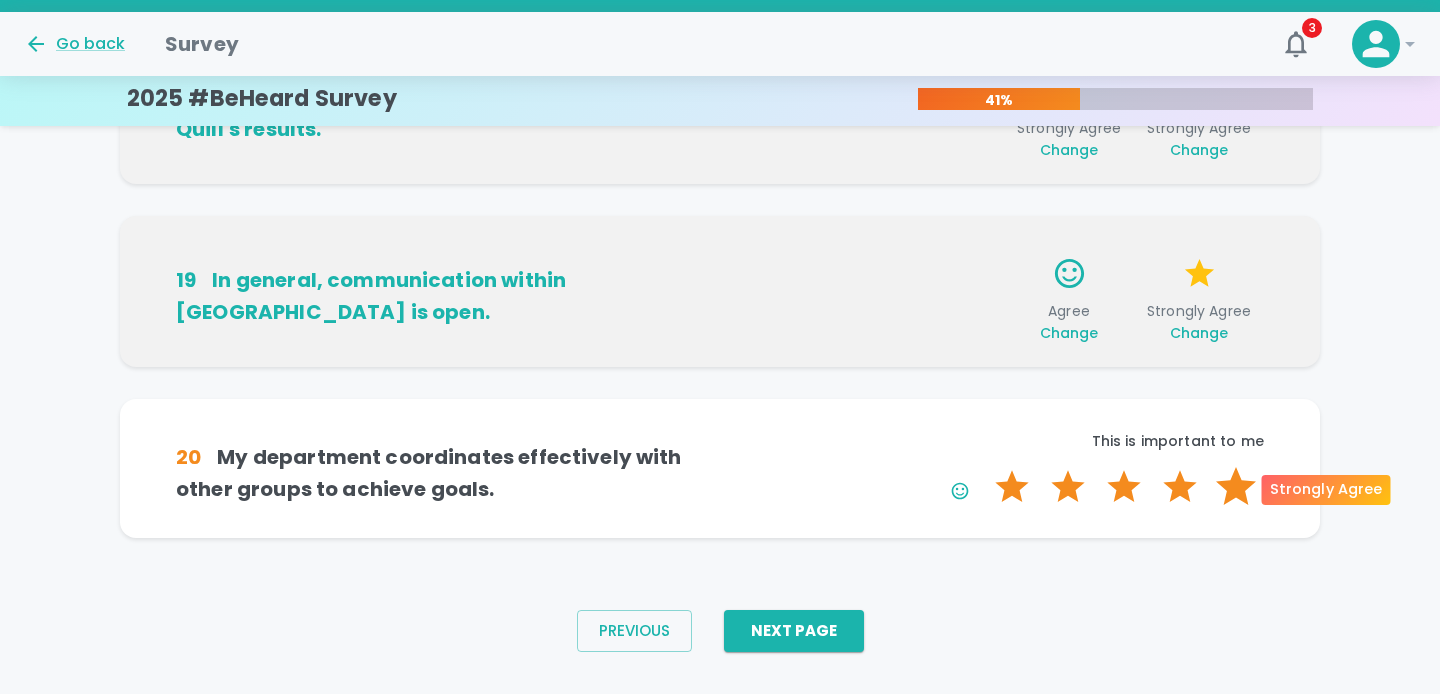 click on "5 Stars" at bounding box center [1236, 487] 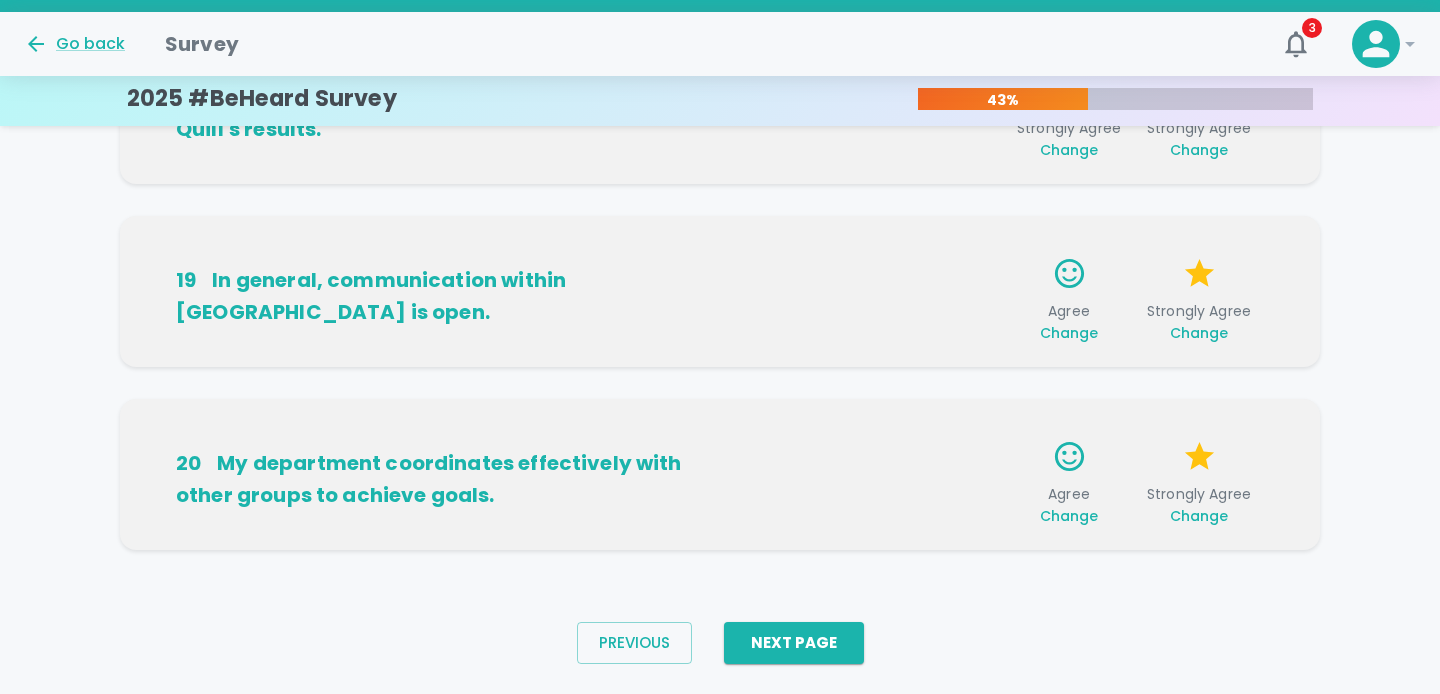 scroll, scrollTop: 1456, scrollLeft: 0, axis: vertical 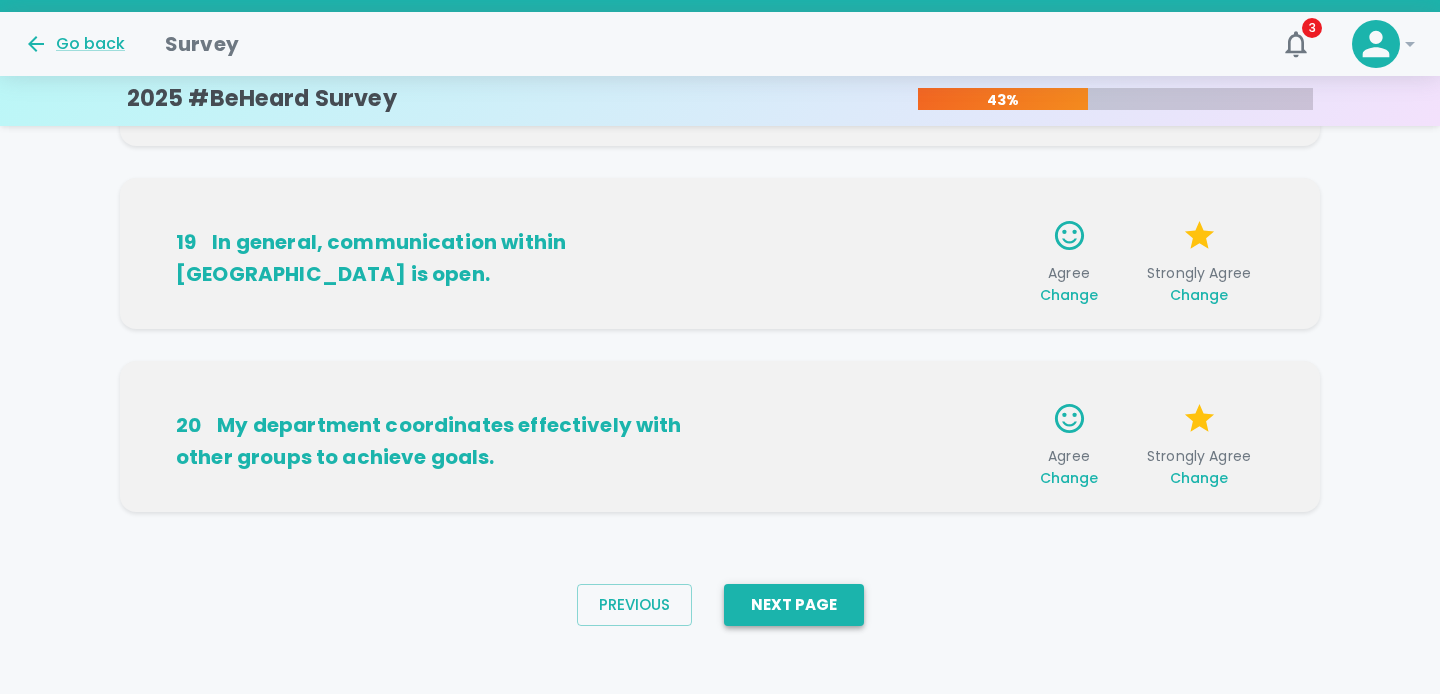 click on "Next Page" at bounding box center [794, 605] 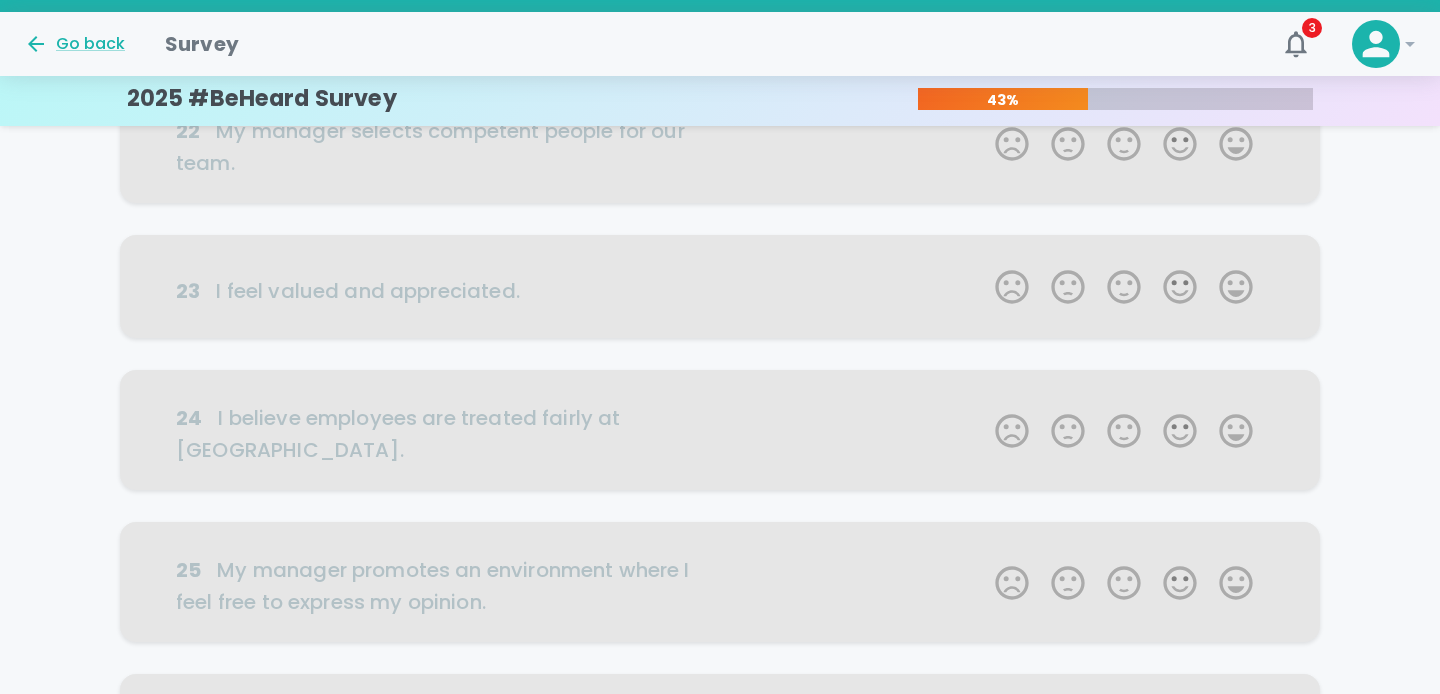 scroll, scrollTop: 0, scrollLeft: 0, axis: both 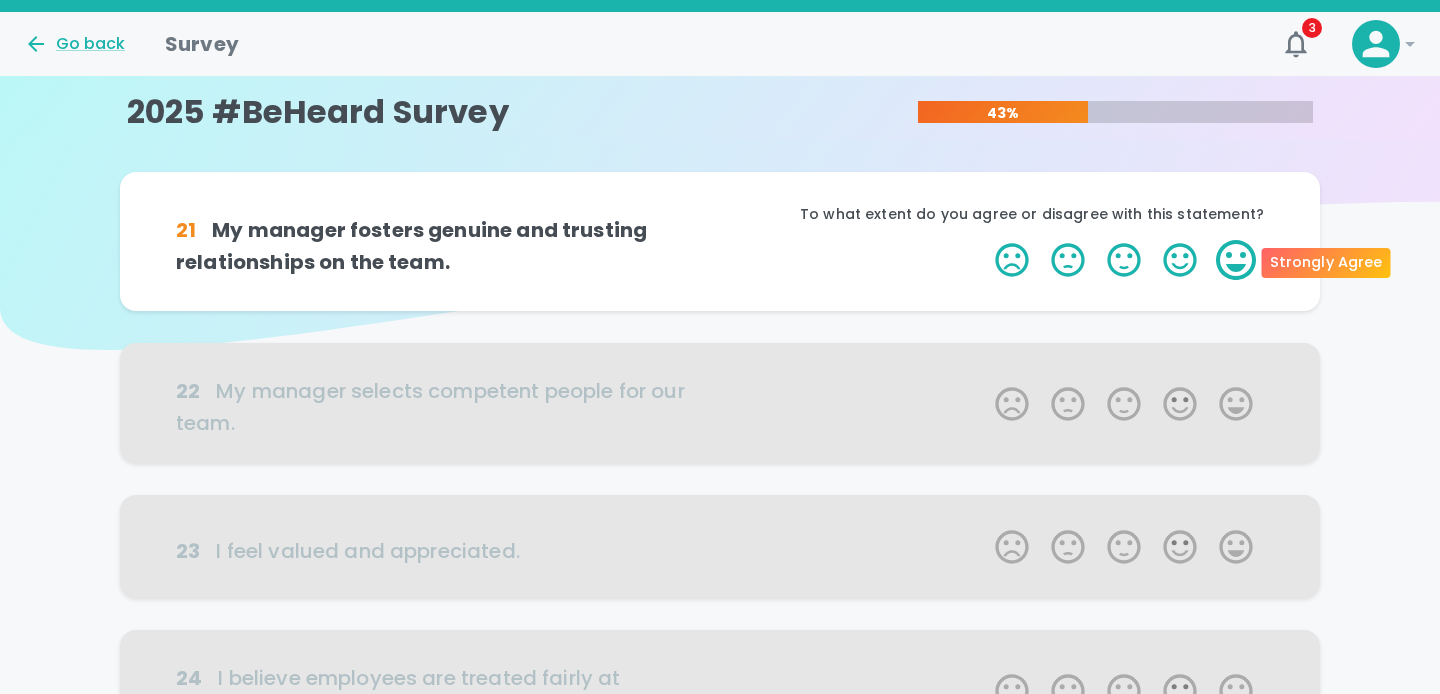 click on "5 Stars" at bounding box center (1236, 260) 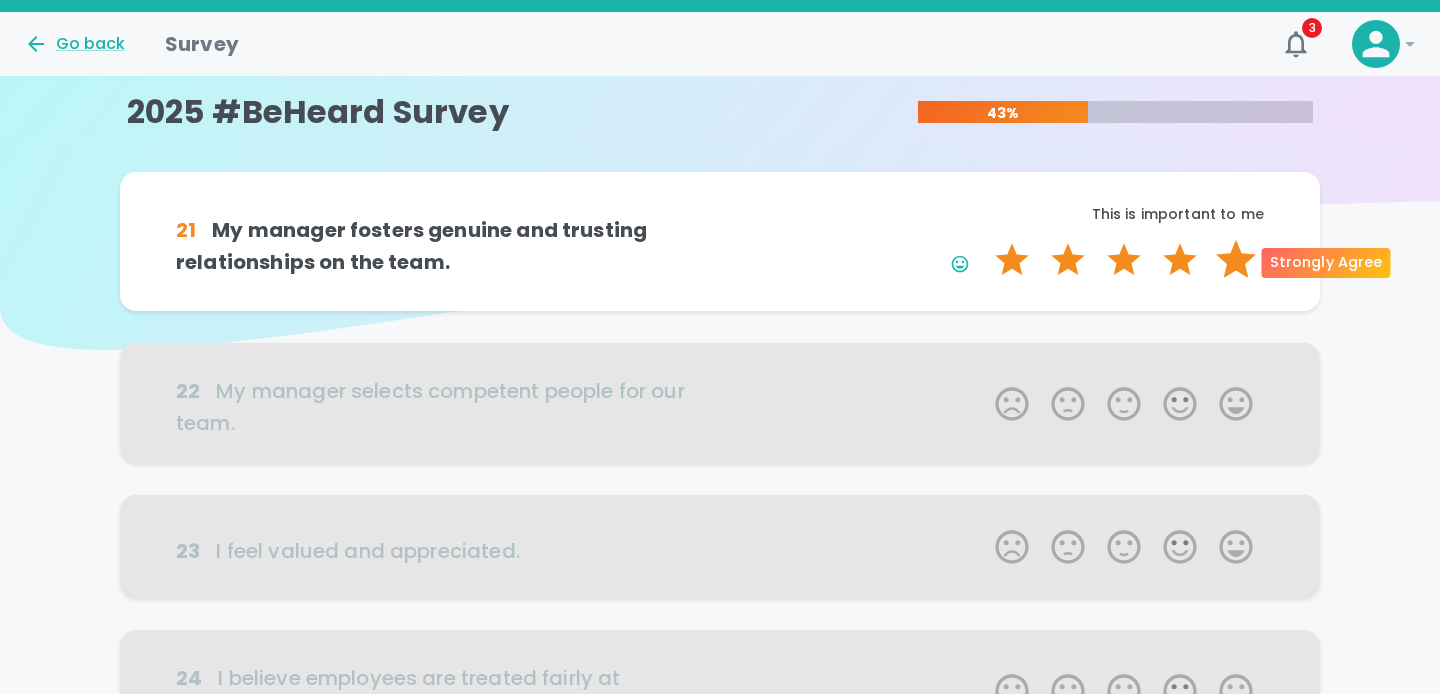 click on "5 Stars" at bounding box center [1236, 260] 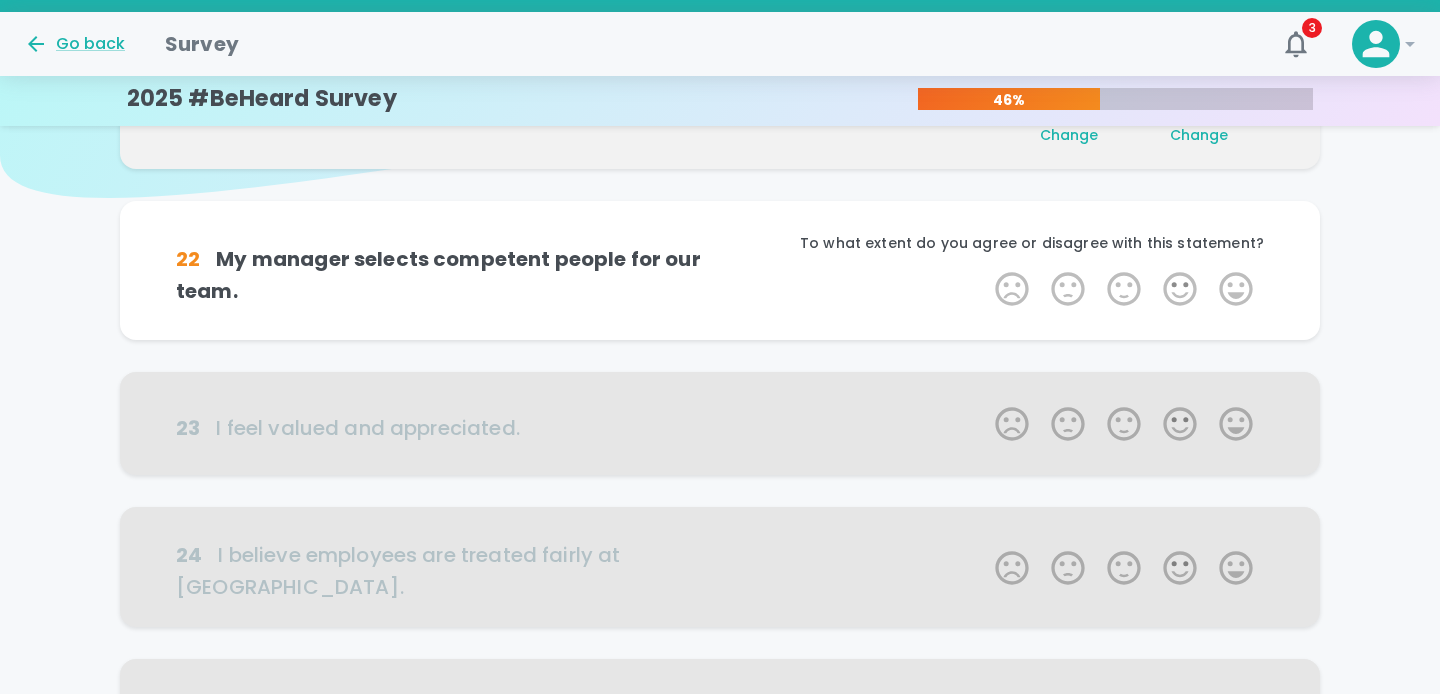 scroll, scrollTop: 176, scrollLeft: 0, axis: vertical 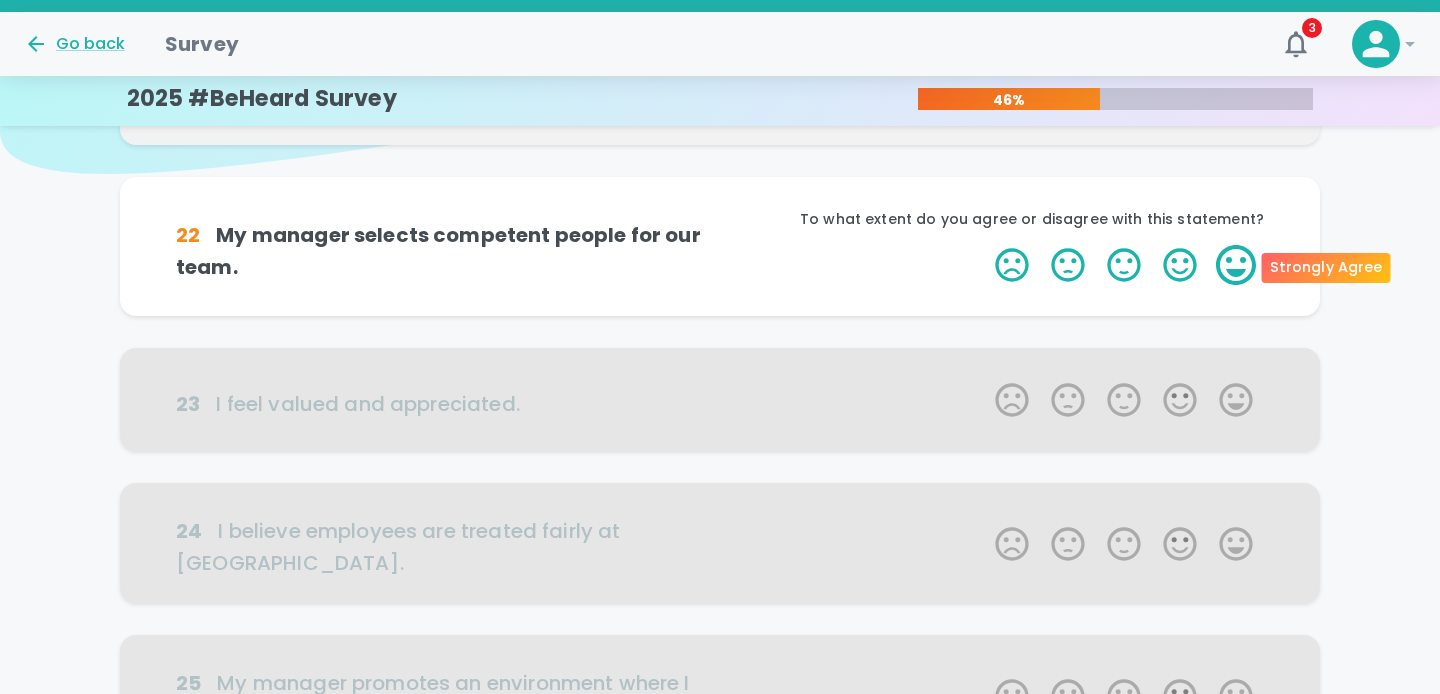 click on "5 Stars" at bounding box center (1236, 265) 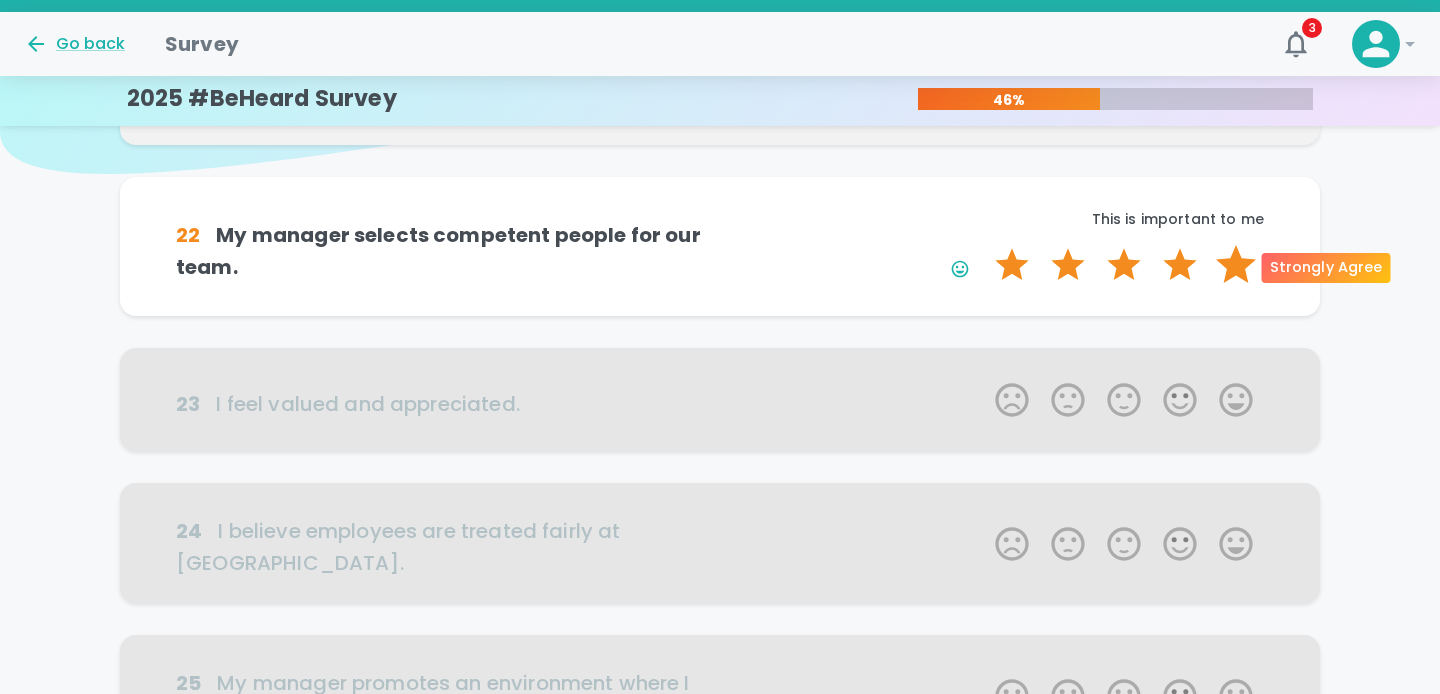 click on "5 Stars" at bounding box center (1236, 265) 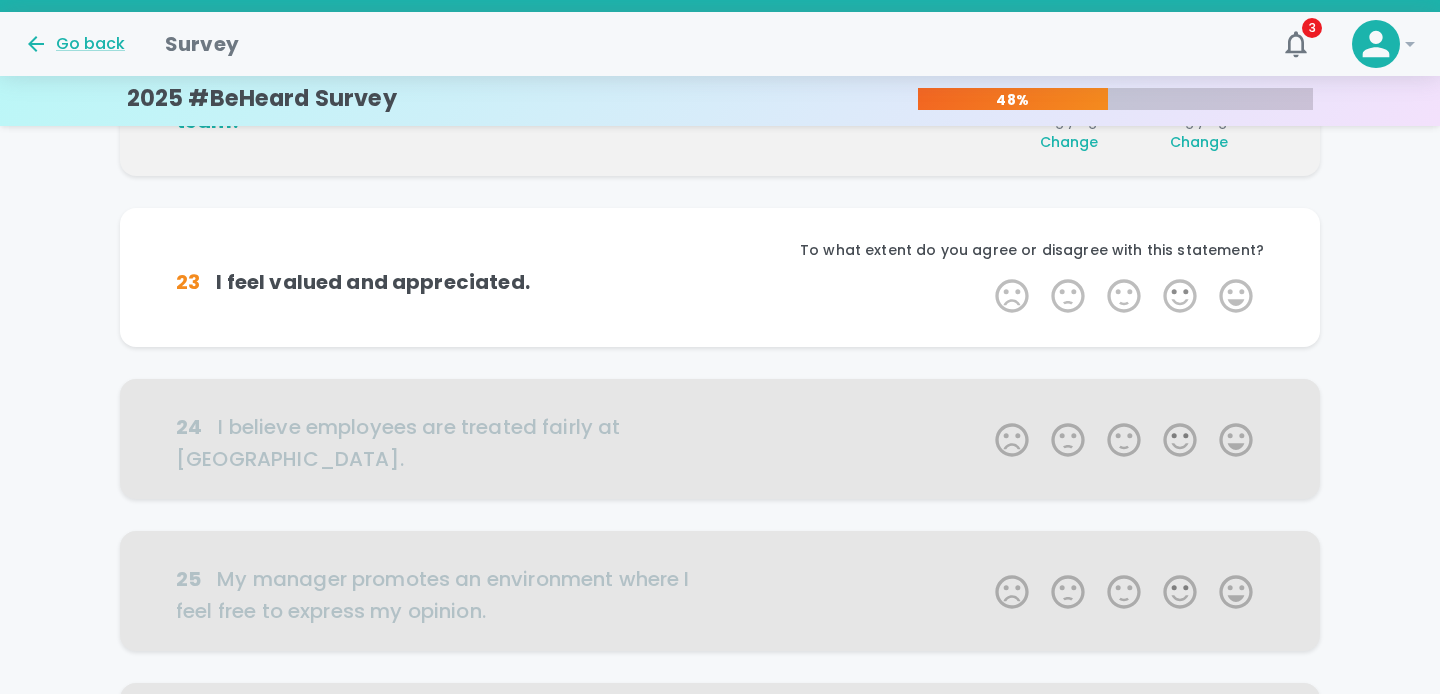 scroll, scrollTop: 352, scrollLeft: 0, axis: vertical 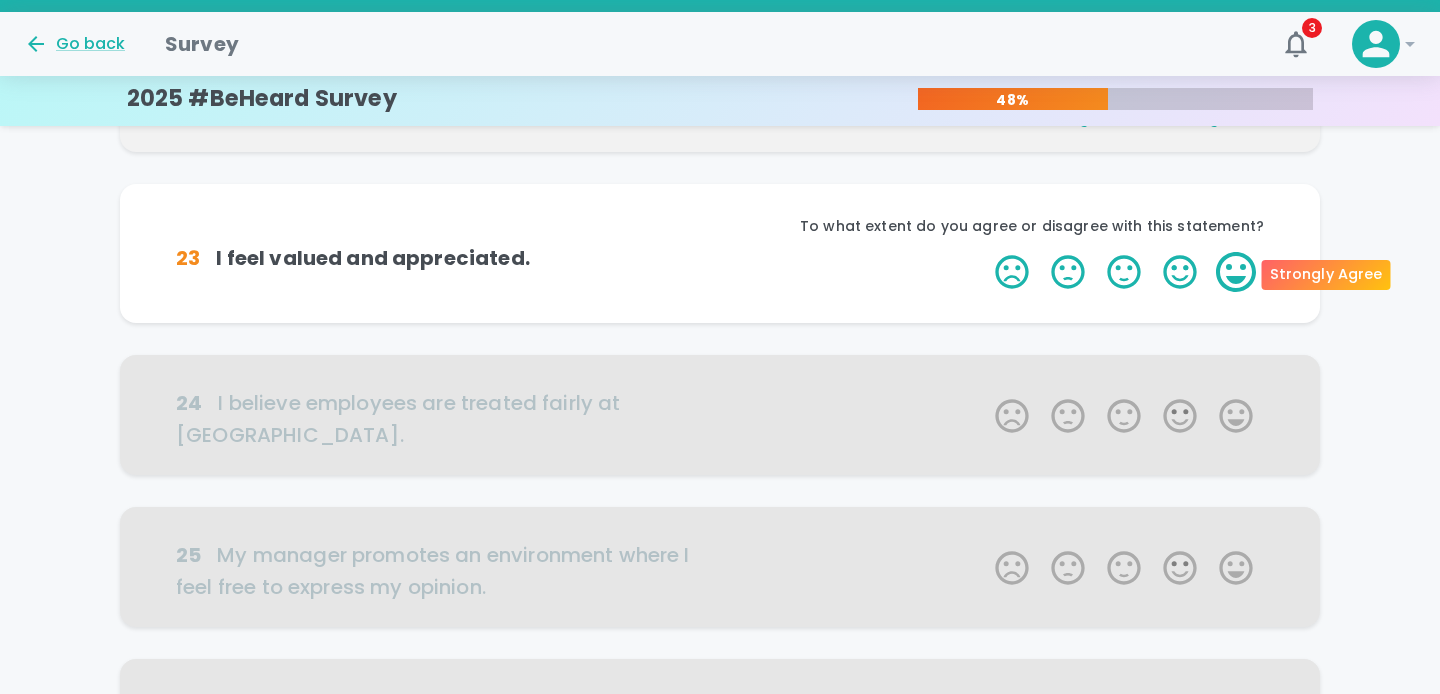 click on "5 Stars" at bounding box center (1236, 272) 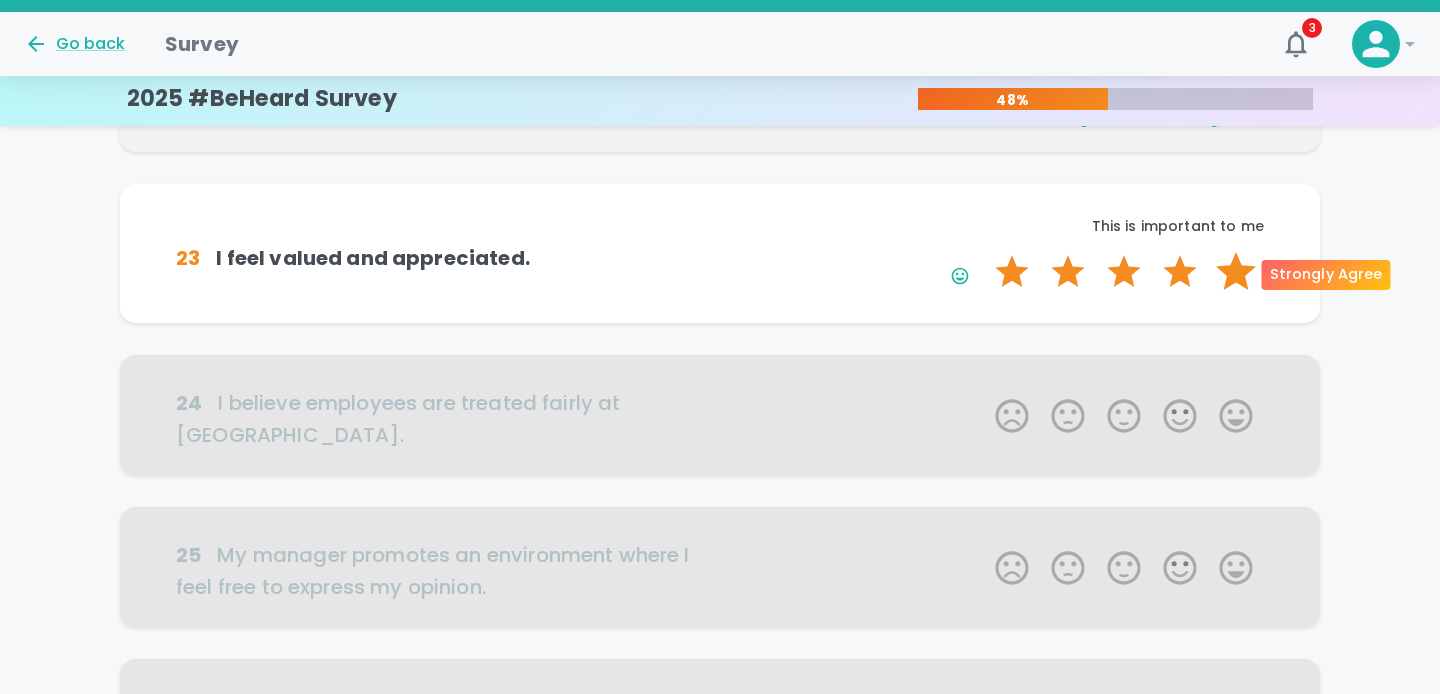 click on "5 Stars" at bounding box center (1236, 272) 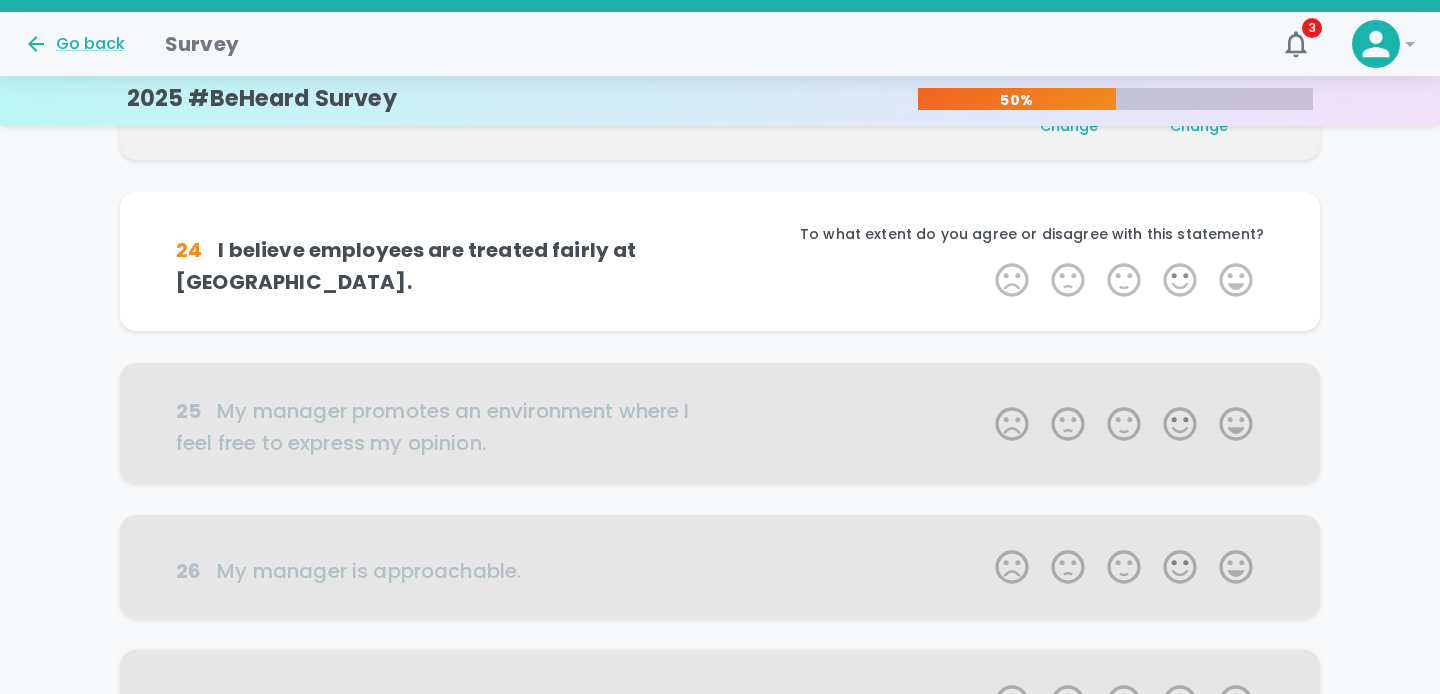 scroll, scrollTop: 528, scrollLeft: 0, axis: vertical 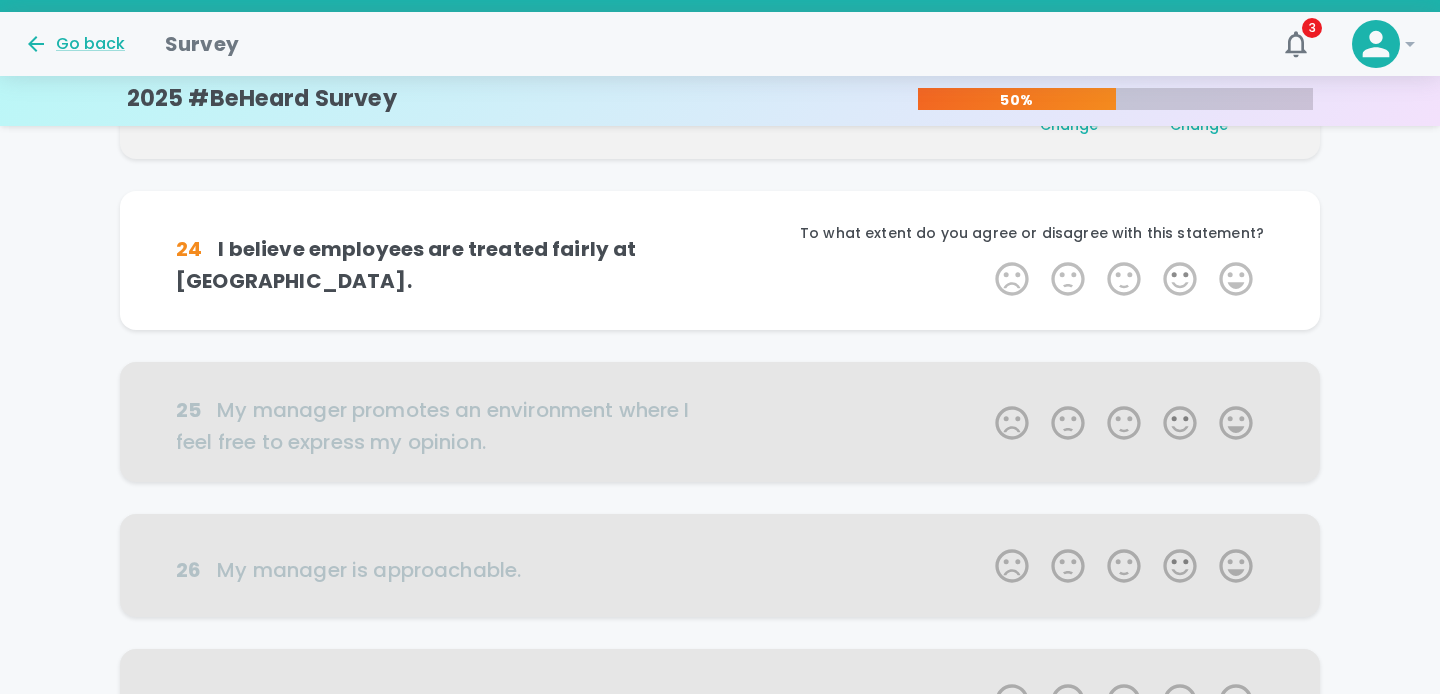 click on "5 Stars" at bounding box center (1236, 279) 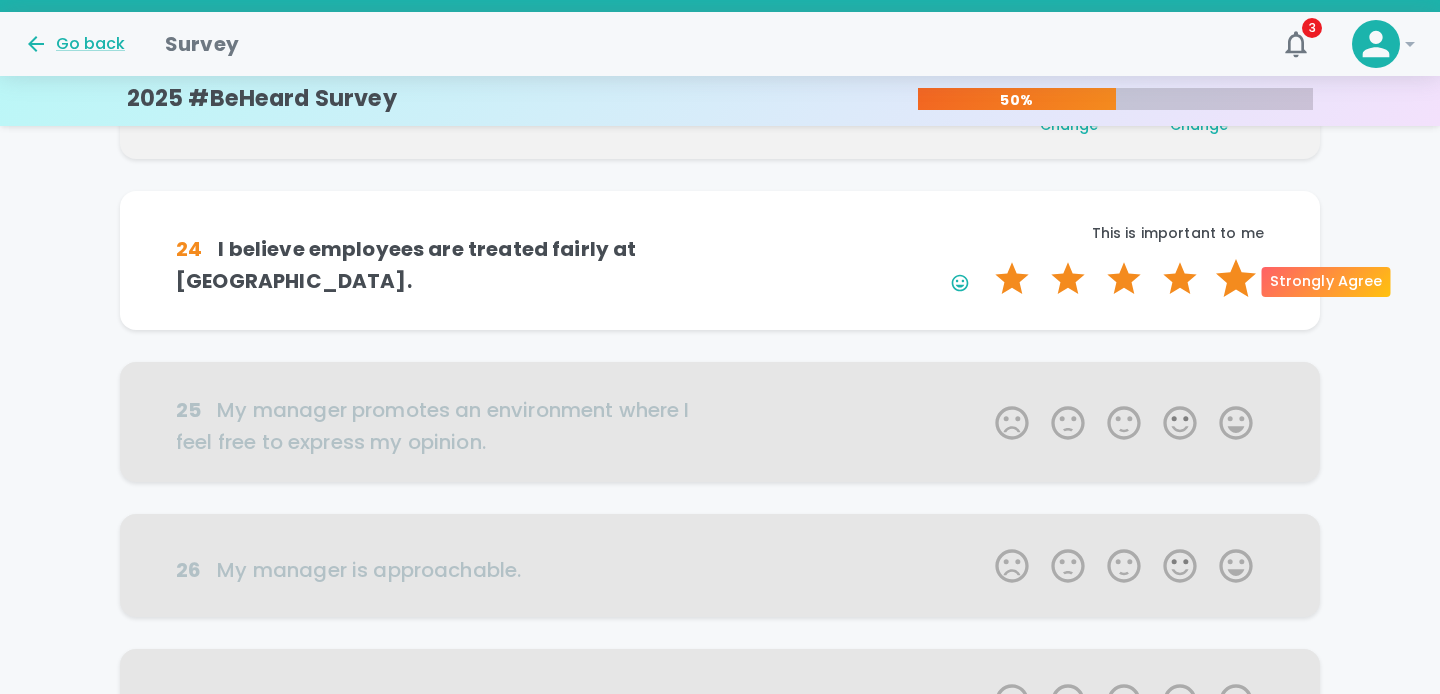 click on "5 Stars" at bounding box center [1236, 279] 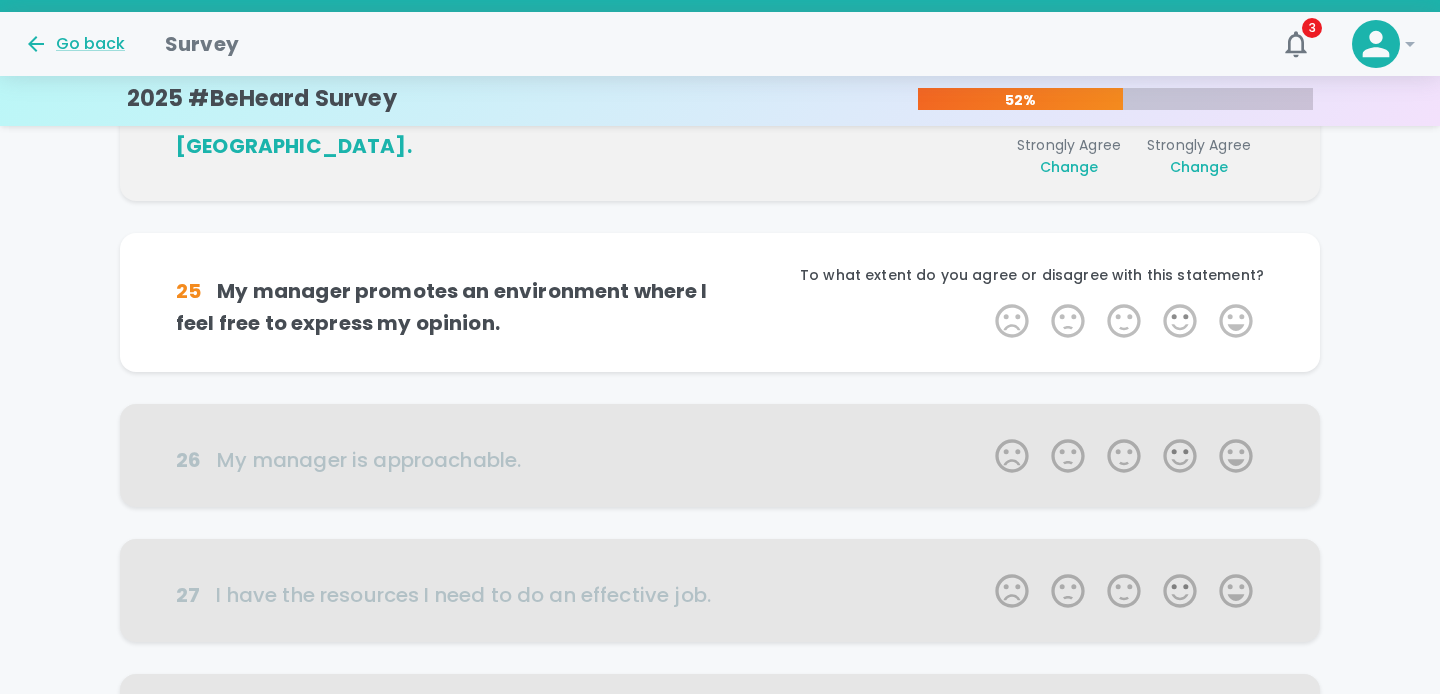 scroll, scrollTop: 704, scrollLeft: 0, axis: vertical 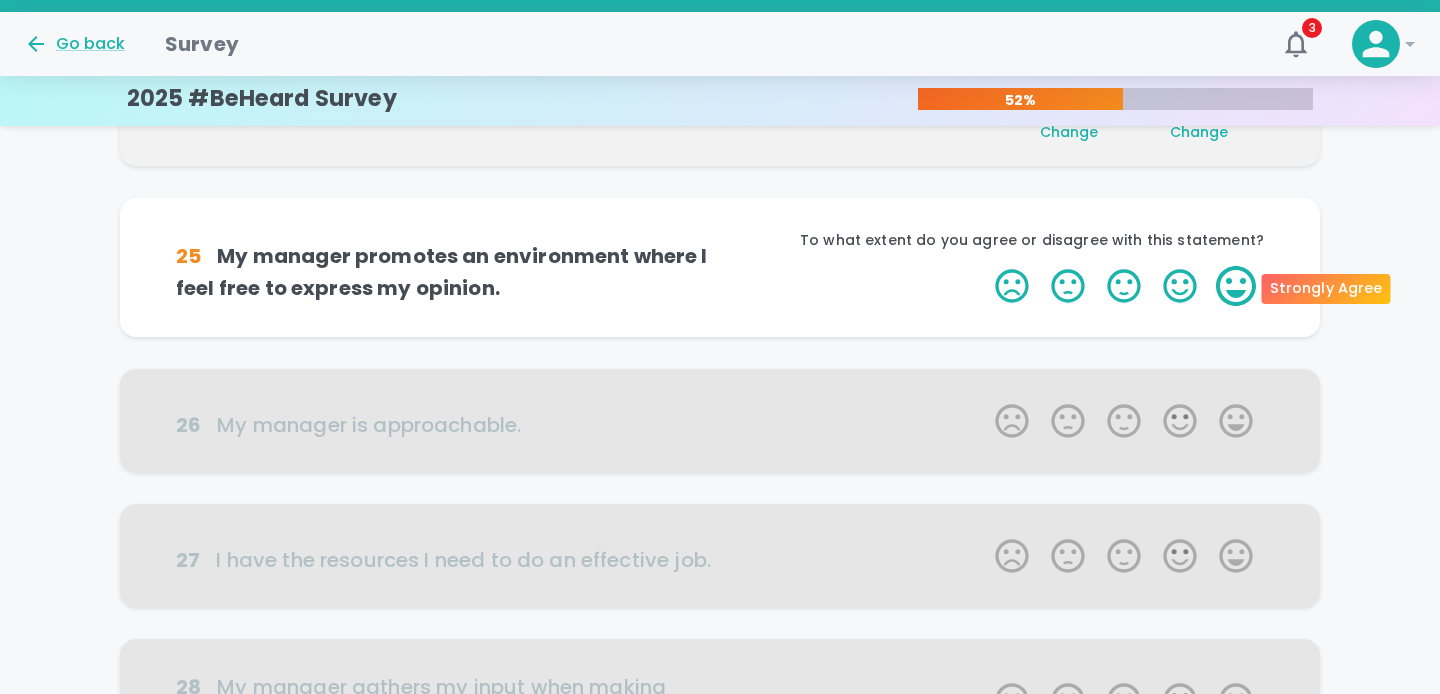 click on "5 Stars" at bounding box center (1236, 286) 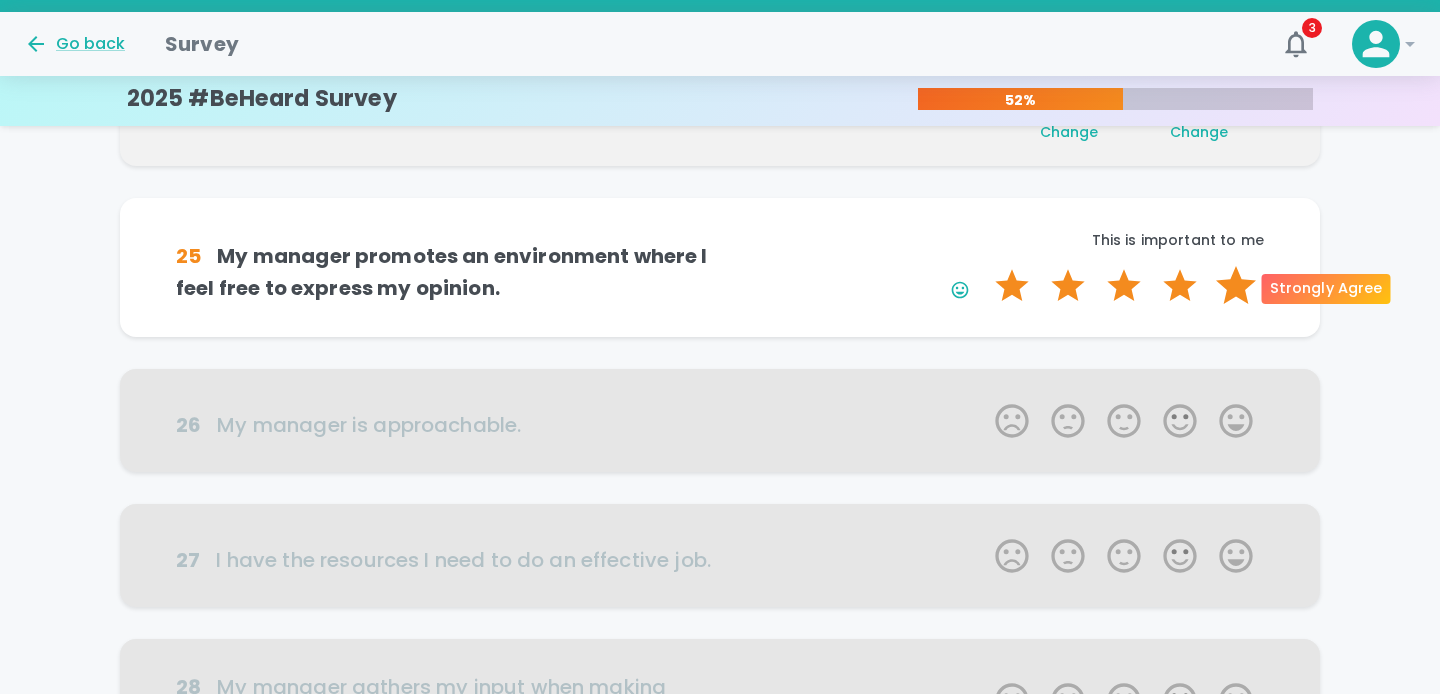 click on "5 Stars" at bounding box center [1236, 286] 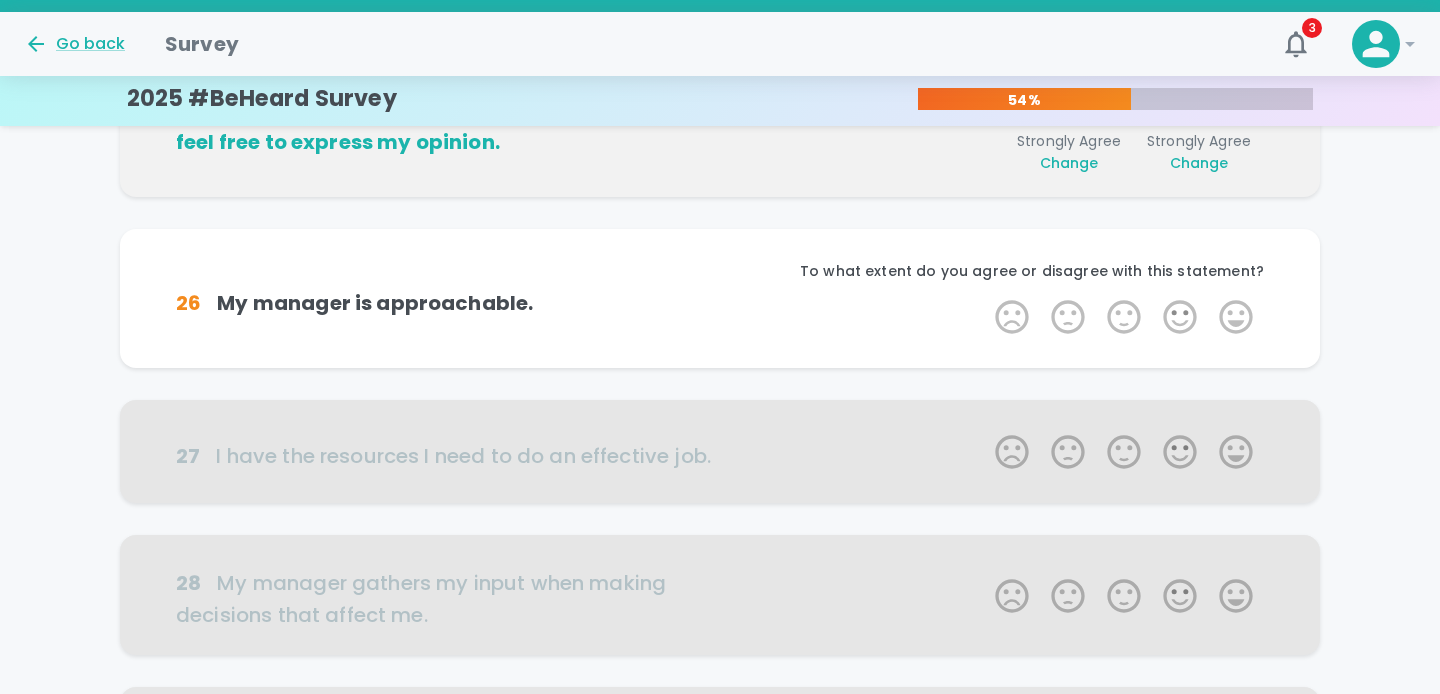 scroll, scrollTop: 880, scrollLeft: 0, axis: vertical 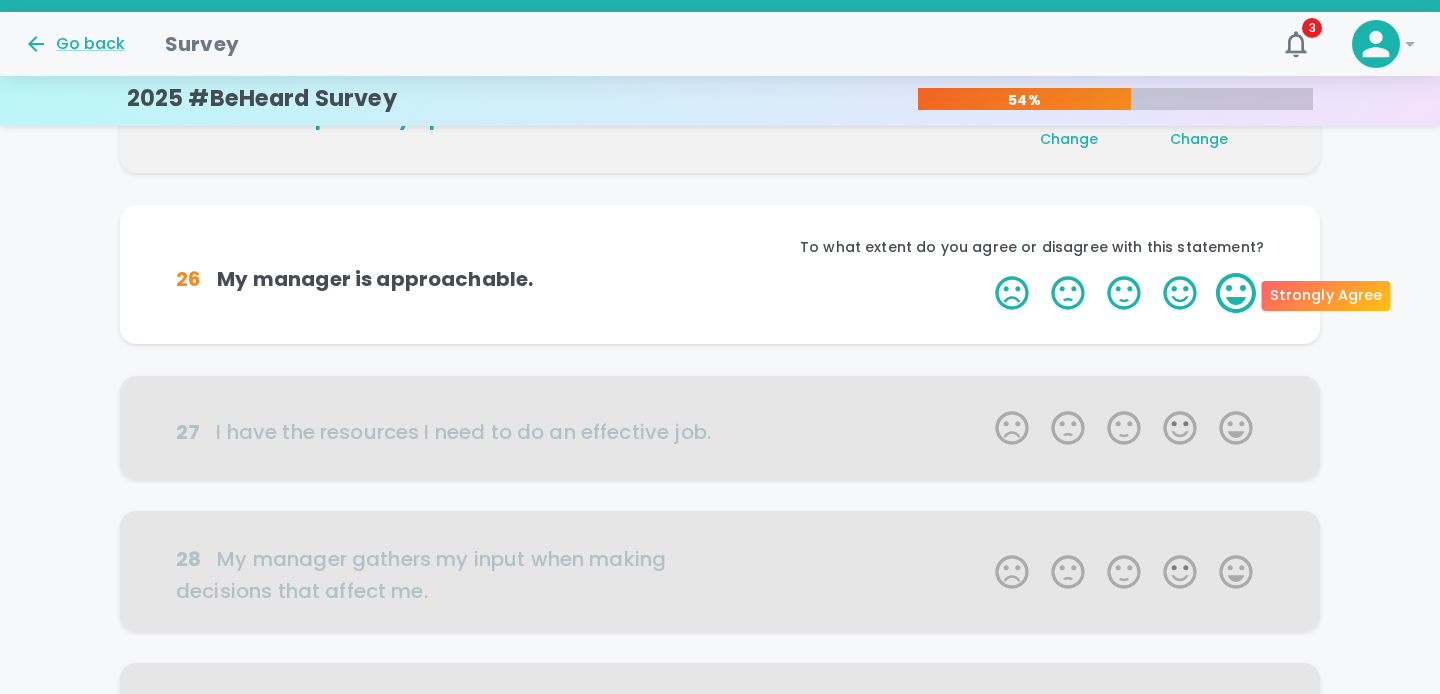 click on "5 Stars" at bounding box center [1236, 293] 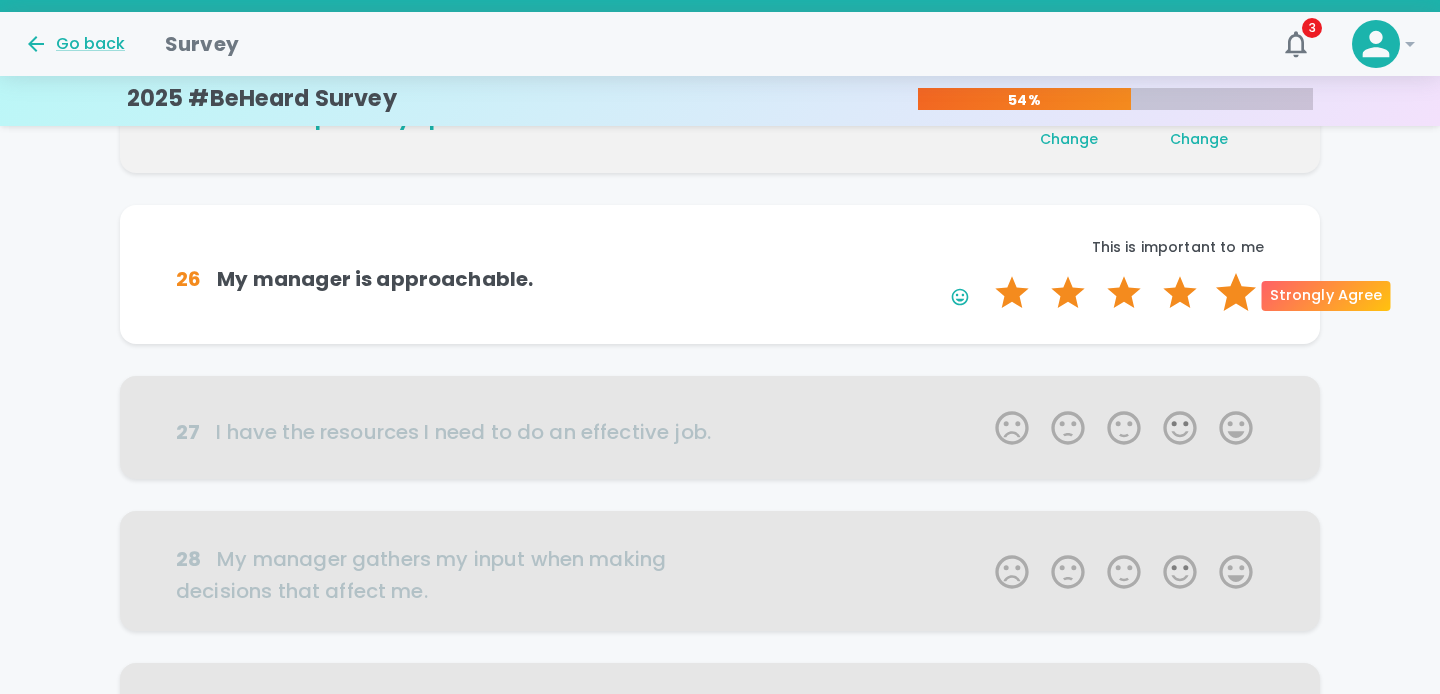 click on "5 Stars" at bounding box center (1236, 293) 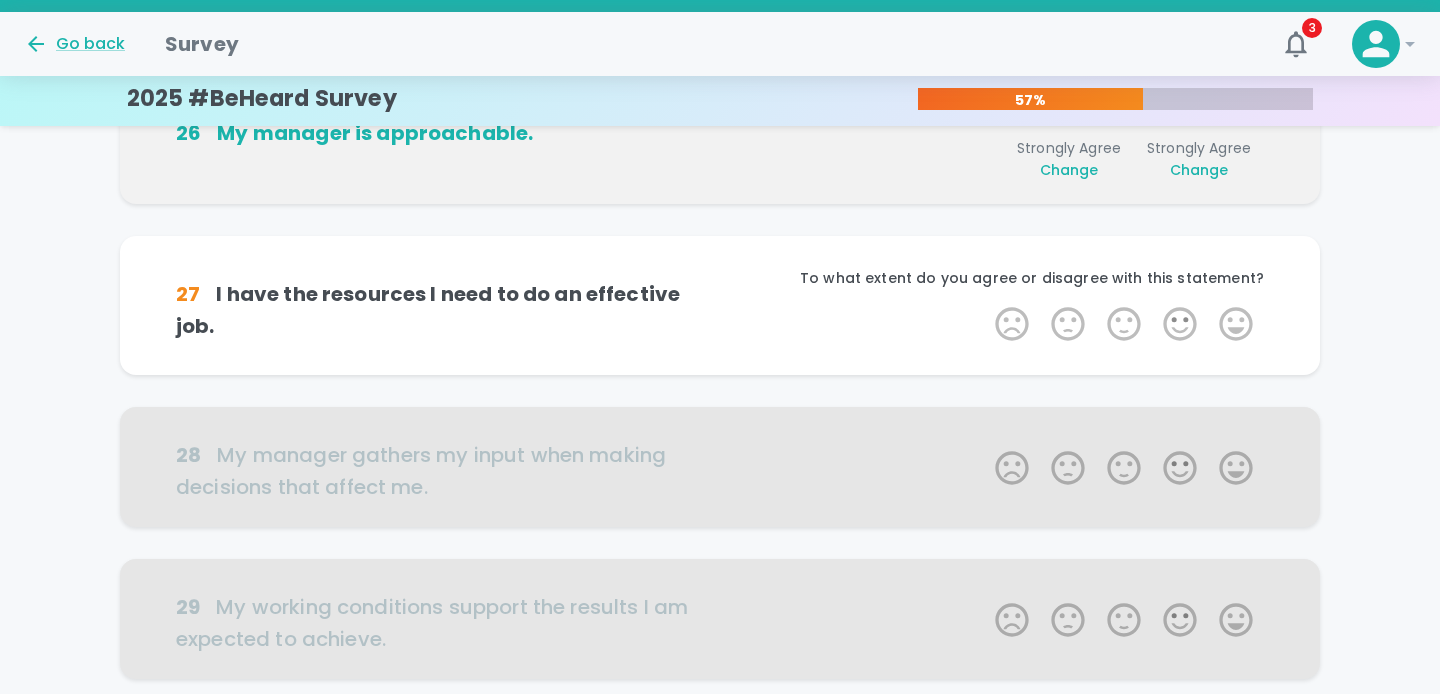 scroll, scrollTop: 1056, scrollLeft: 0, axis: vertical 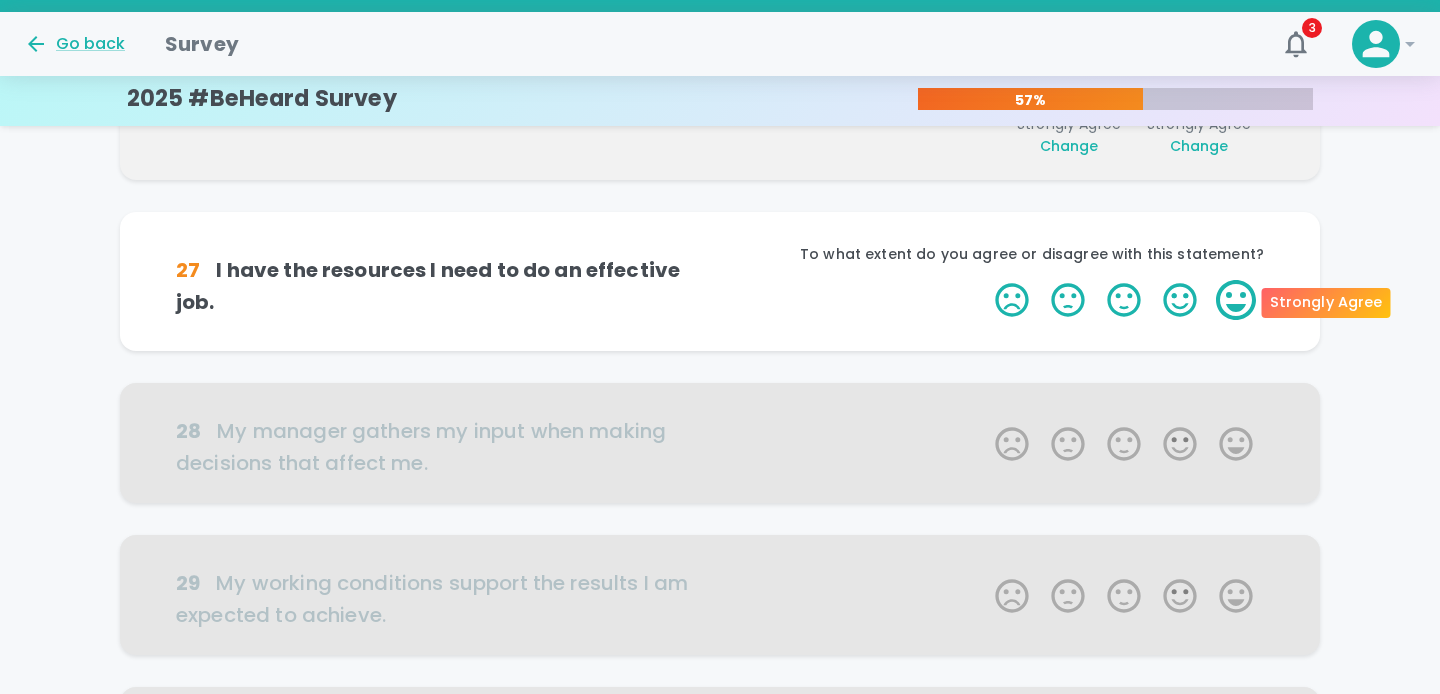 click on "5 Stars" at bounding box center [1236, 300] 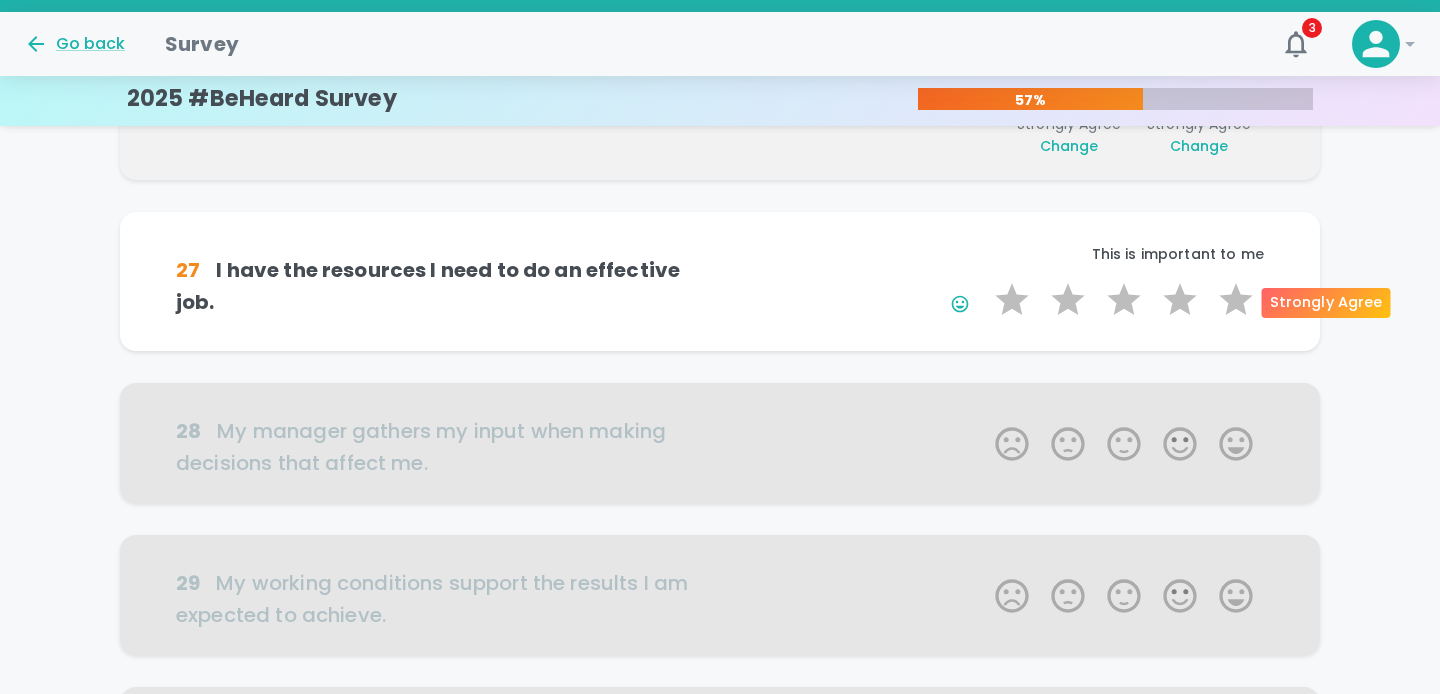 click on "5 Stars" at bounding box center [1236, 300] 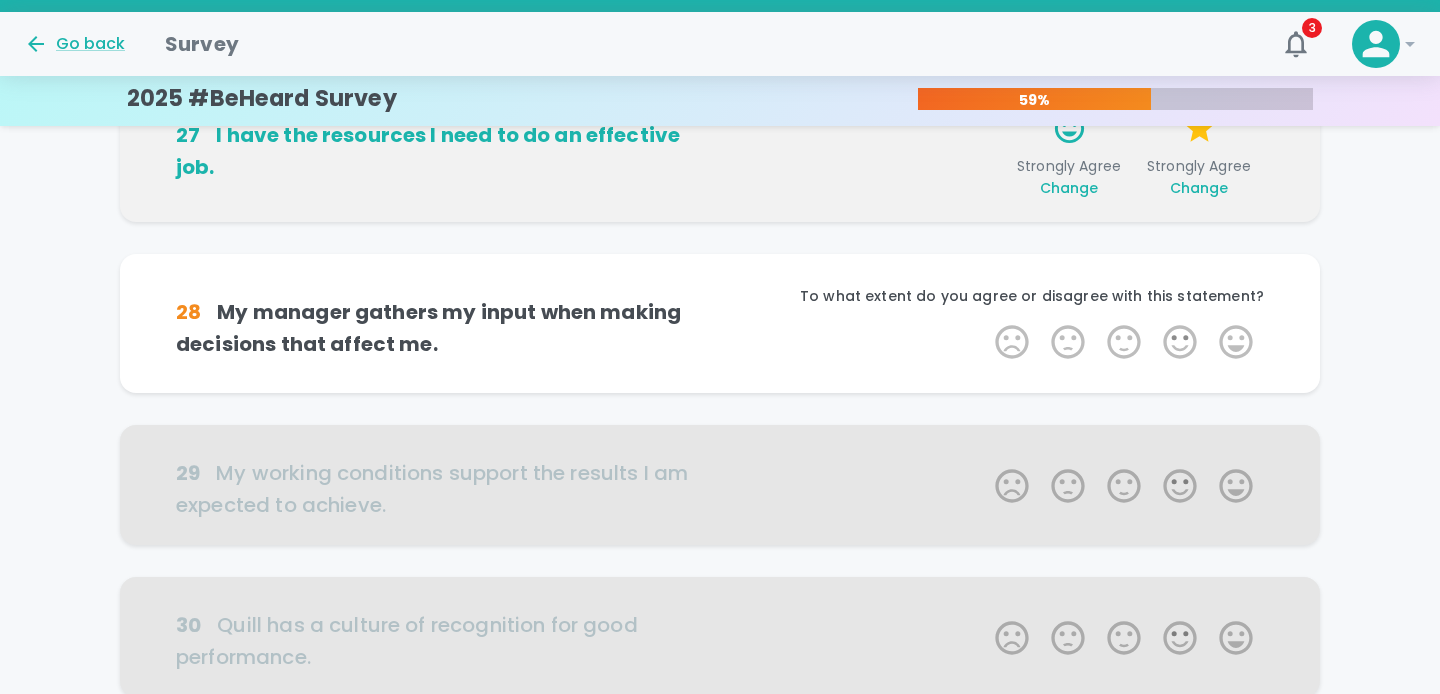 scroll, scrollTop: 1232, scrollLeft: 0, axis: vertical 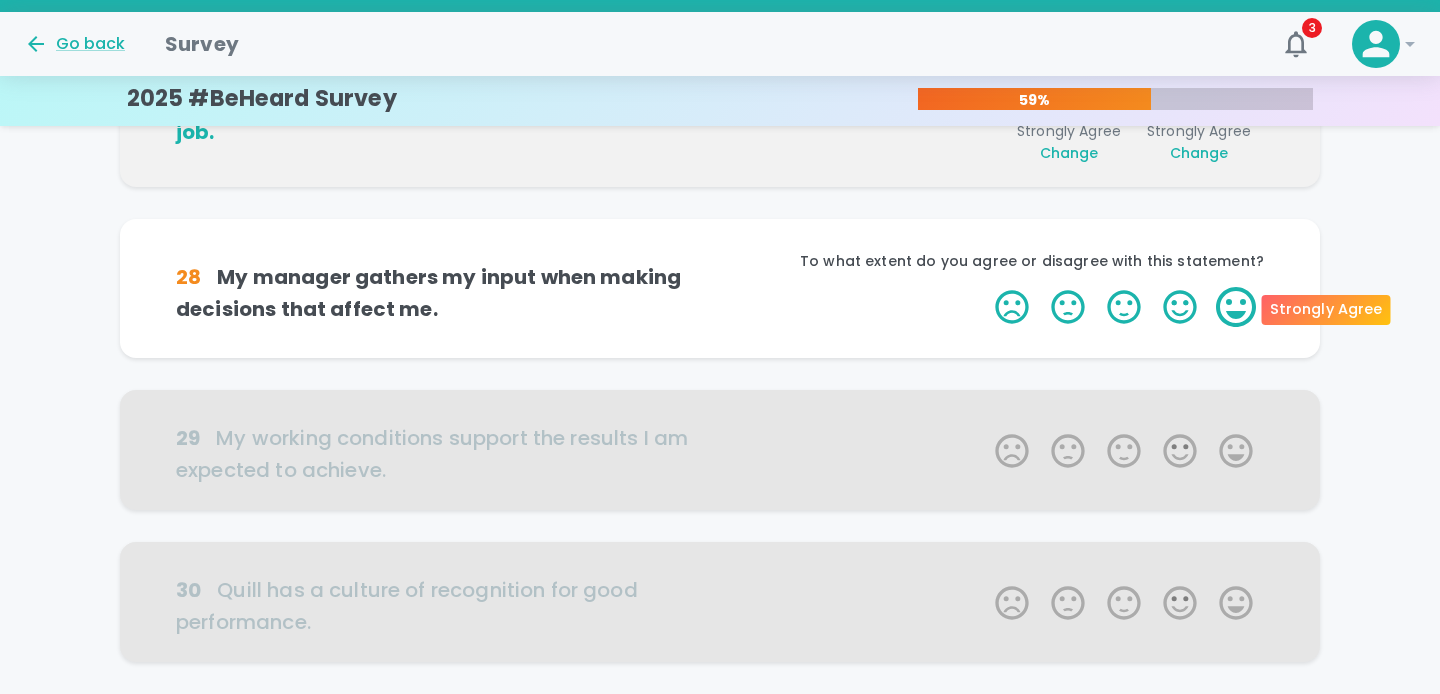 click on "5 Stars" at bounding box center (1236, 307) 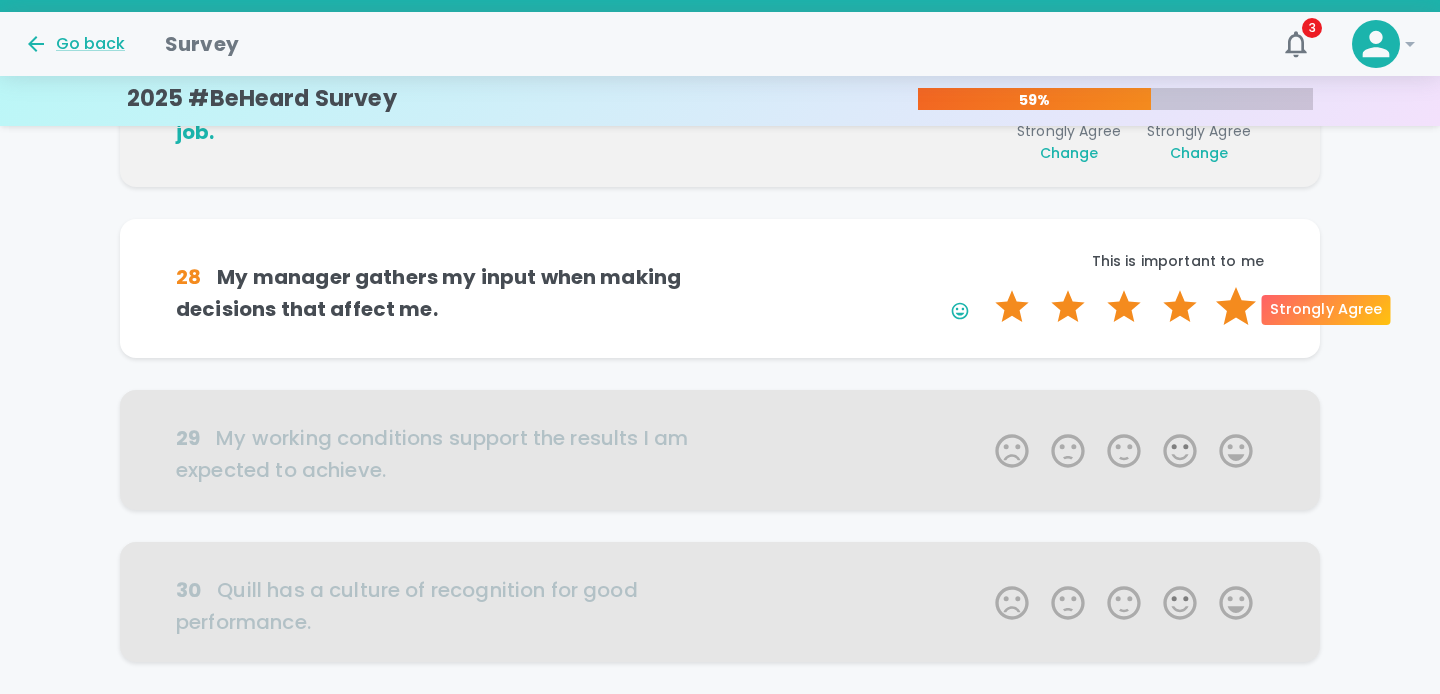 click on "5 Stars" at bounding box center (1236, 307) 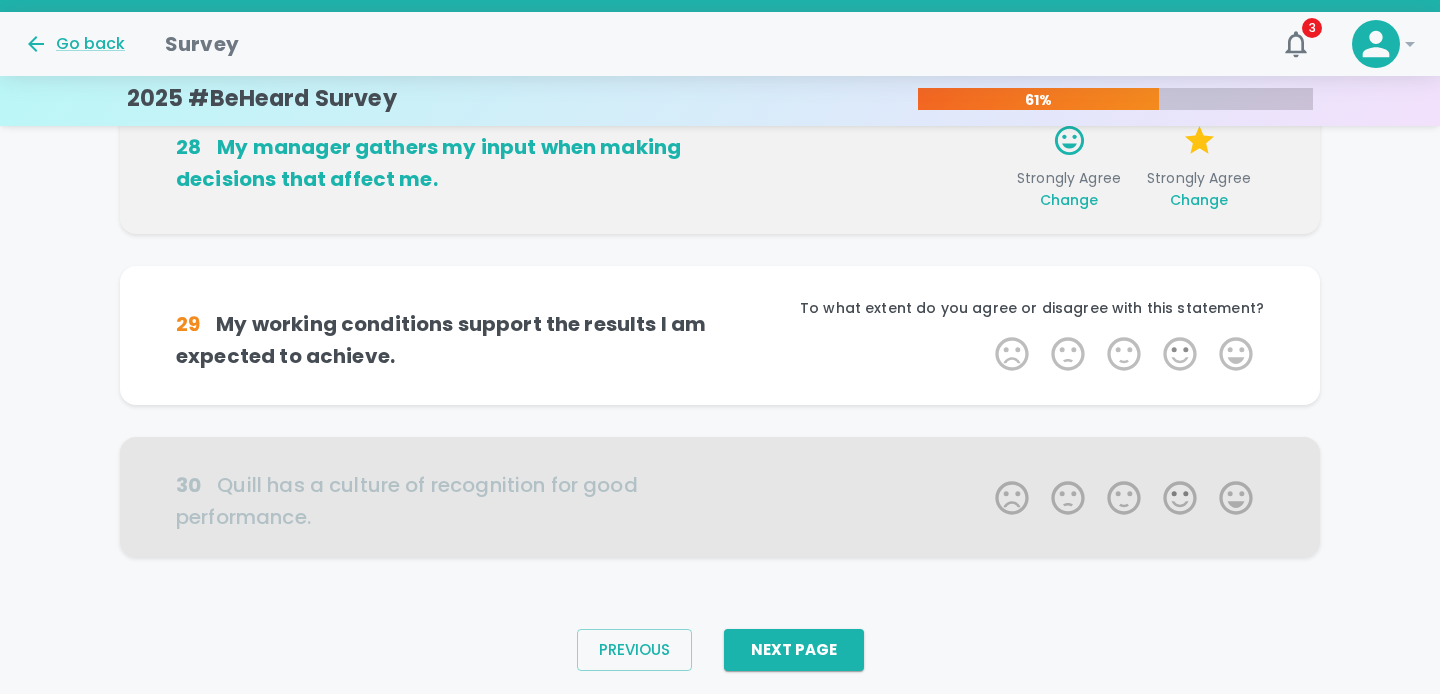scroll, scrollTop: 1394, scrollLeft: 0, axis: vertical 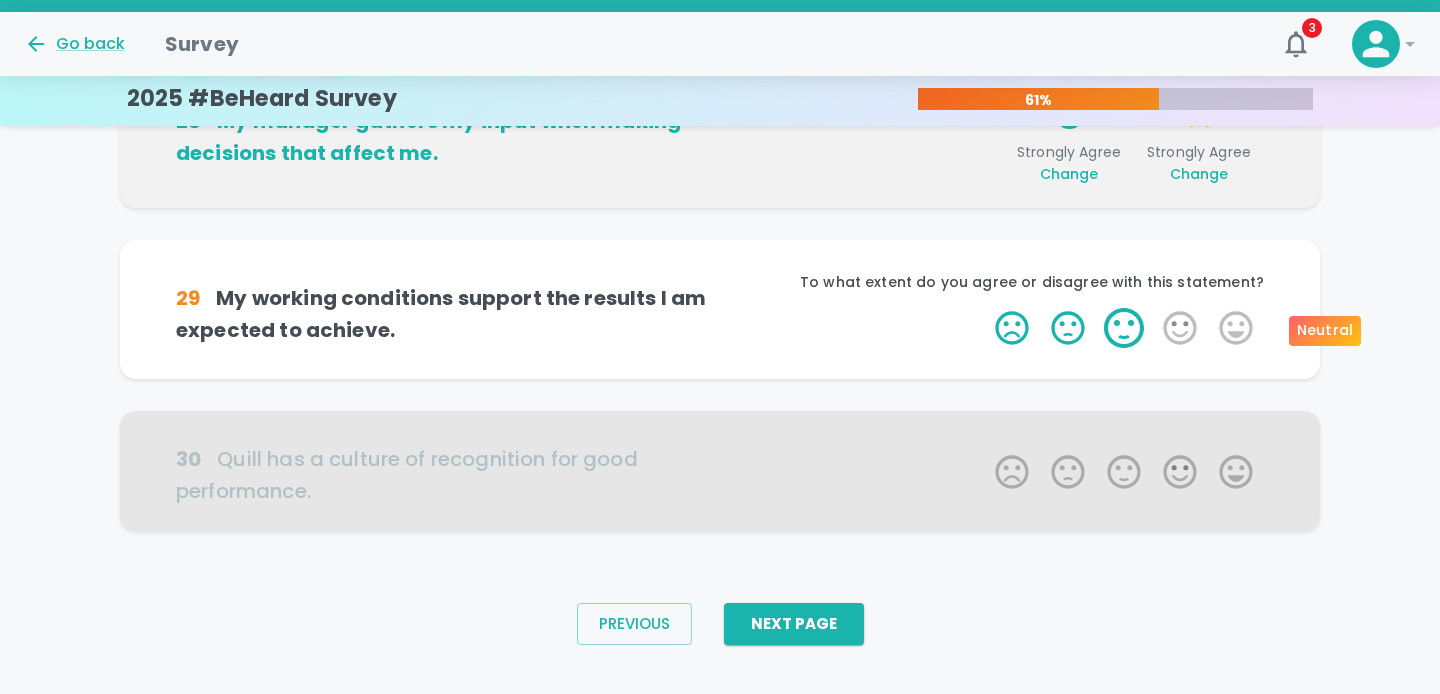 click on "3 Stars" at bounding box center (1124, 328) 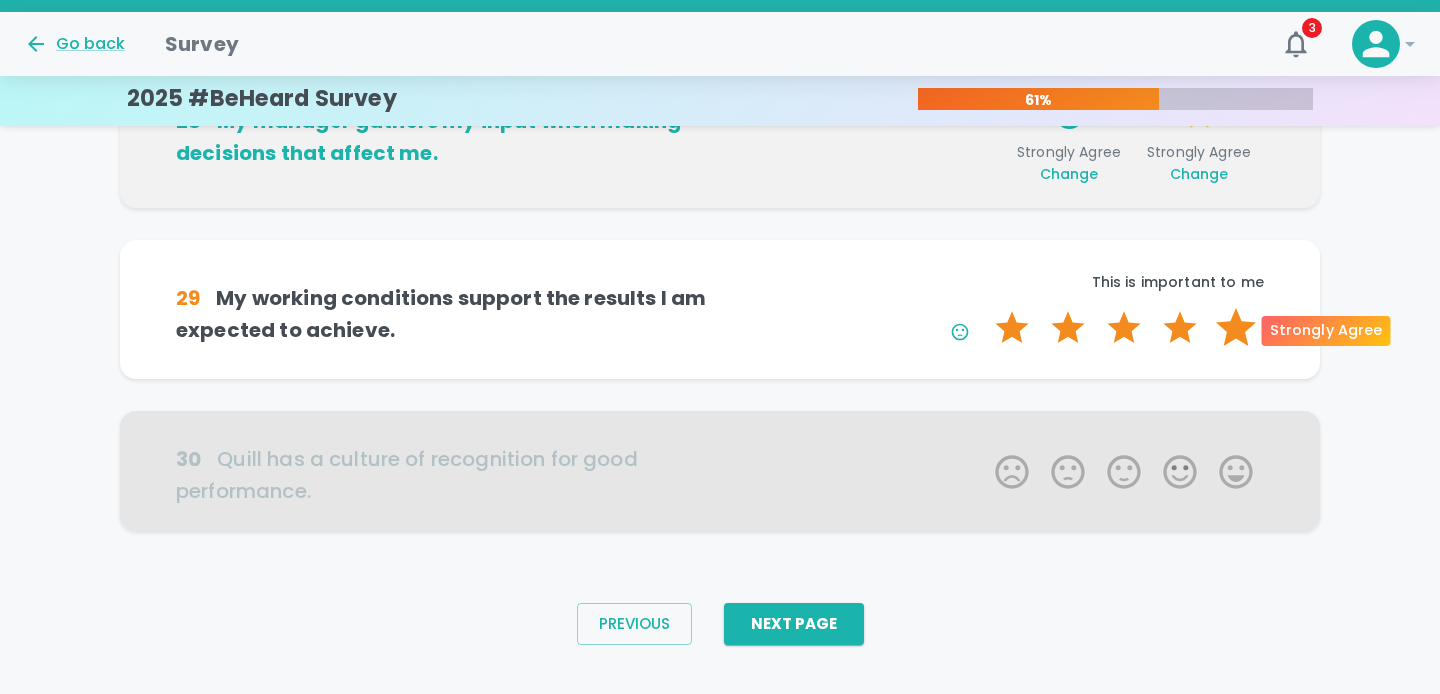 click on "5 Stars" at bounding box center (1236, 328) 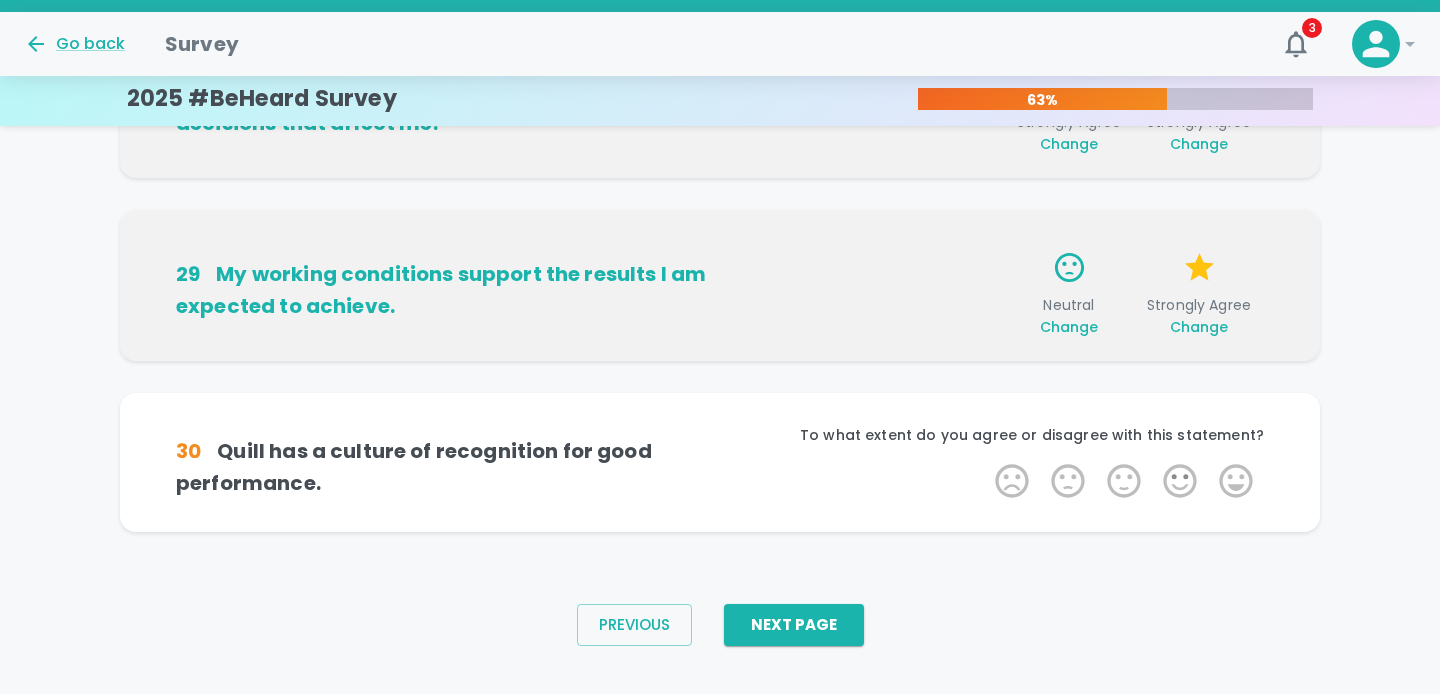 scroll, scrollTop: 1425, scrollLeft: 0, axis: vertical 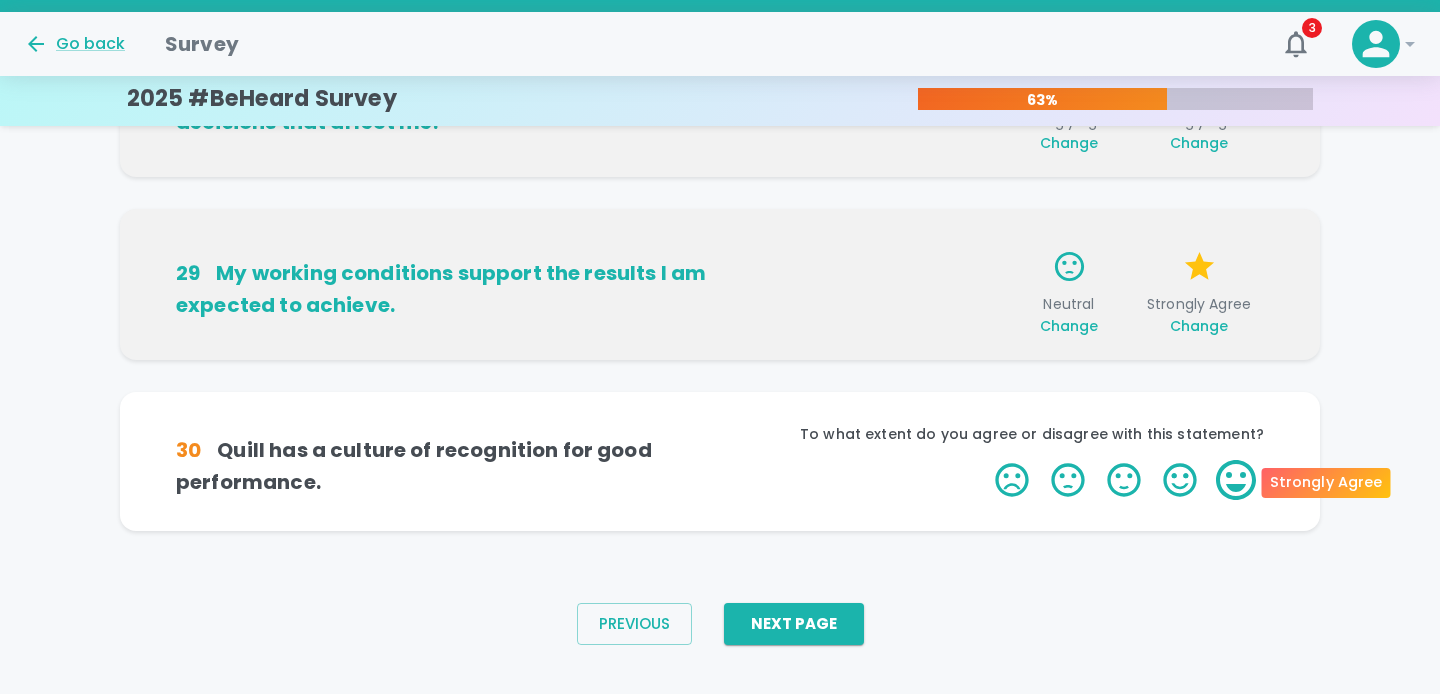 click on "5 Stars" at bounding box center [1236, 480] 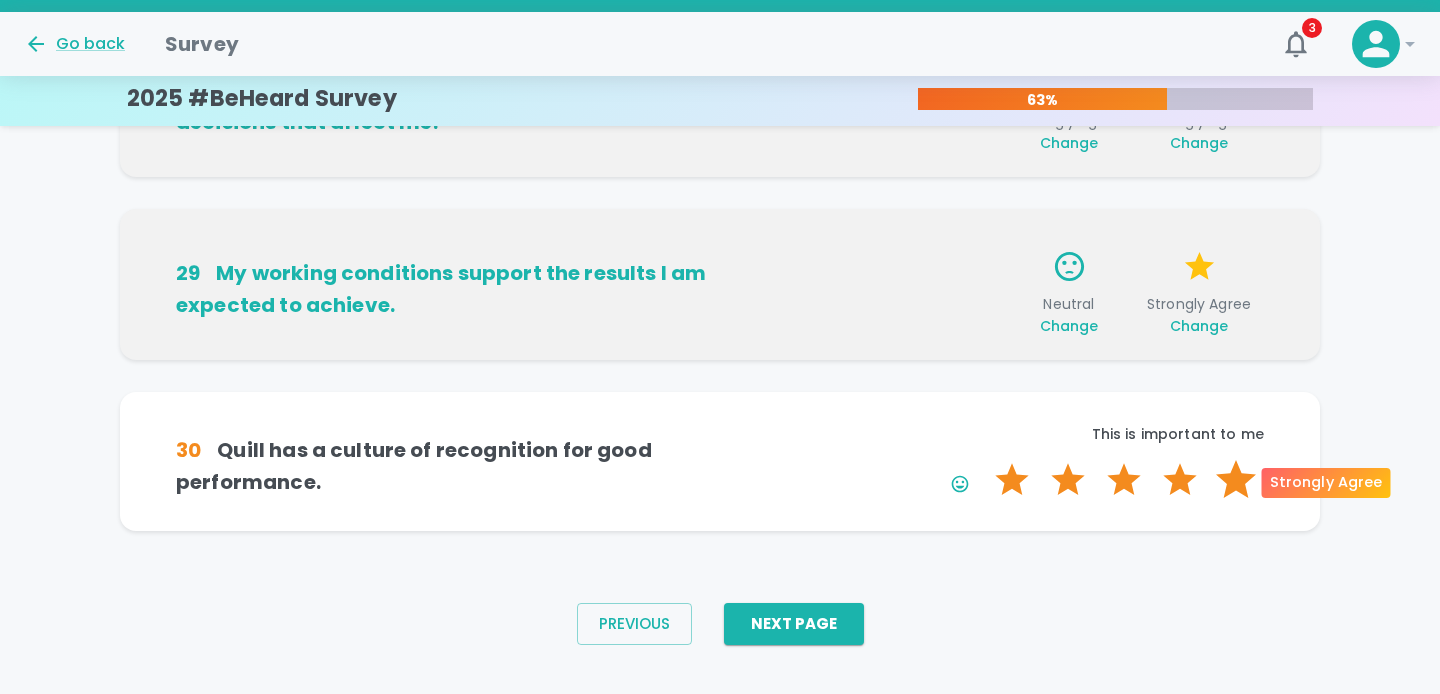 click on "5 Stars" at bounding box center [1236, 480] 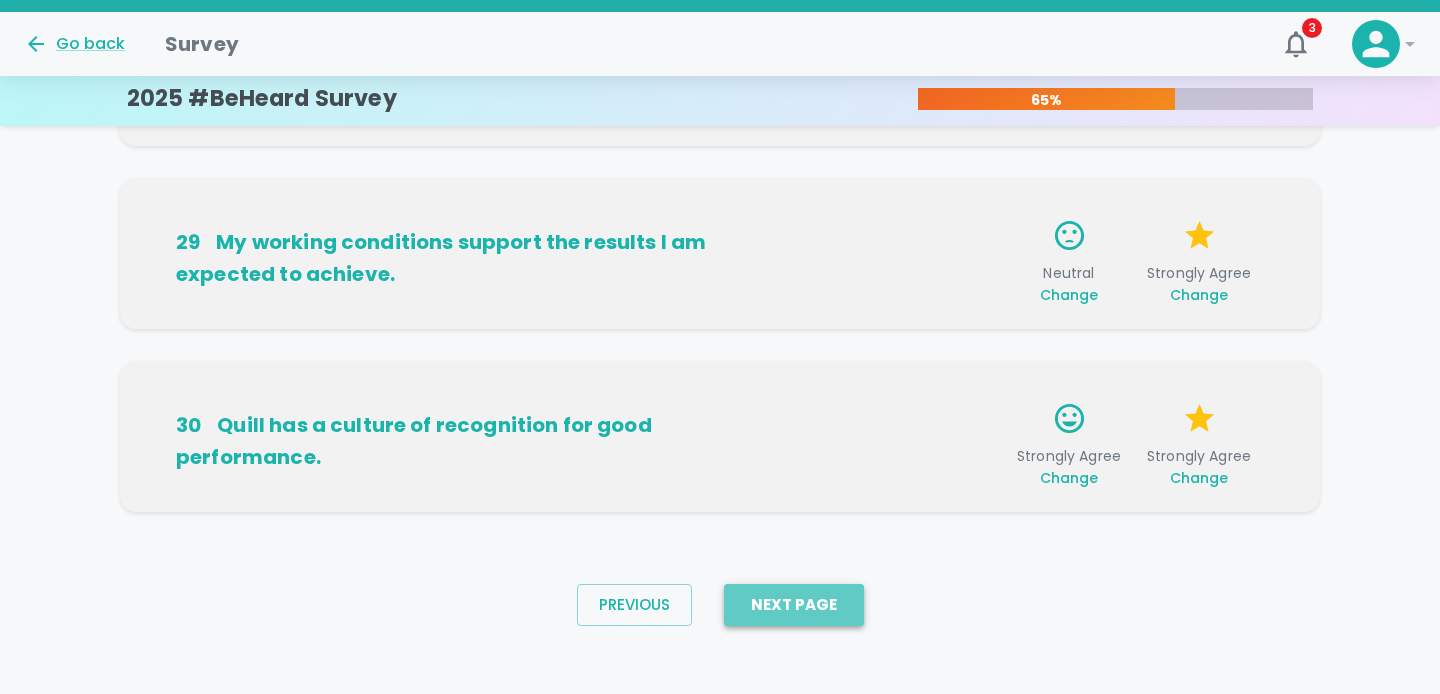 click on "Next Page" at bounding box center [794, 605] 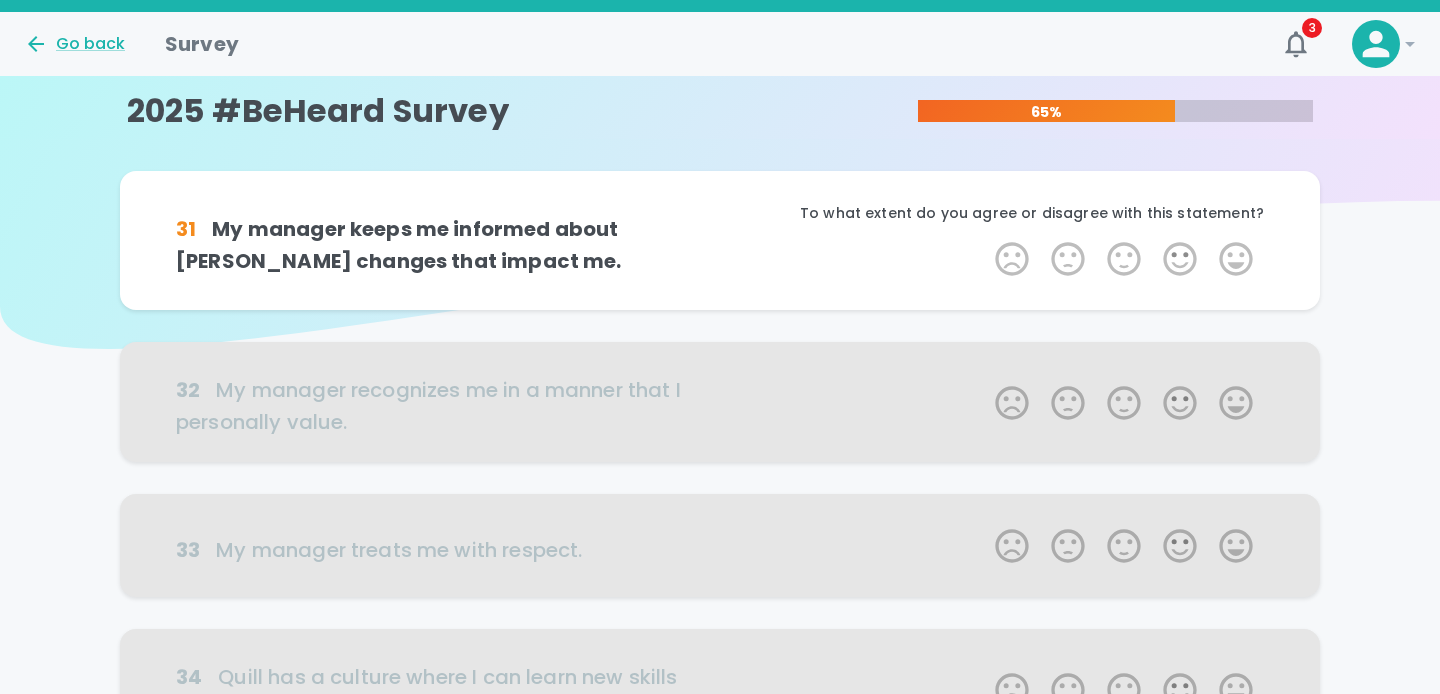 scroll, scrollTop: 0, scrollLeft: 0, axis: both 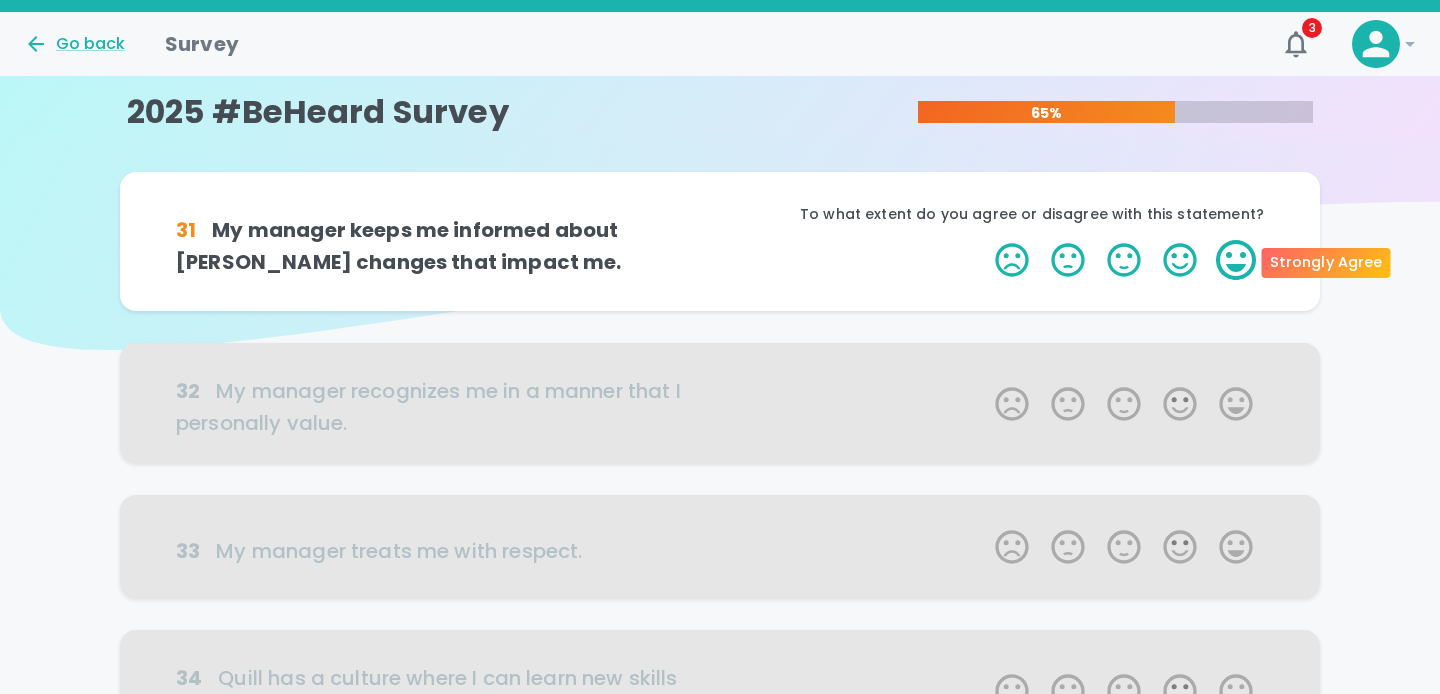 click on "5 Stars" at bounding box center (1236, 260) 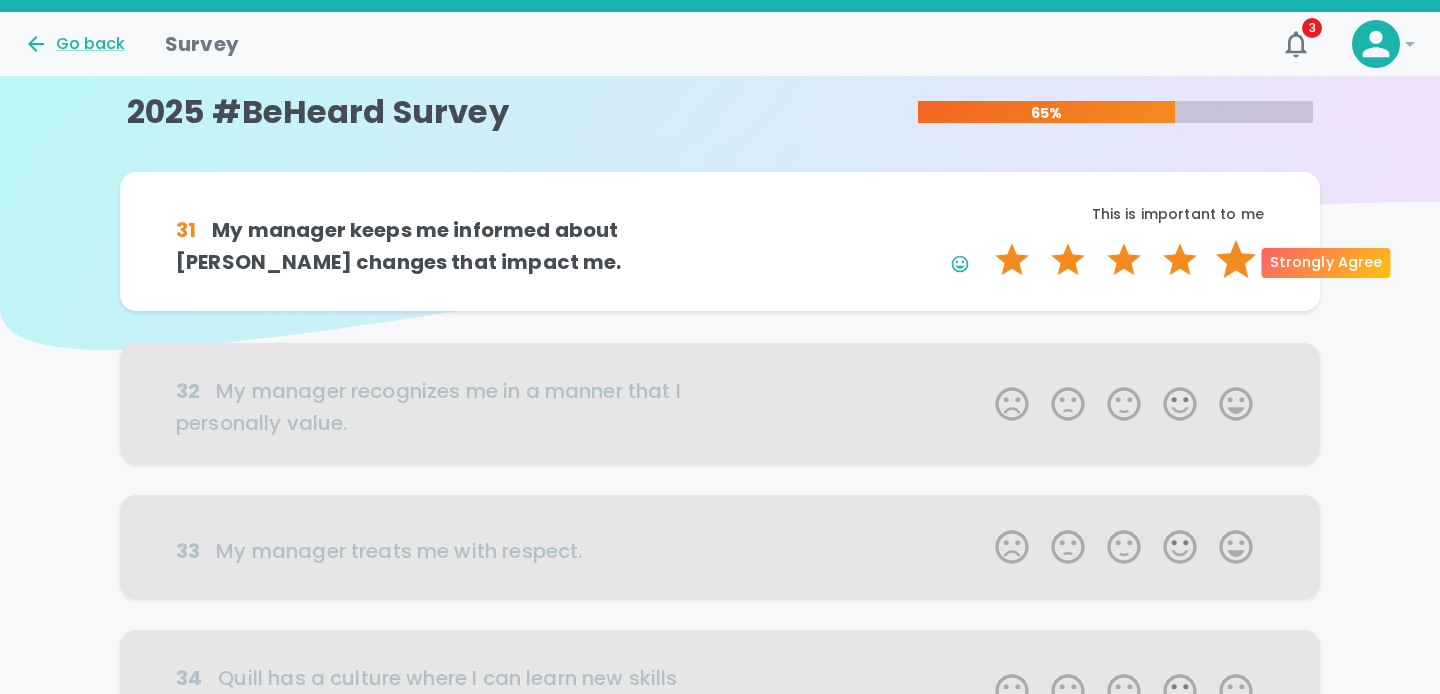 click on "5 Stars" at bounding box center [1236, 260] 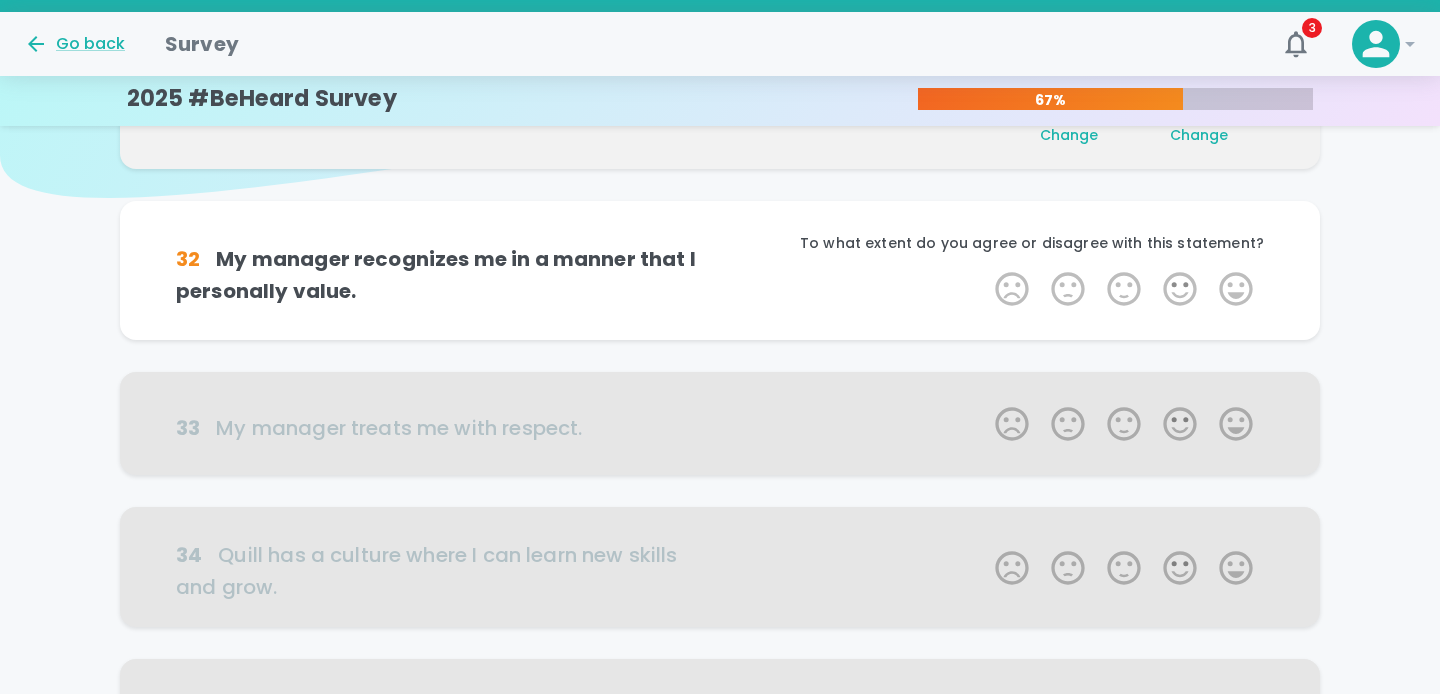scroll, scrollTop: 176, scrollLeft: 0, axis: vertical 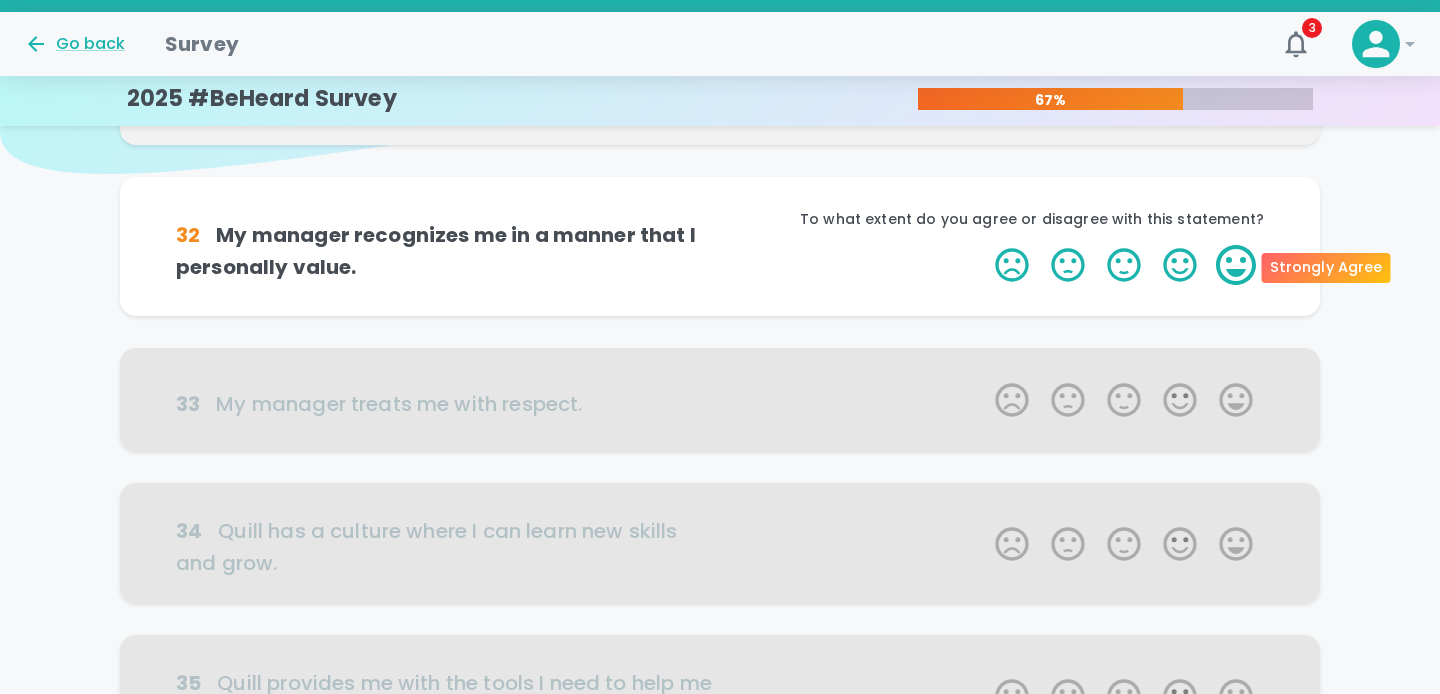click on "5 Stars" at bounding box center (1236, 265) 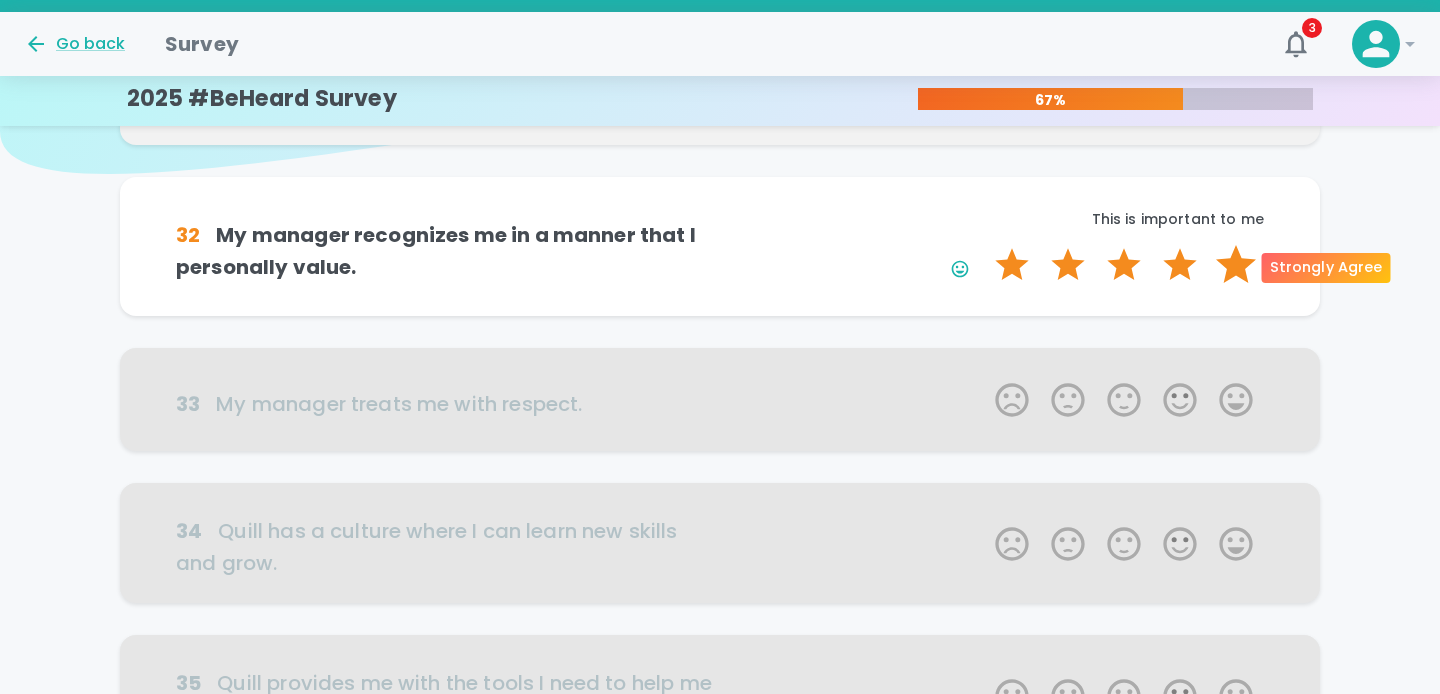 click on "5 Stars" at bounding box center (1236, 265) 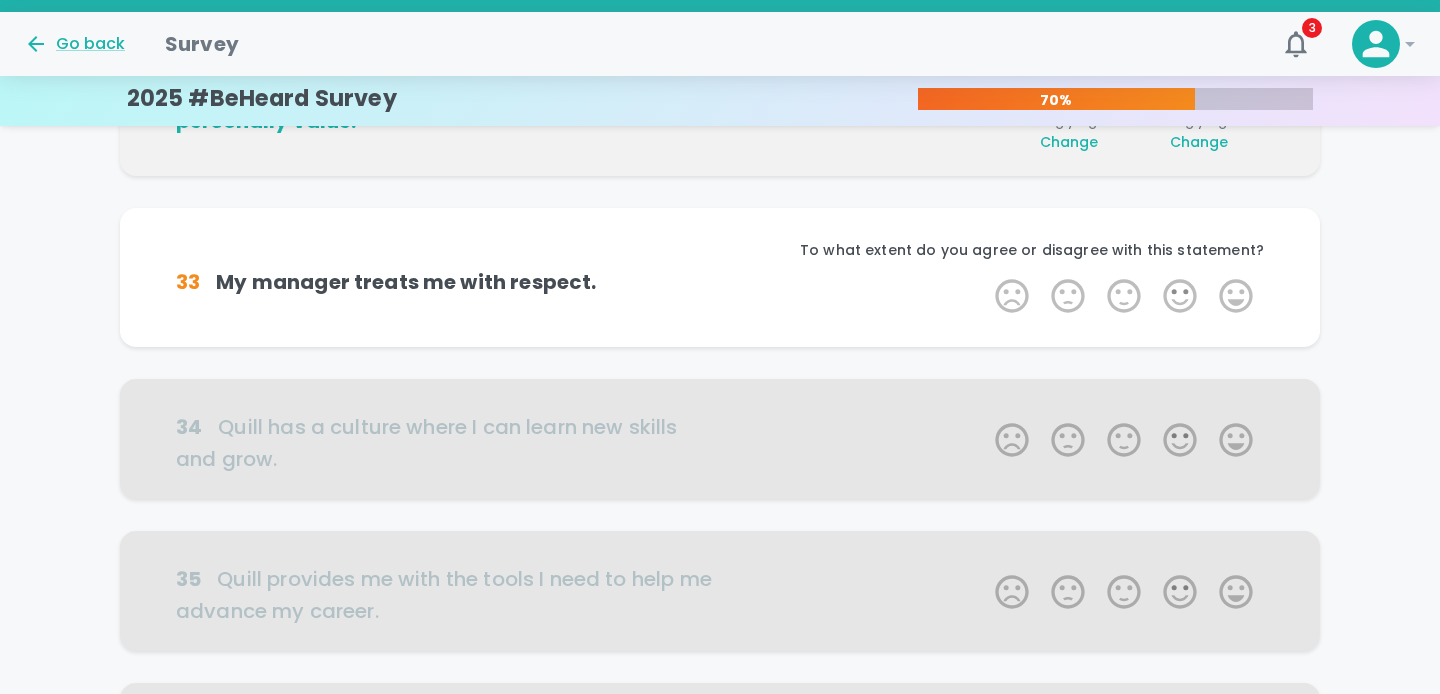scroll, scrollTop: 352, scrollLeft: 0, axis: vertical 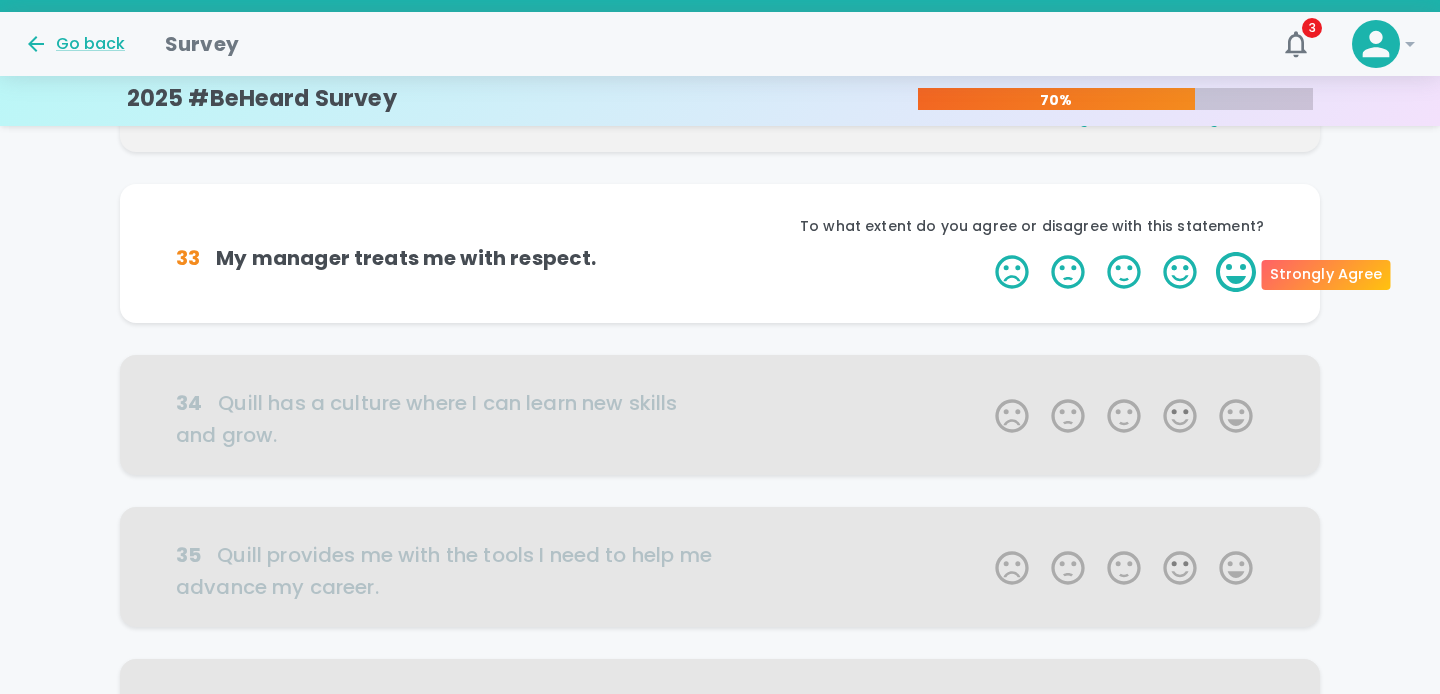 click on "5 Stars" at bounding box center (1236, 272) 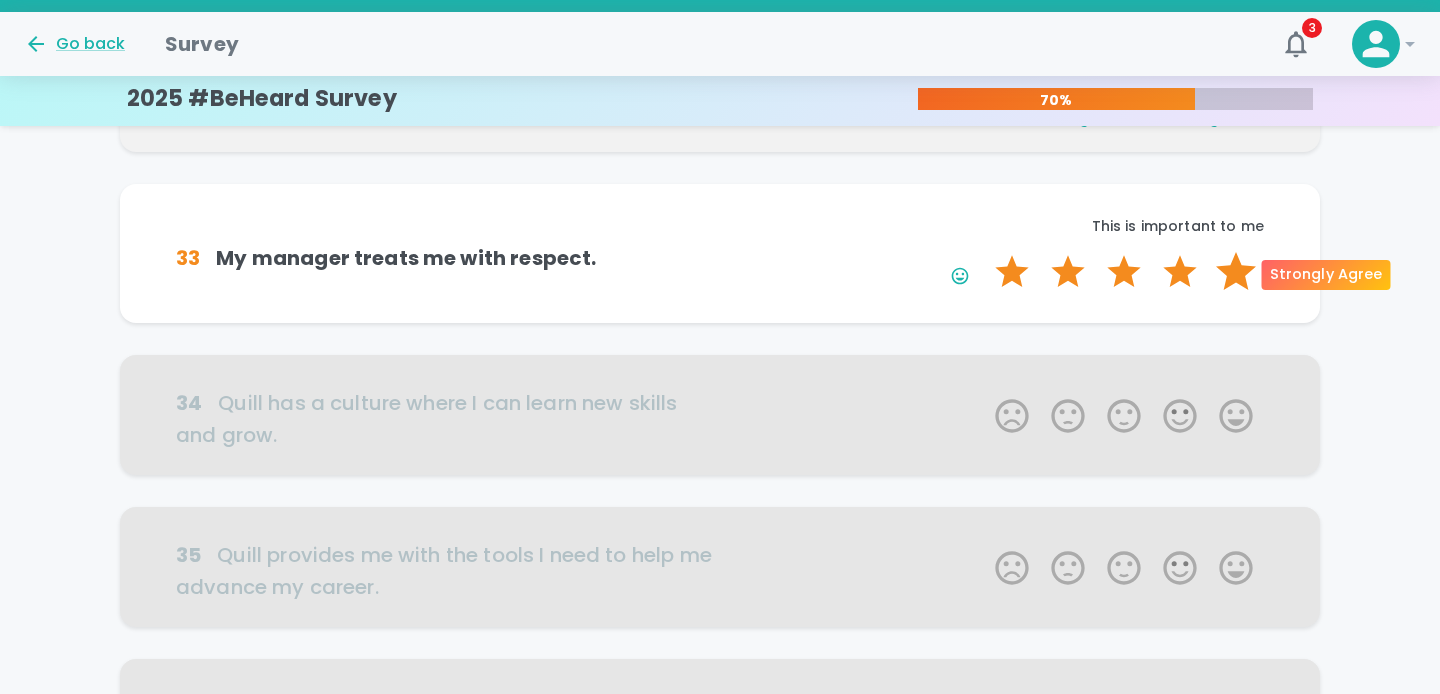 click on "5 Stars" at bounding box center [1236, 272] 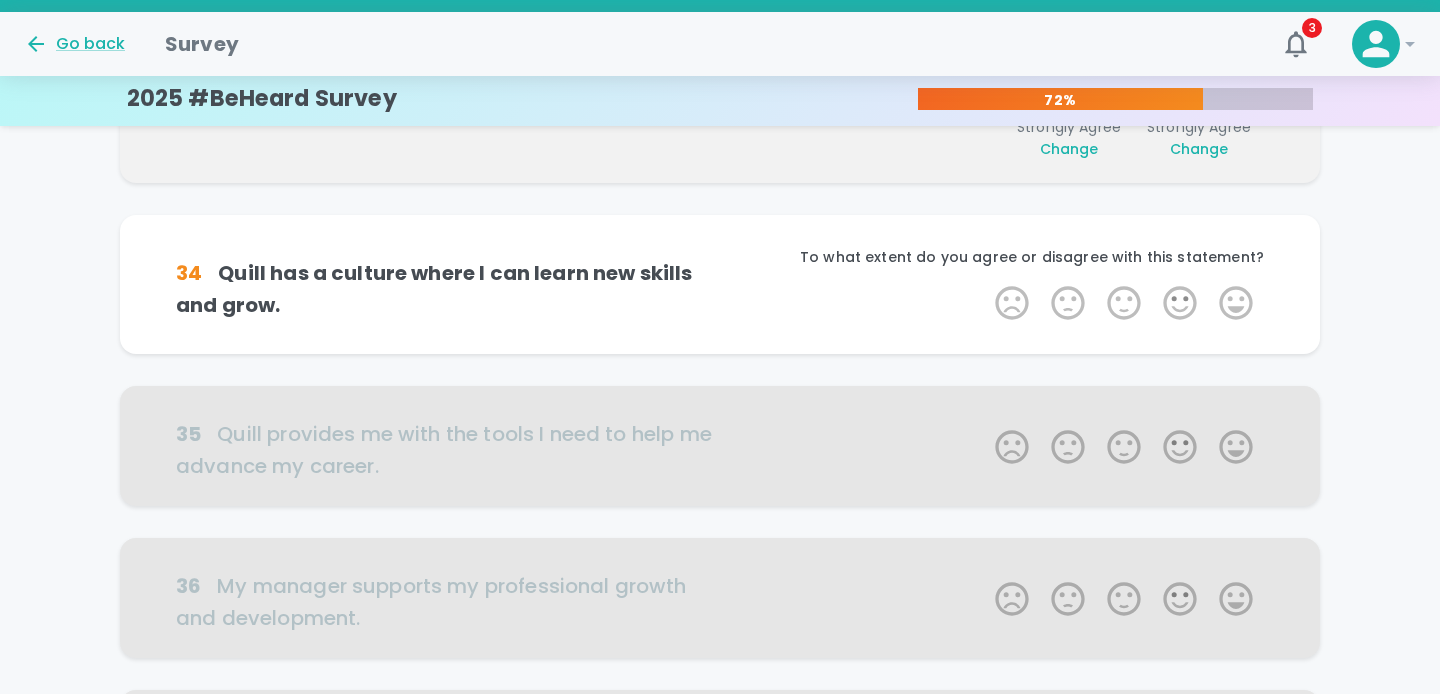 scroll, scrollTop: 528, scrollLeft: 0, axis: vertical 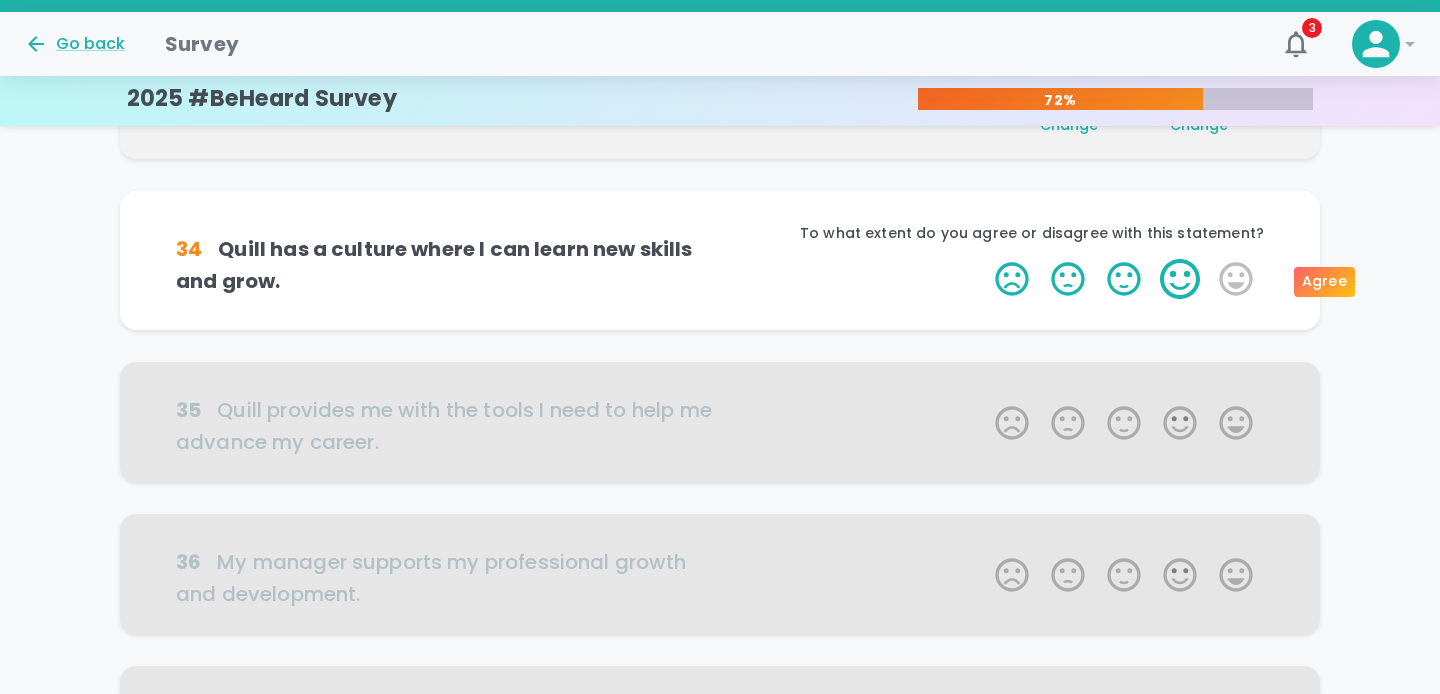 click on "4 Stars" at bounding box center (1180, 279) 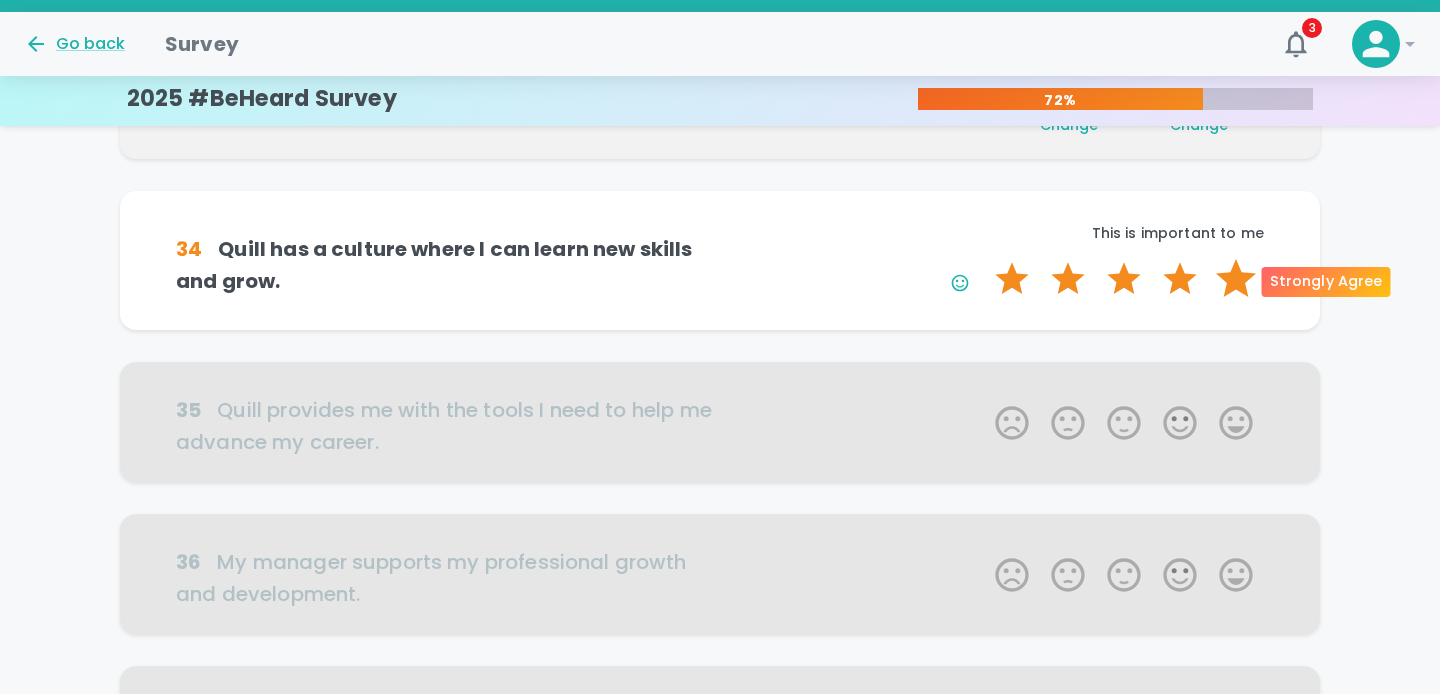 click on "5 Stars" at bounding box center [1236, 279] 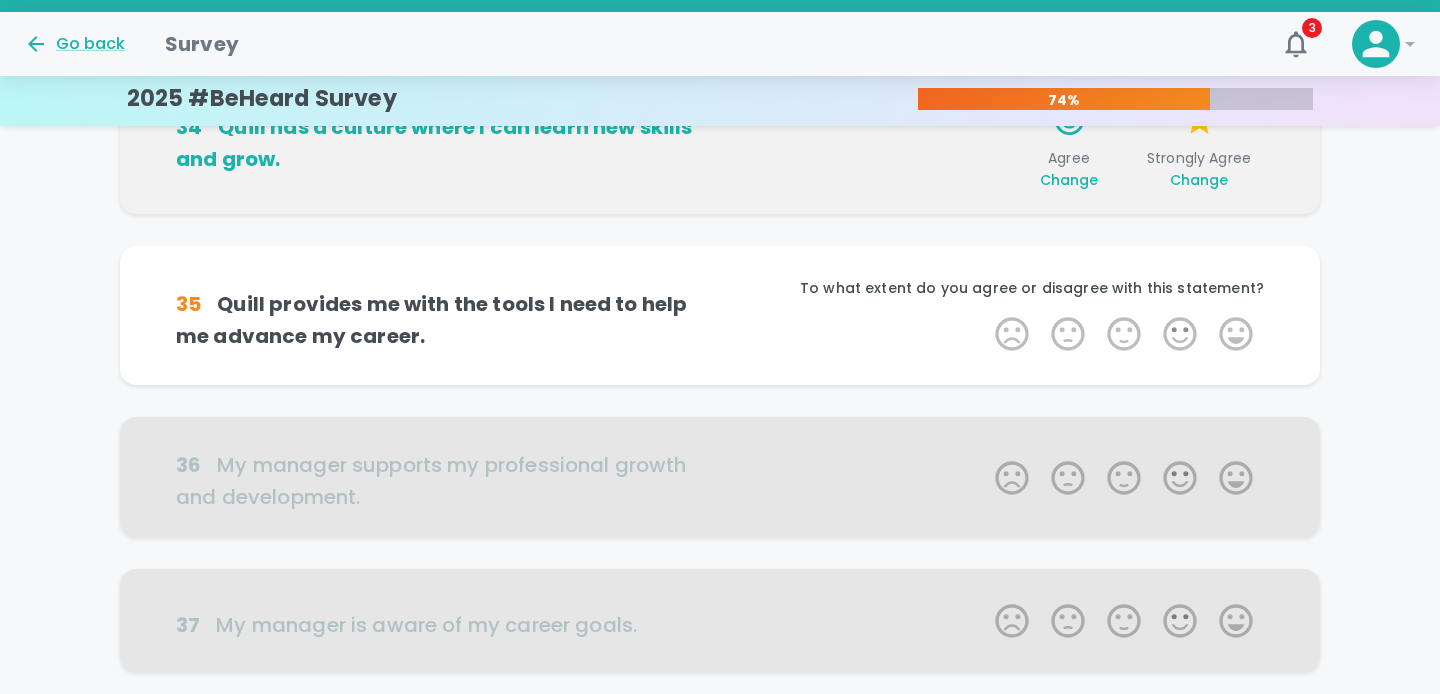 scroll, scrollTop: 704, scrollLeft: 0, axis: vertical 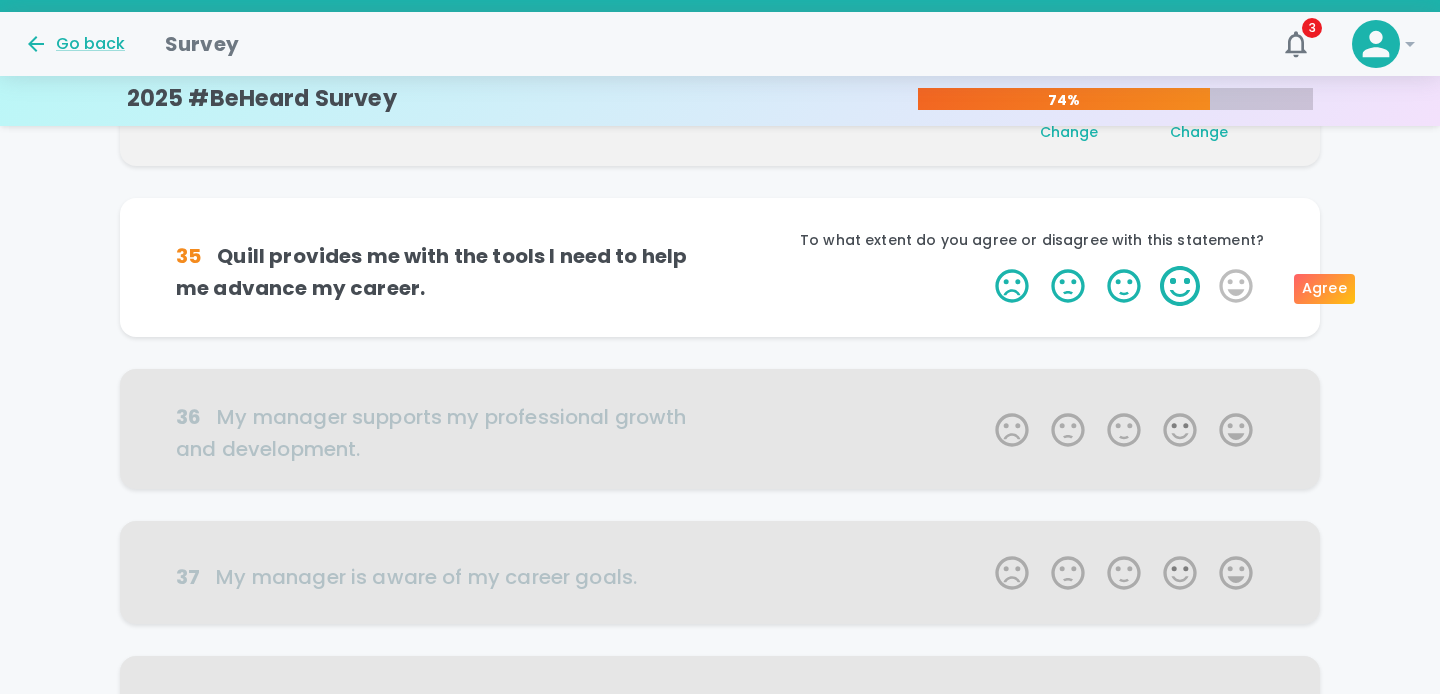 click on "4 Stars" at bounding box center [1180, 286] 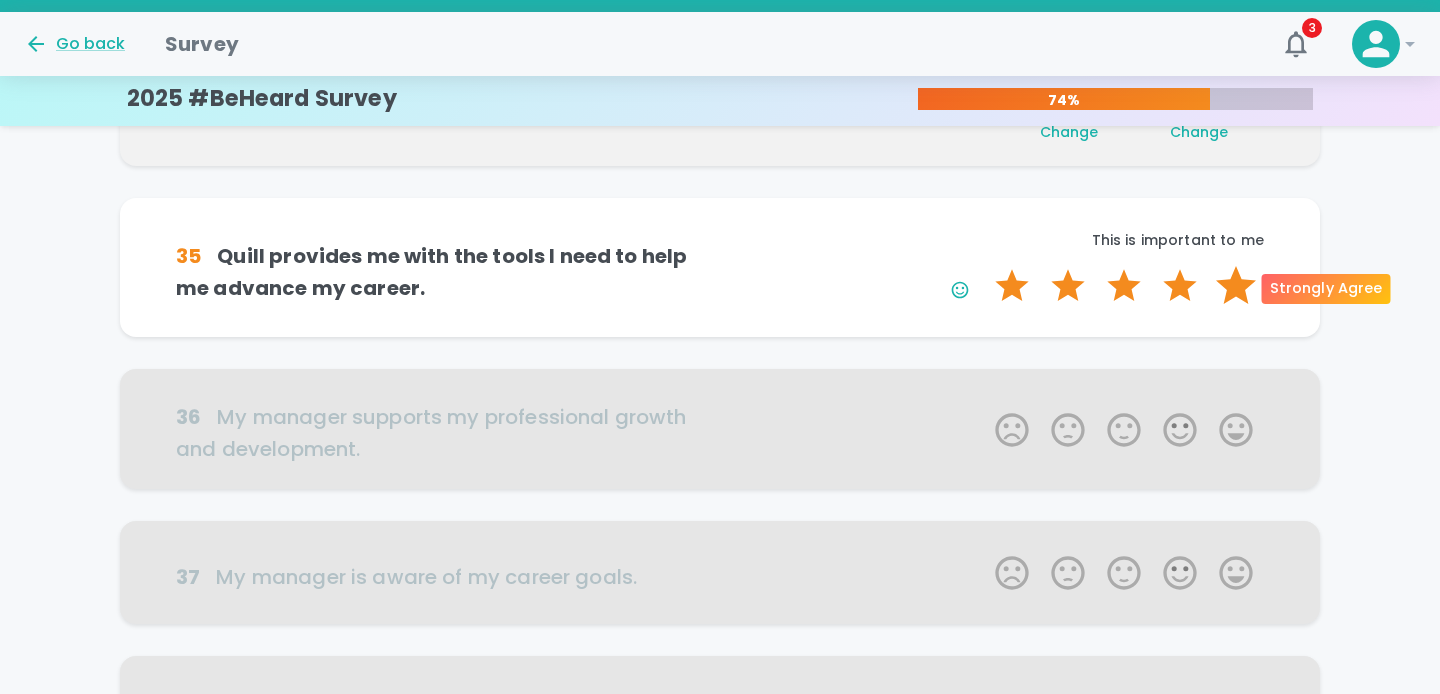 click on "5 Stars" at bounding box center (1236, 286) 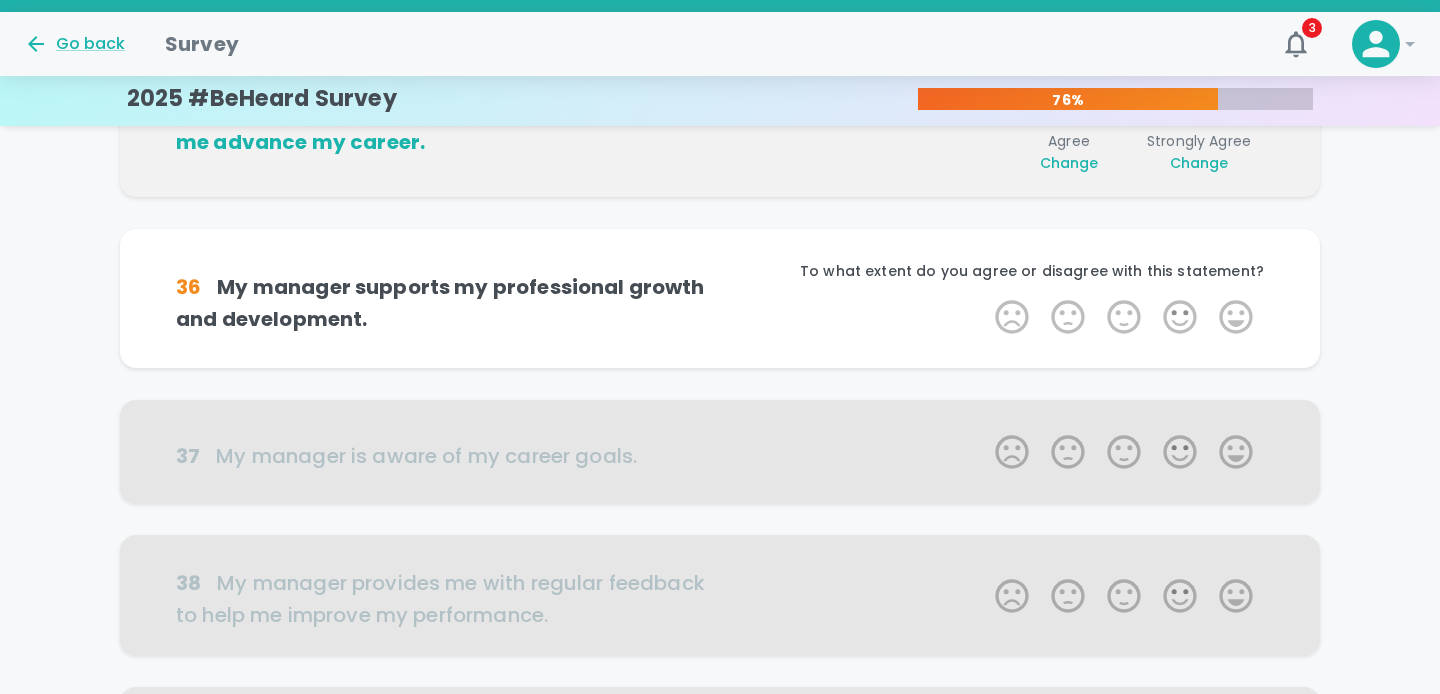 scroll, scrollTop: 880, scrollLeft: 0, axis: vertical 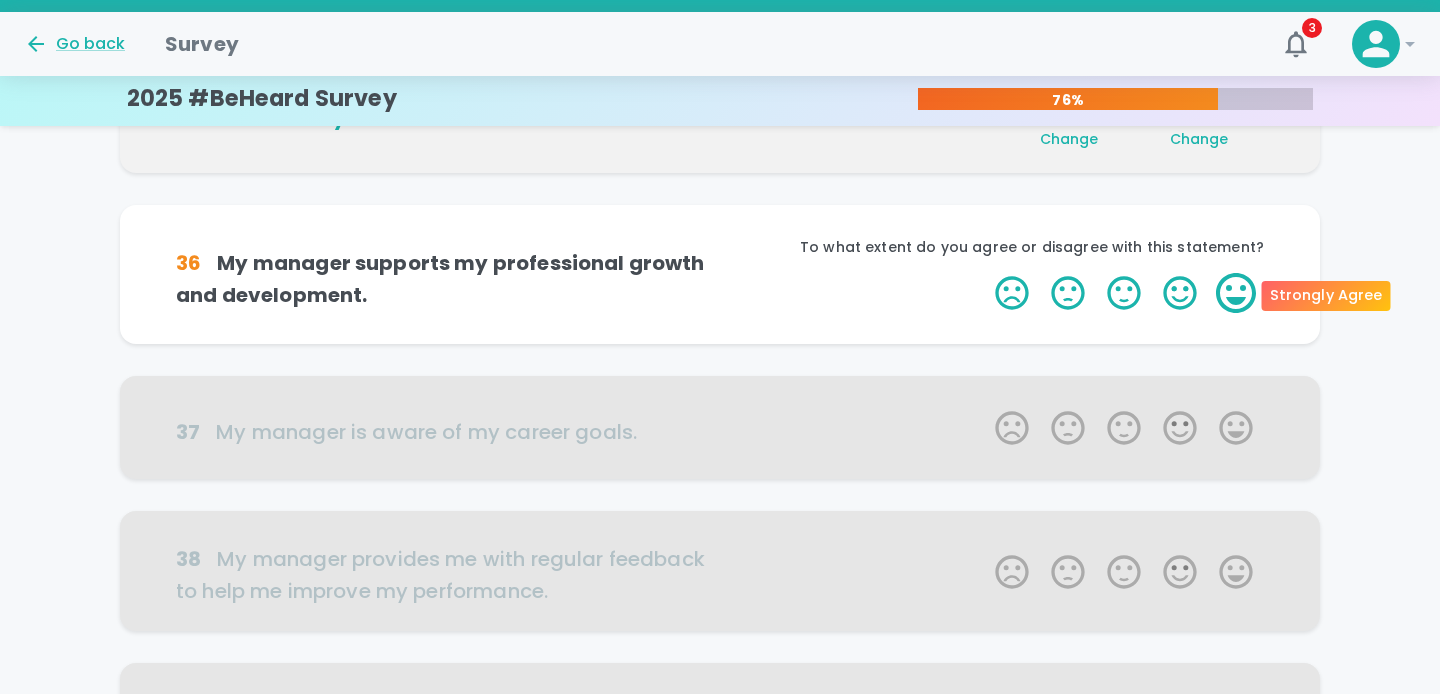 click on "5 Stars" at bounding box center (1236, 293) 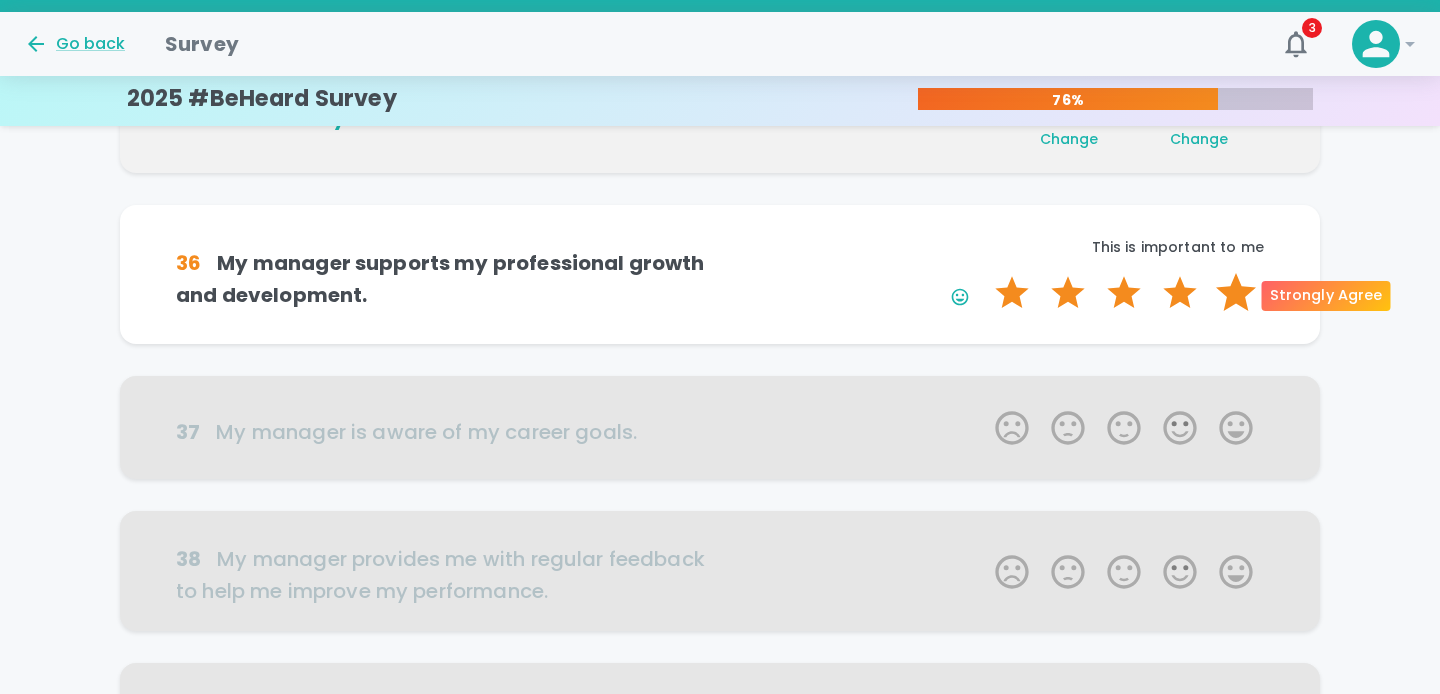 click on "5 Stars" at bounding box center [1236, 293] 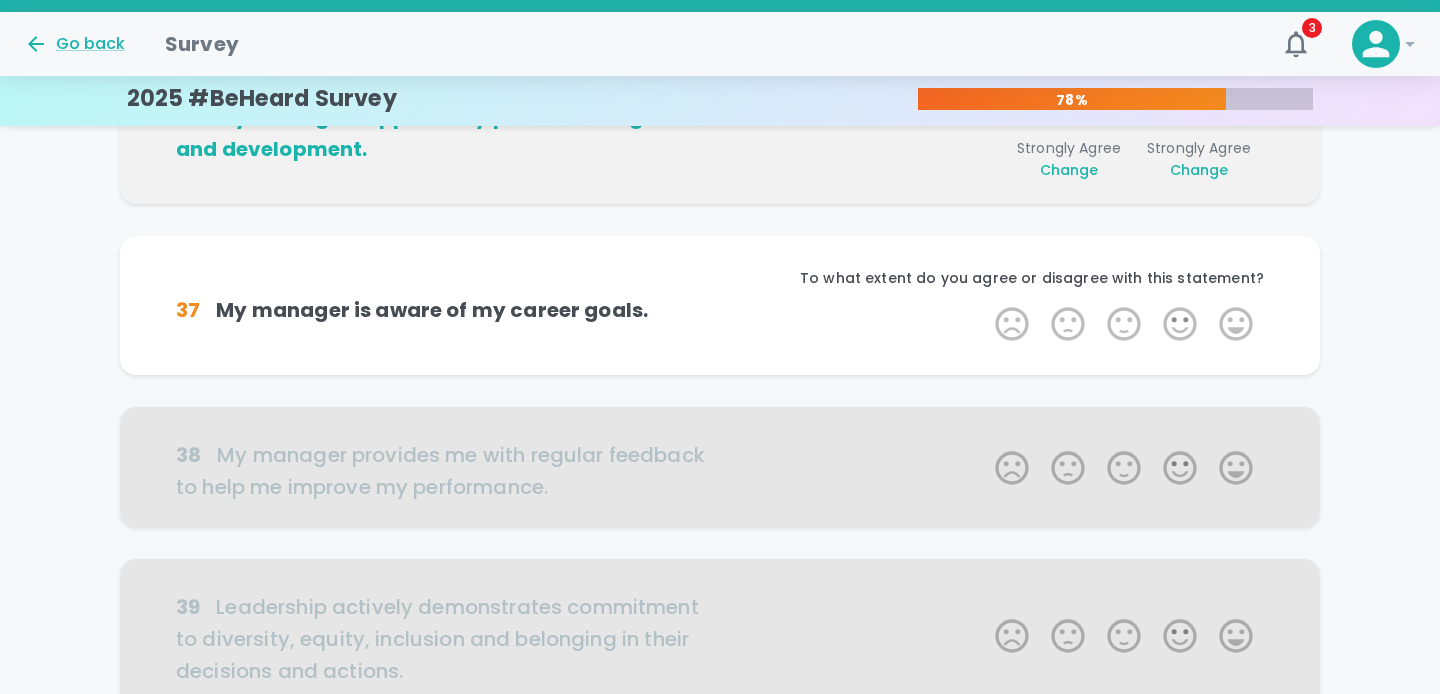 scroll, scrollTop: 1056, scrollLeft: 0, axis: vertical 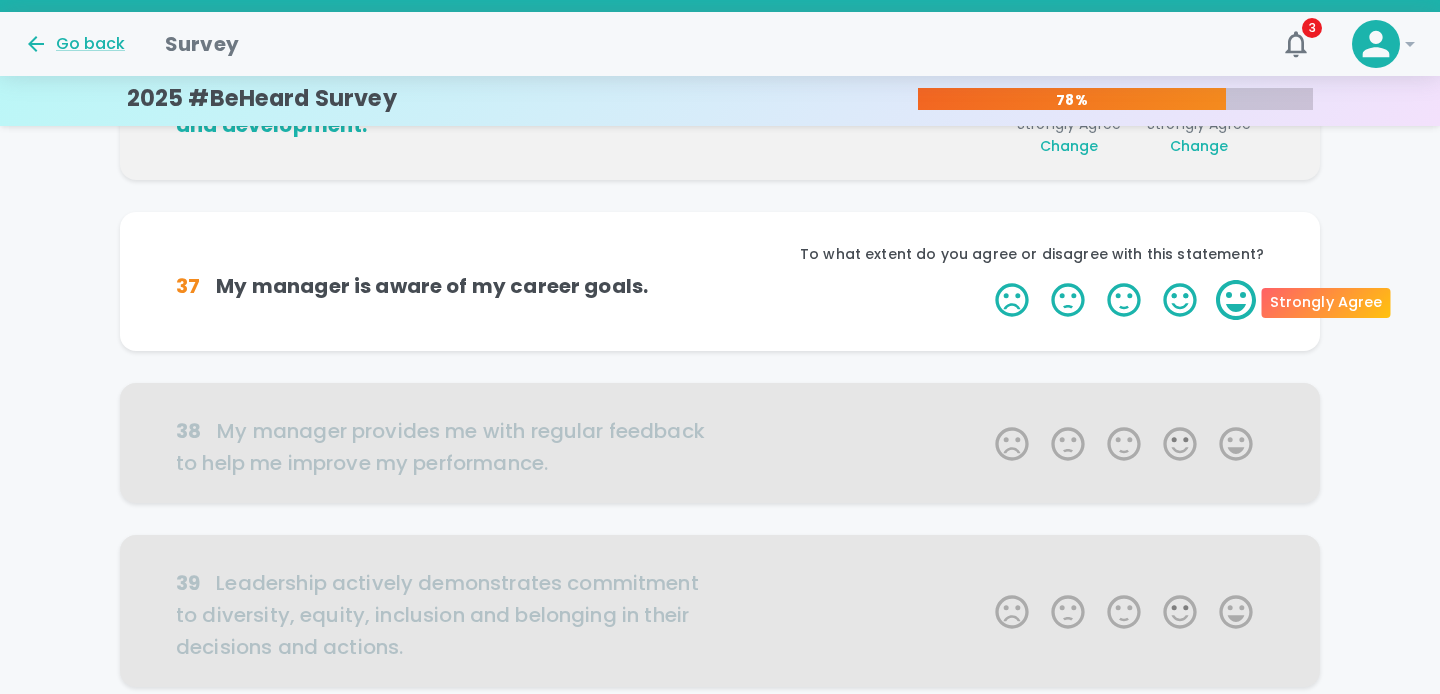 click on "5 Stars" at bounding box center (1236, 300) 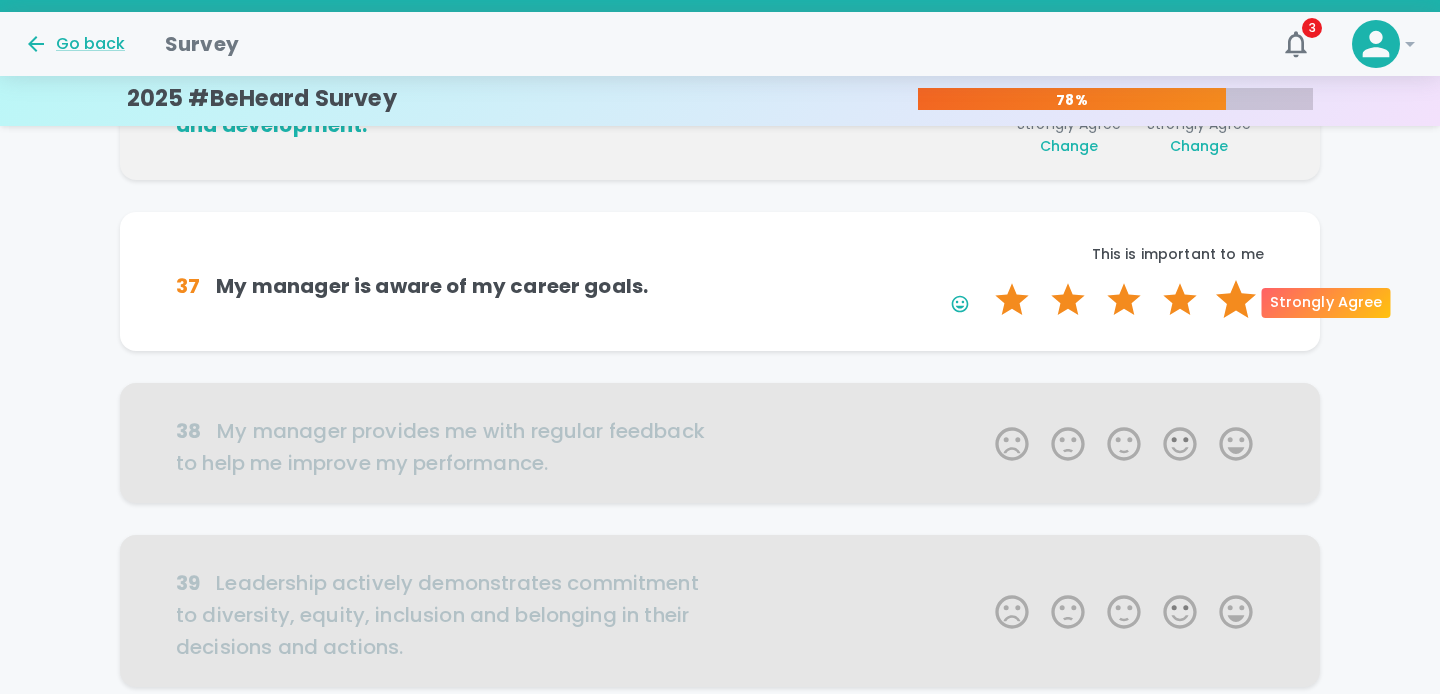 click on "5 Stars" at bounding box center (1236, 300) 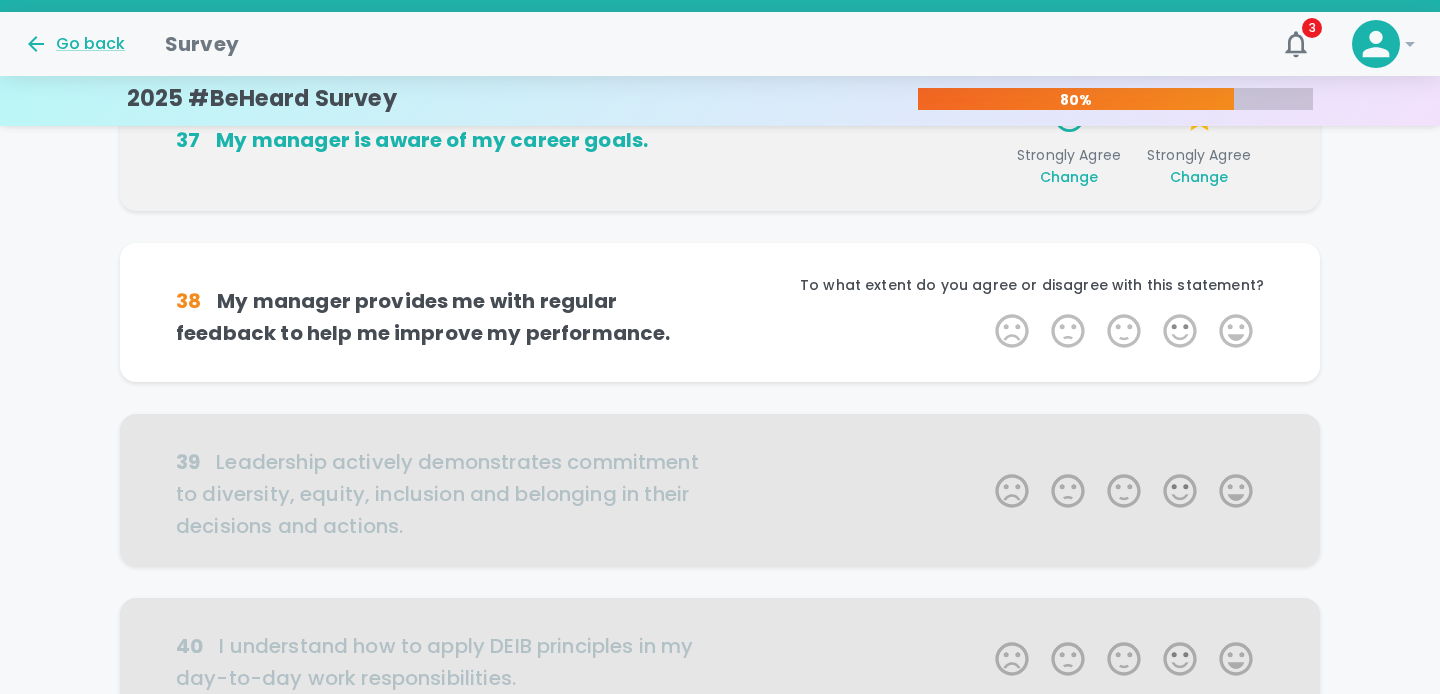 scroll, scrollTop: 1232, scrollLeft: 0, axis: vertical 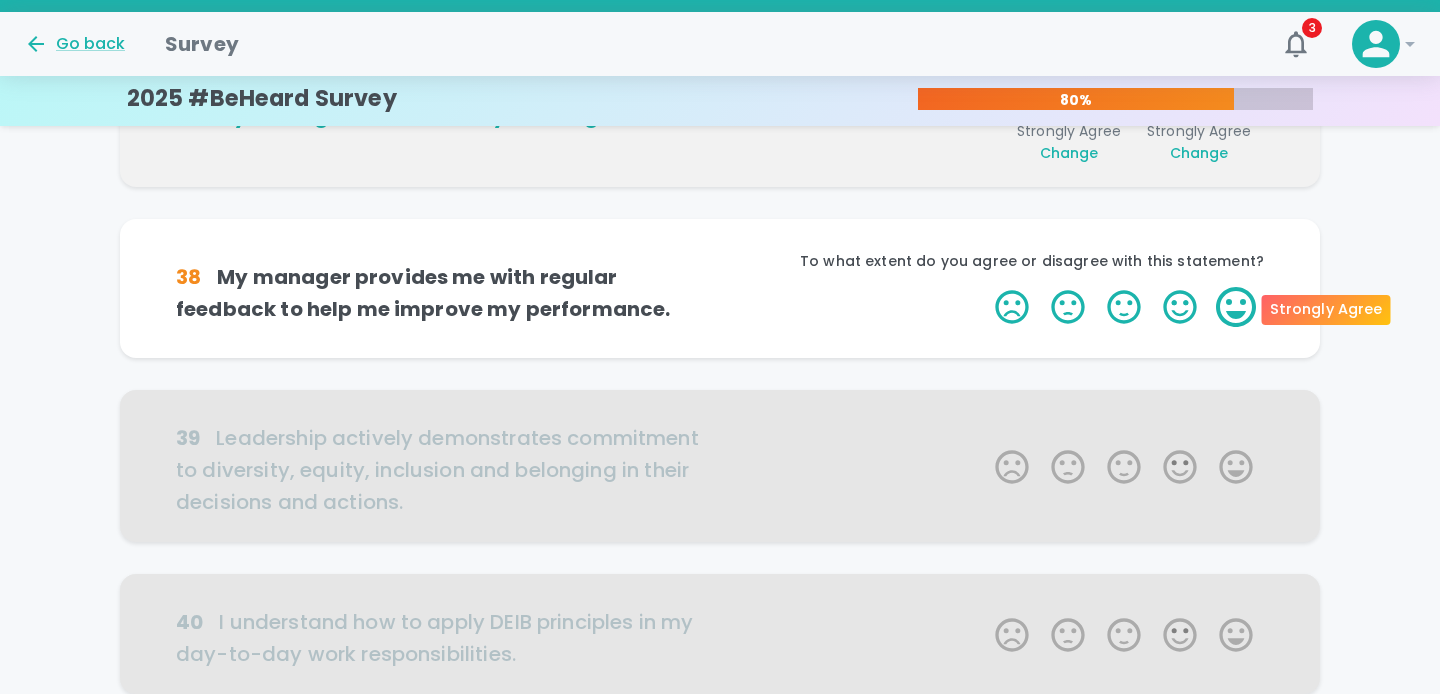 click on "5 Stars" at bounding box center [1236, 307] 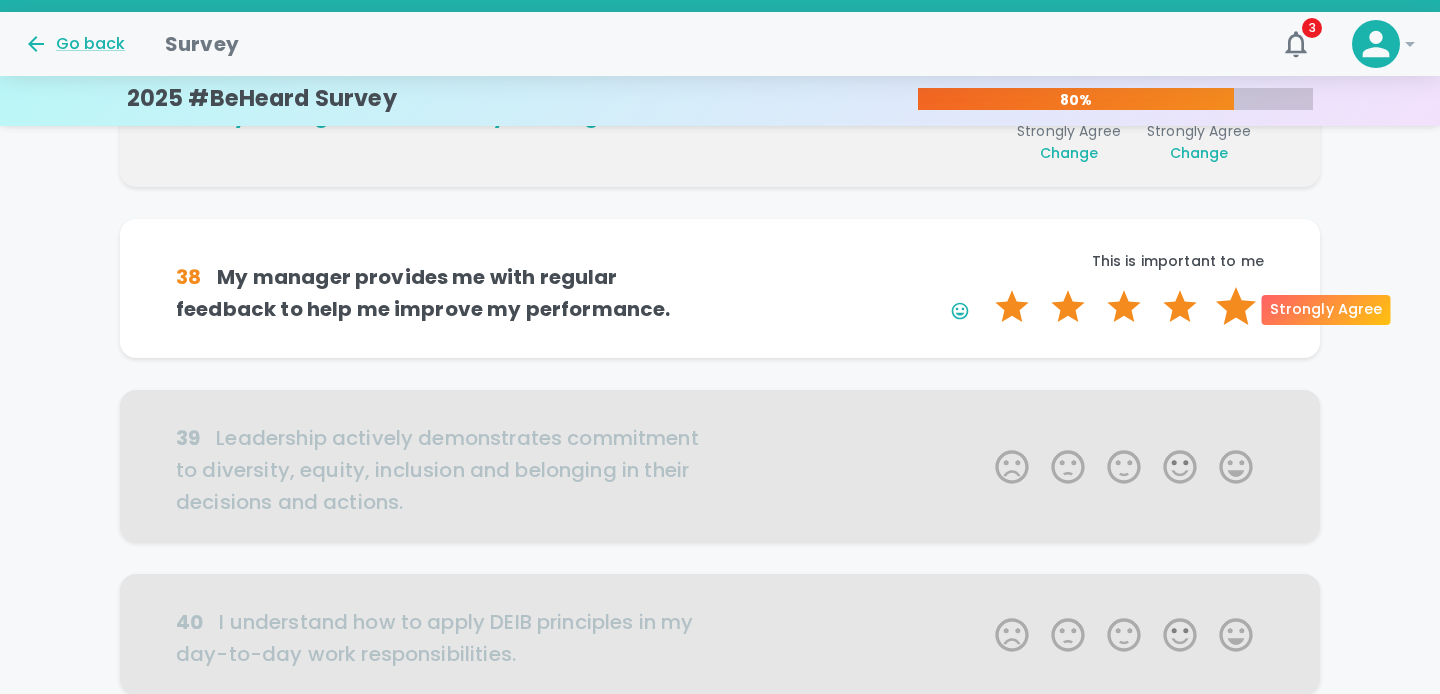 click on "5 Stars" at bounding box center [1236, 307] 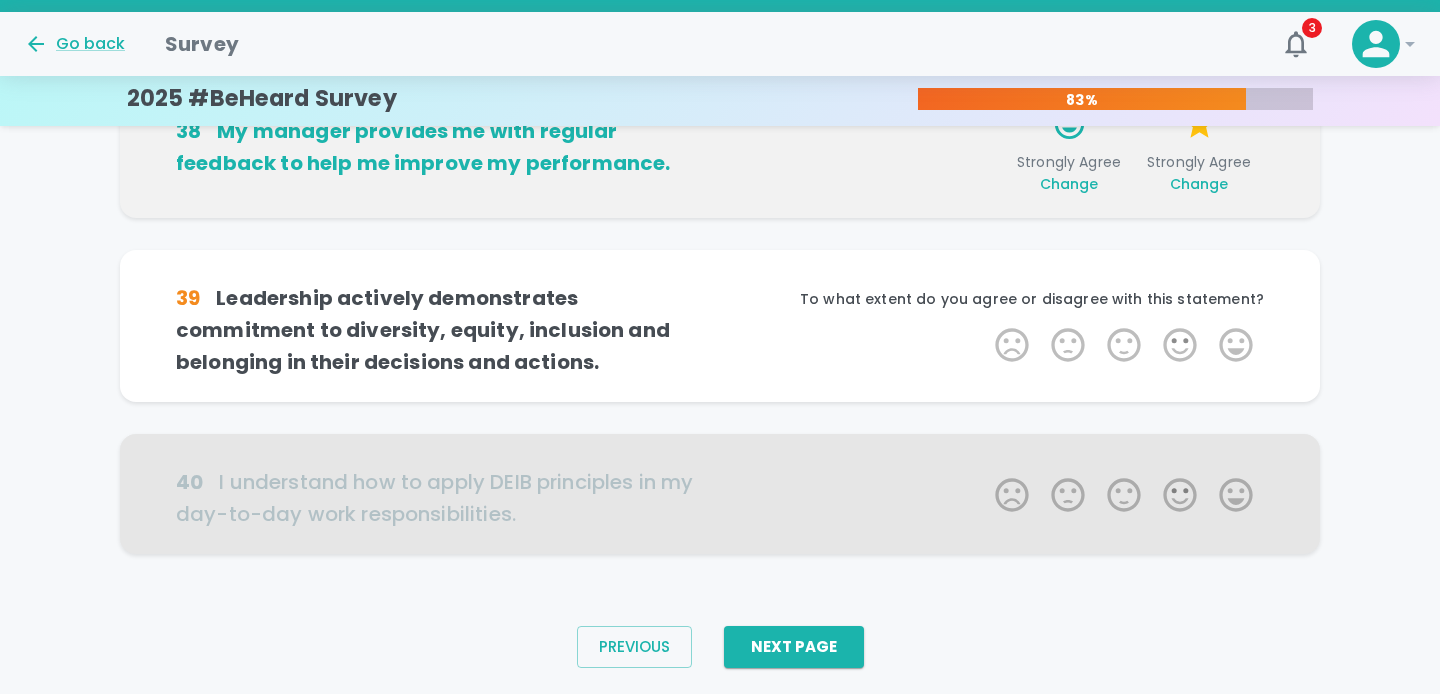 scroll, scrollTop: 1408, scrollLeft: 0, axis: vertical 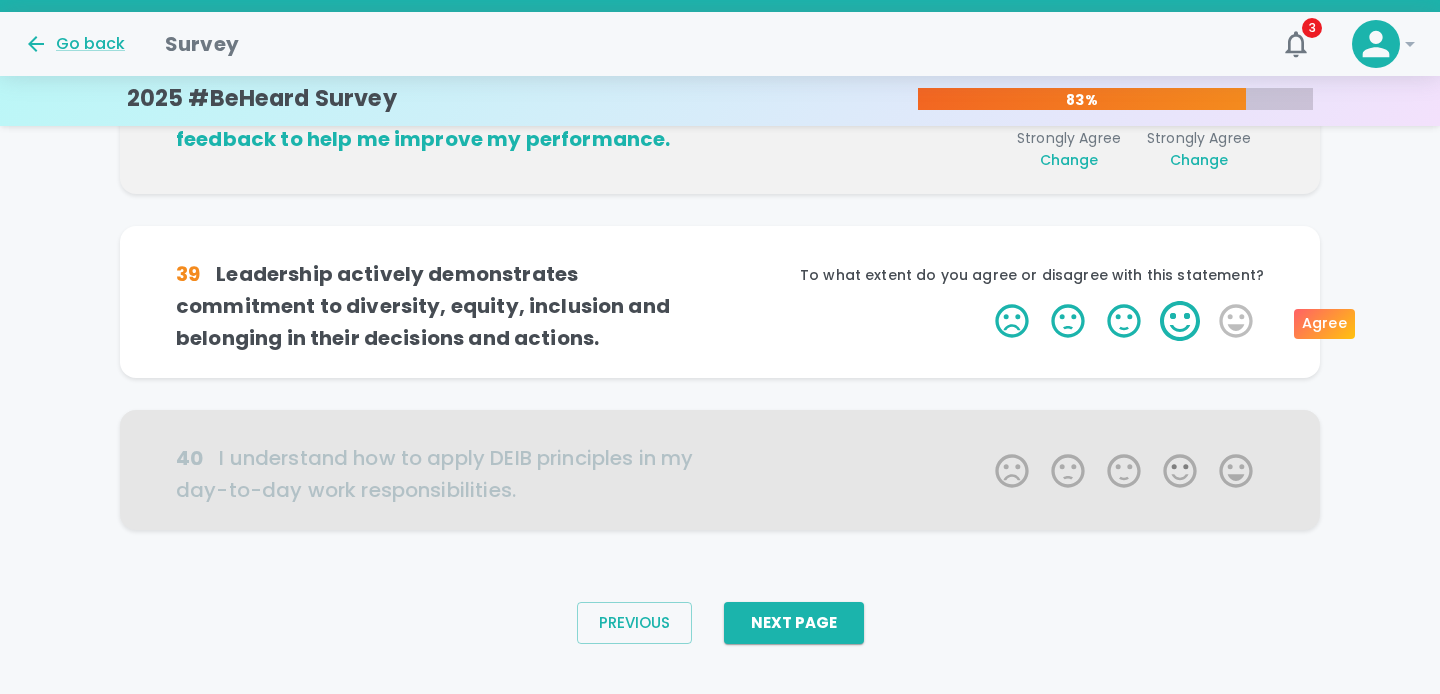 click on "4 Stars" at bounding box center [1180, 321] 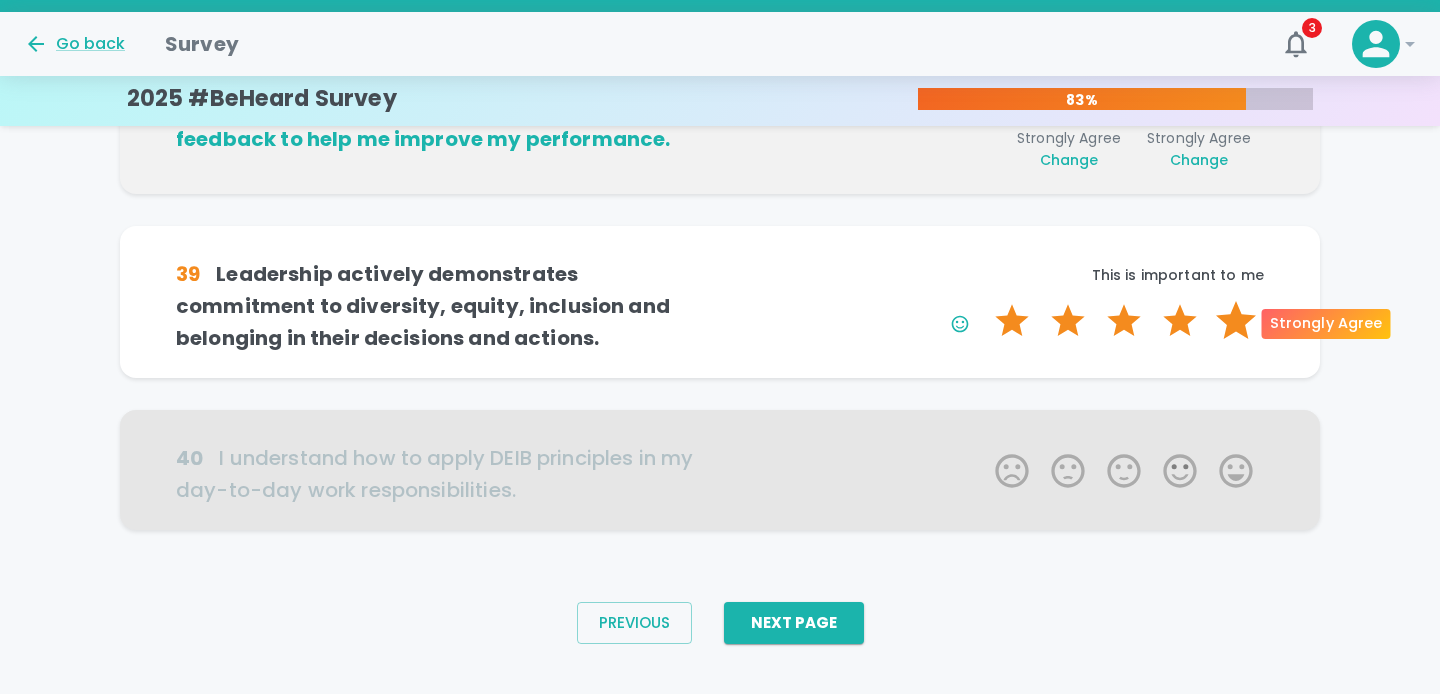 click on "5 Stars" at bounding box center [1236, 321] 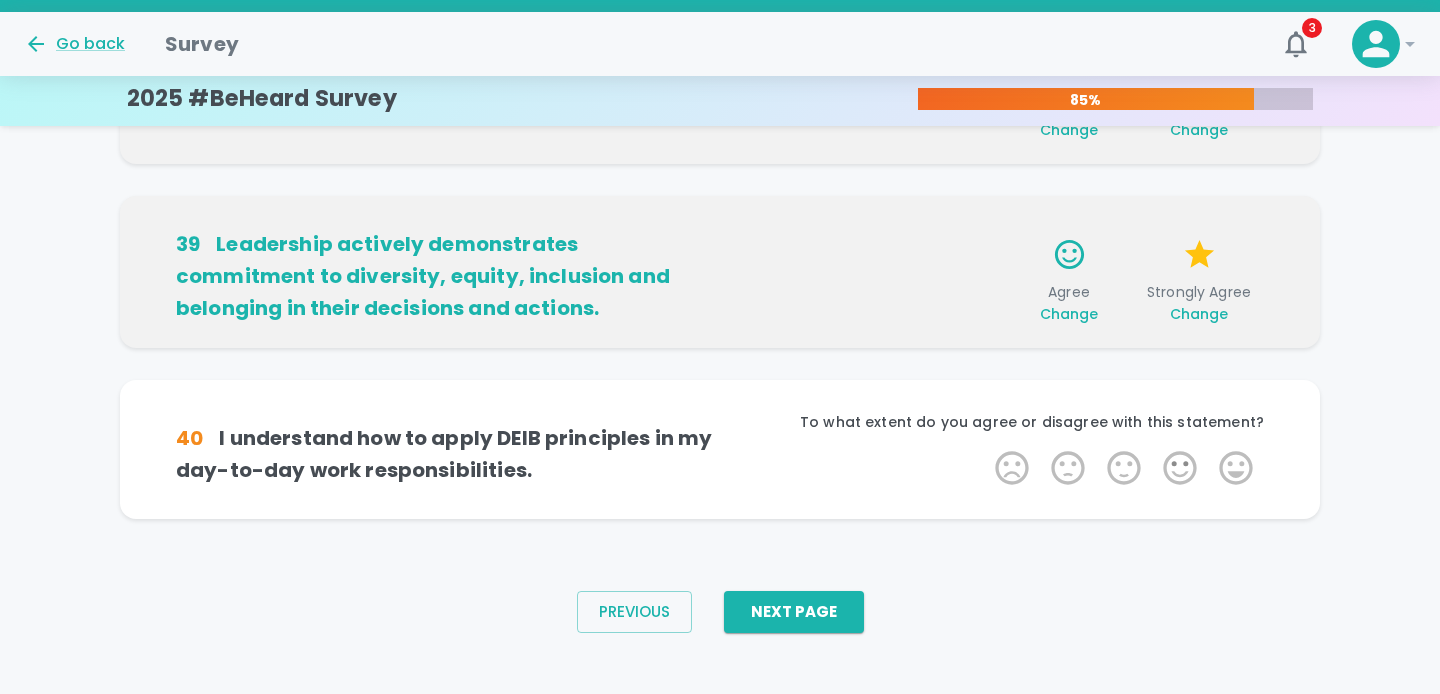scroll, scrollTop: 1438, scrollLeft: 0, axis: vertical 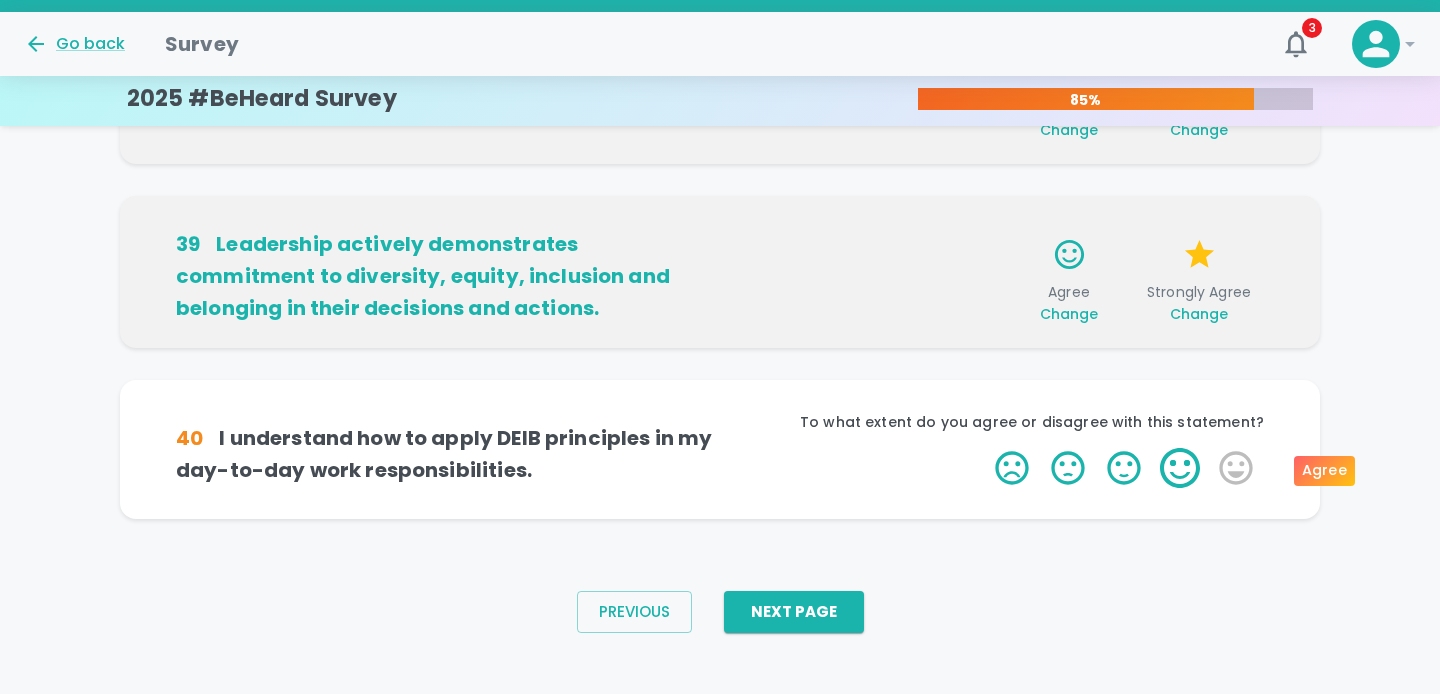 click on "4 Stars" at bounding box center [1180, 468] 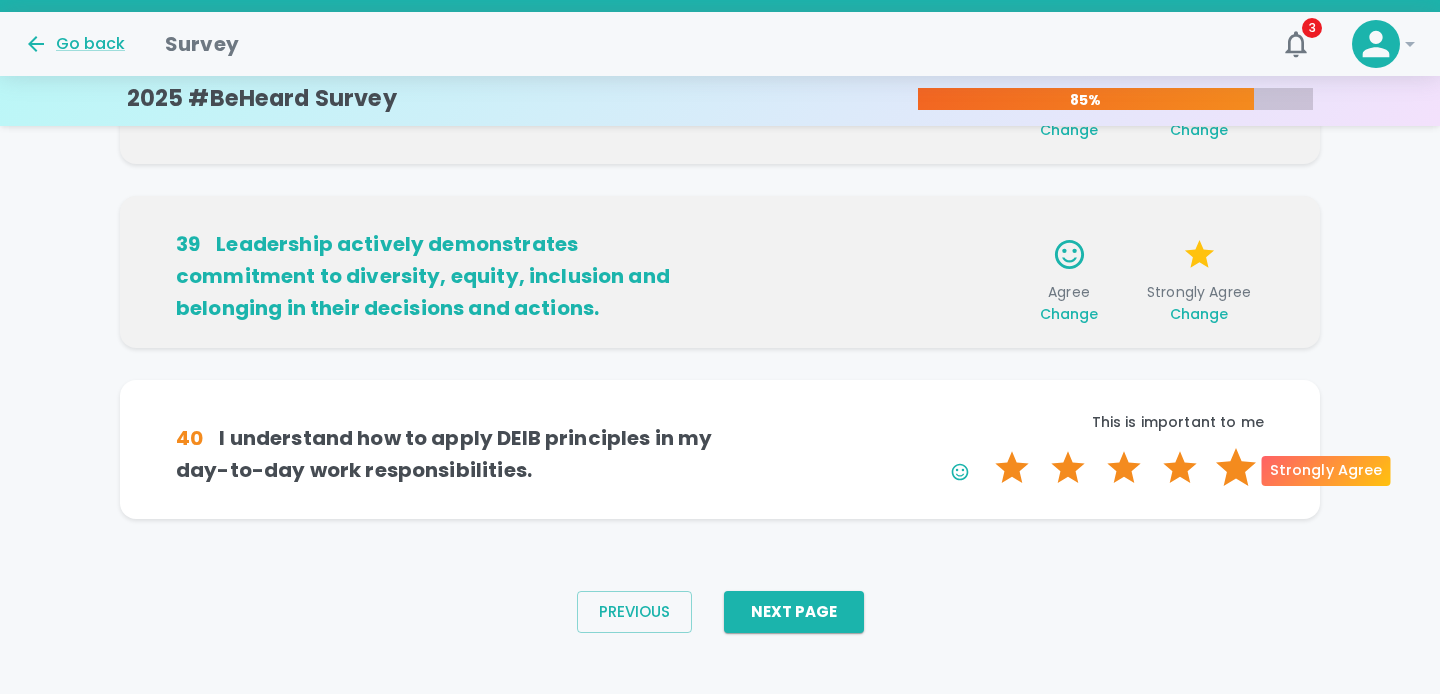 click on "5 Stars" at bounding box center [1236, 468] 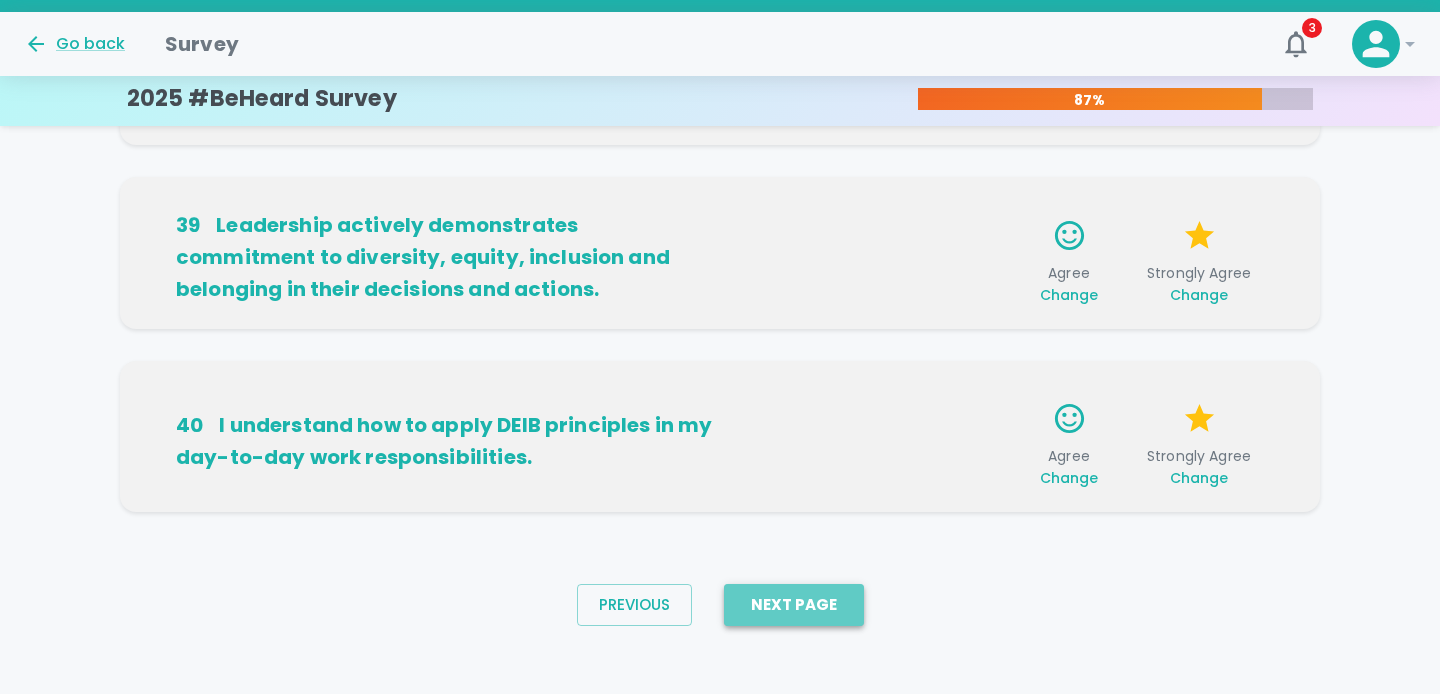 click on "Next Page" at bounding box center [794, 605] 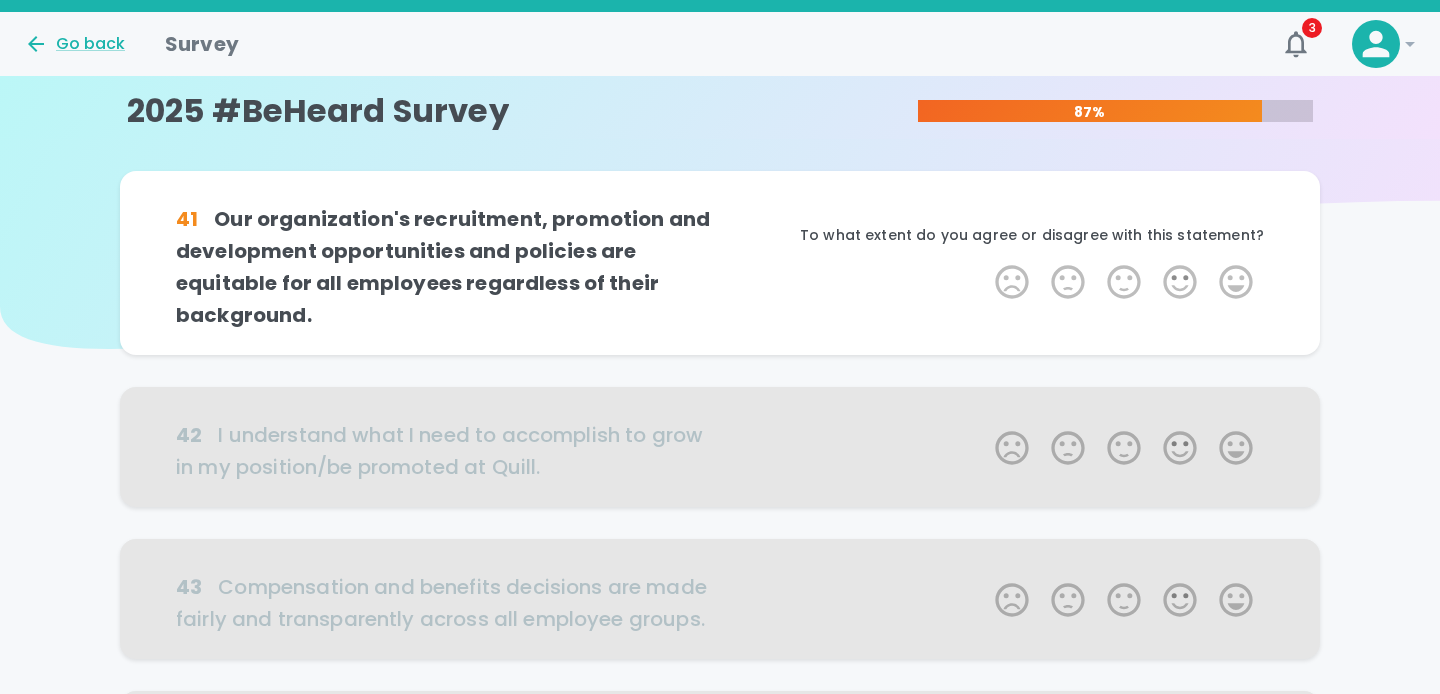 scroll, scrollTop: 0, scrollLeft: 0, axis: both 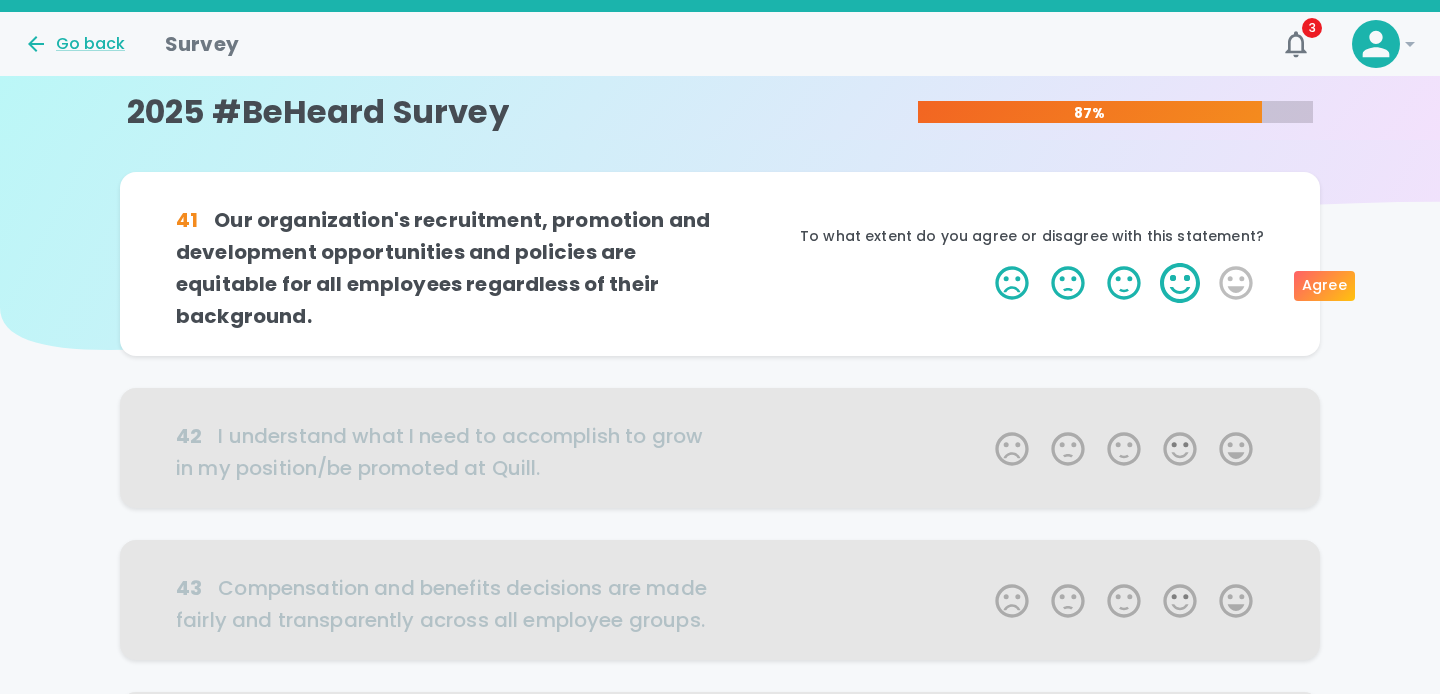 click on "4 Stars" at bounding box center (1180, 283) 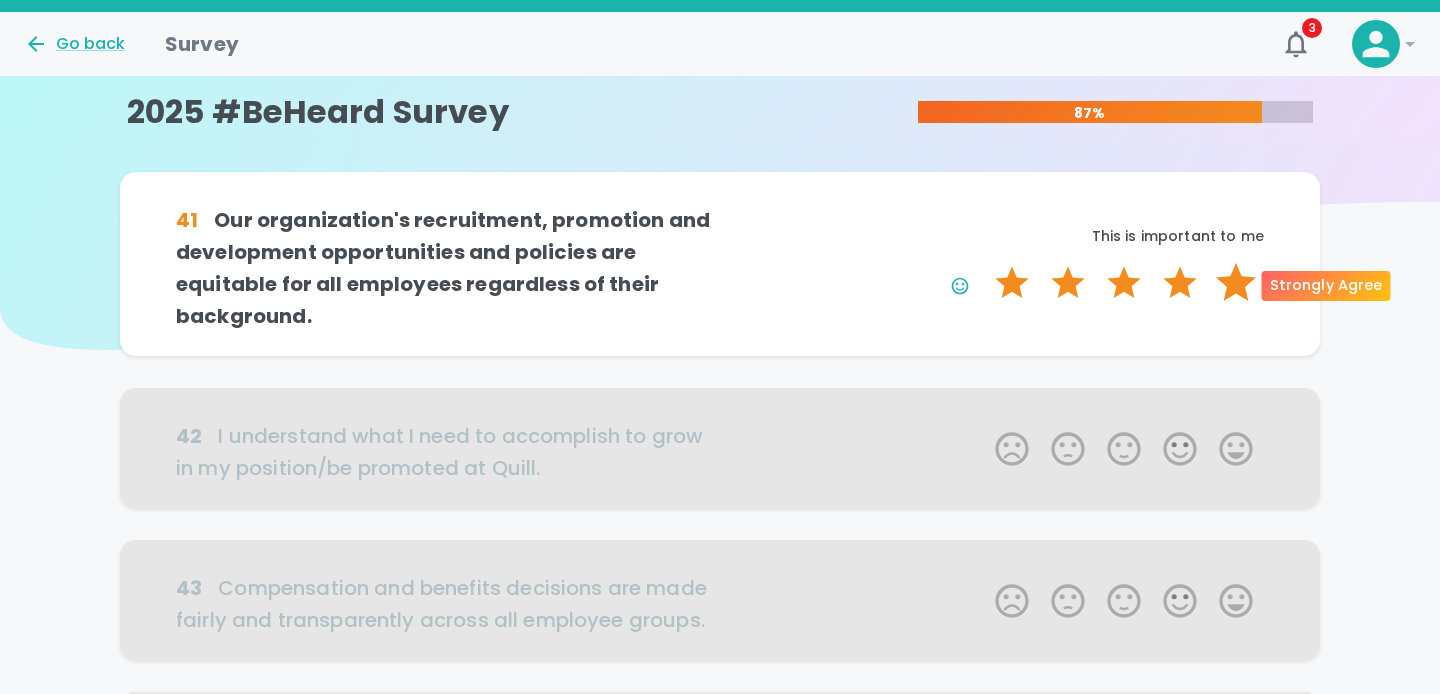 click on "5 Stars" at bounding box center (1236, 283) 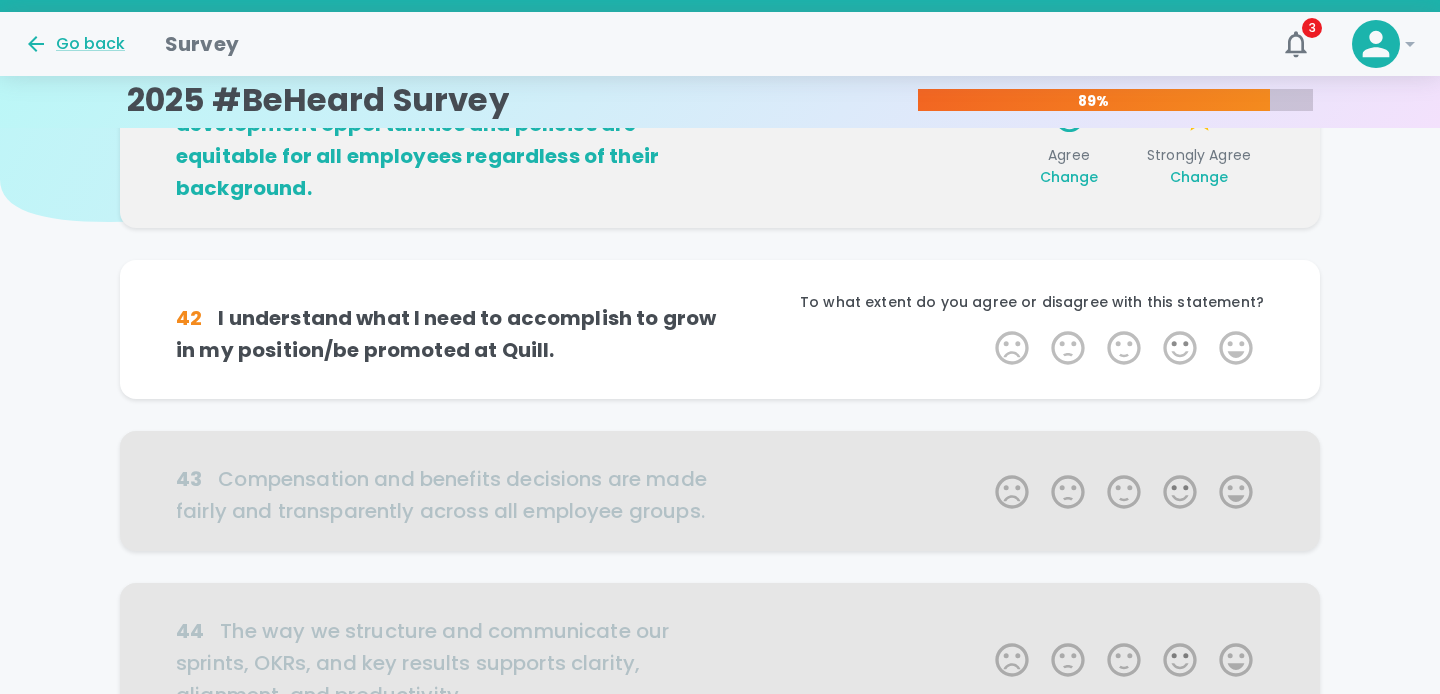 scroll, scrollTop: 176, scrollLeft: 0, axis: vertical 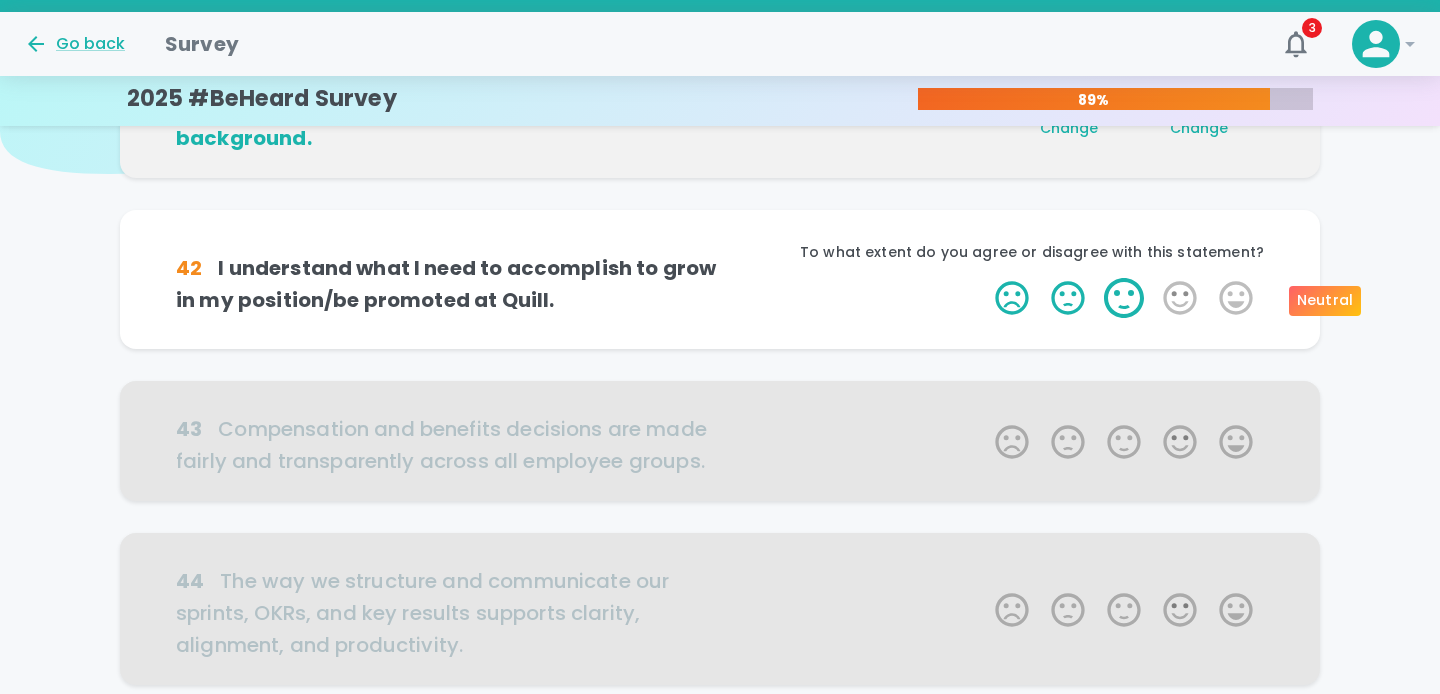 click on "3 Stars" at bounding box center [1124, 298] 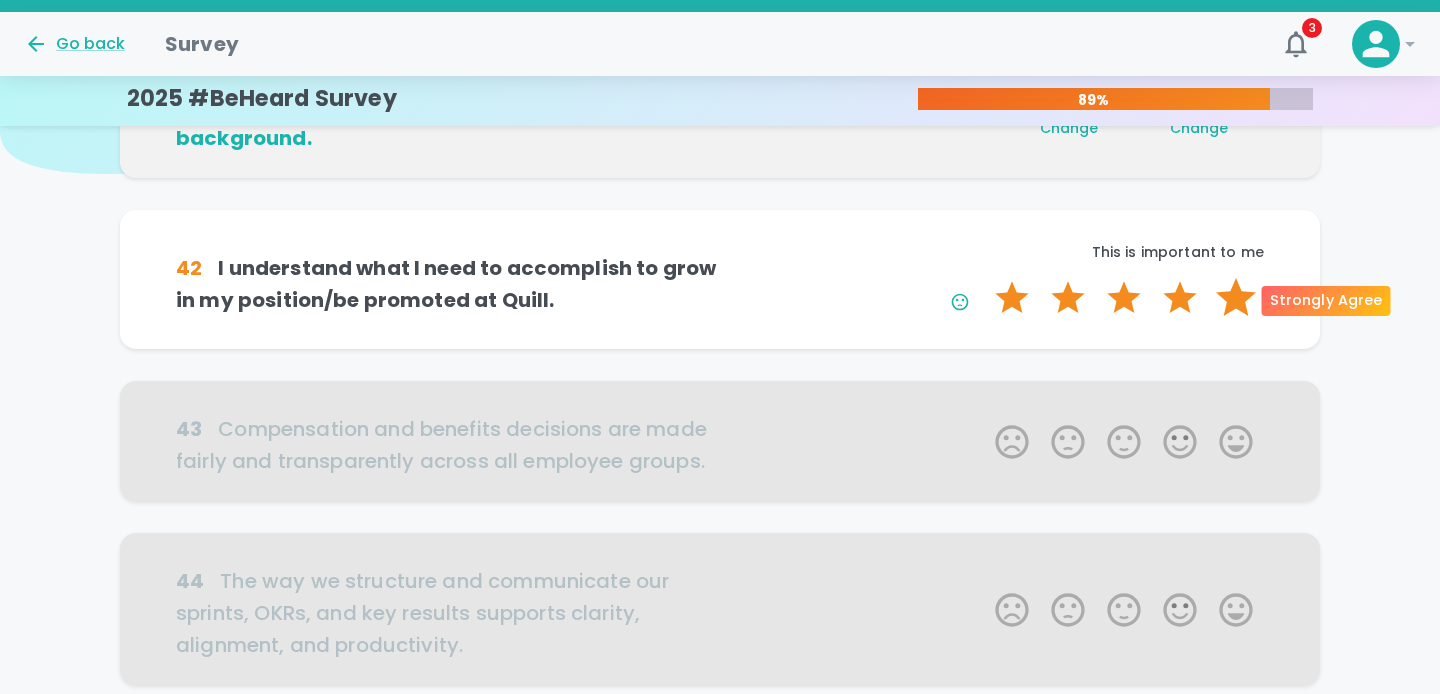 click on "5 Stars" at bounding box center [1236, 298] 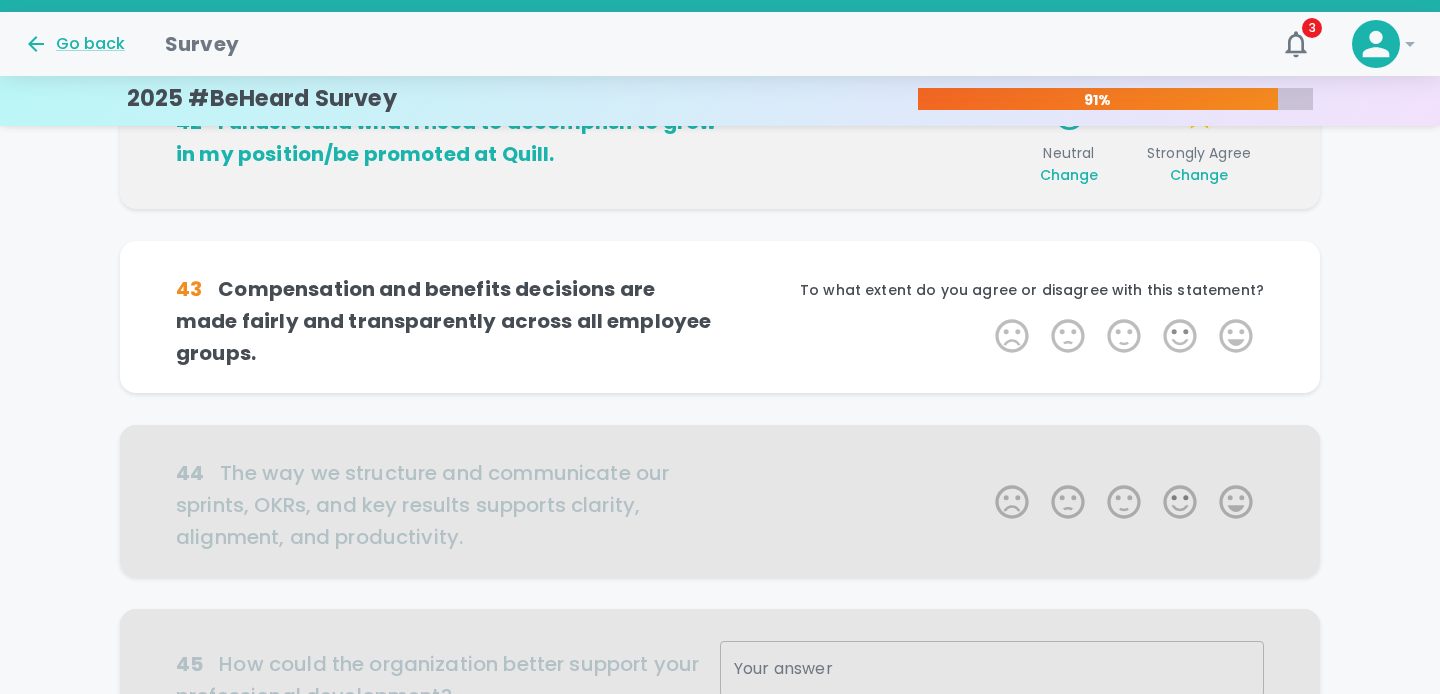 scroll, scrollTop: 352, scrollLeft: 0, axis: vertical 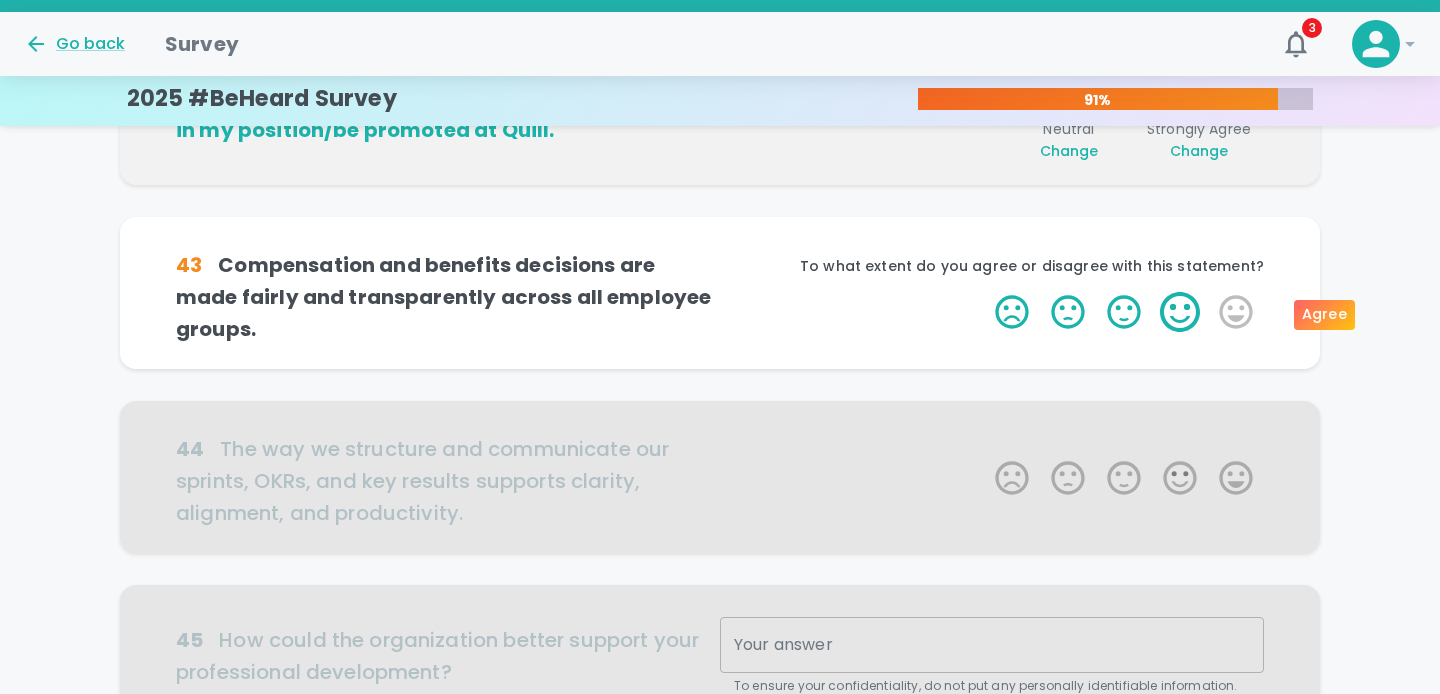 click on "4 Stars" at bounding box center [1180, 312] 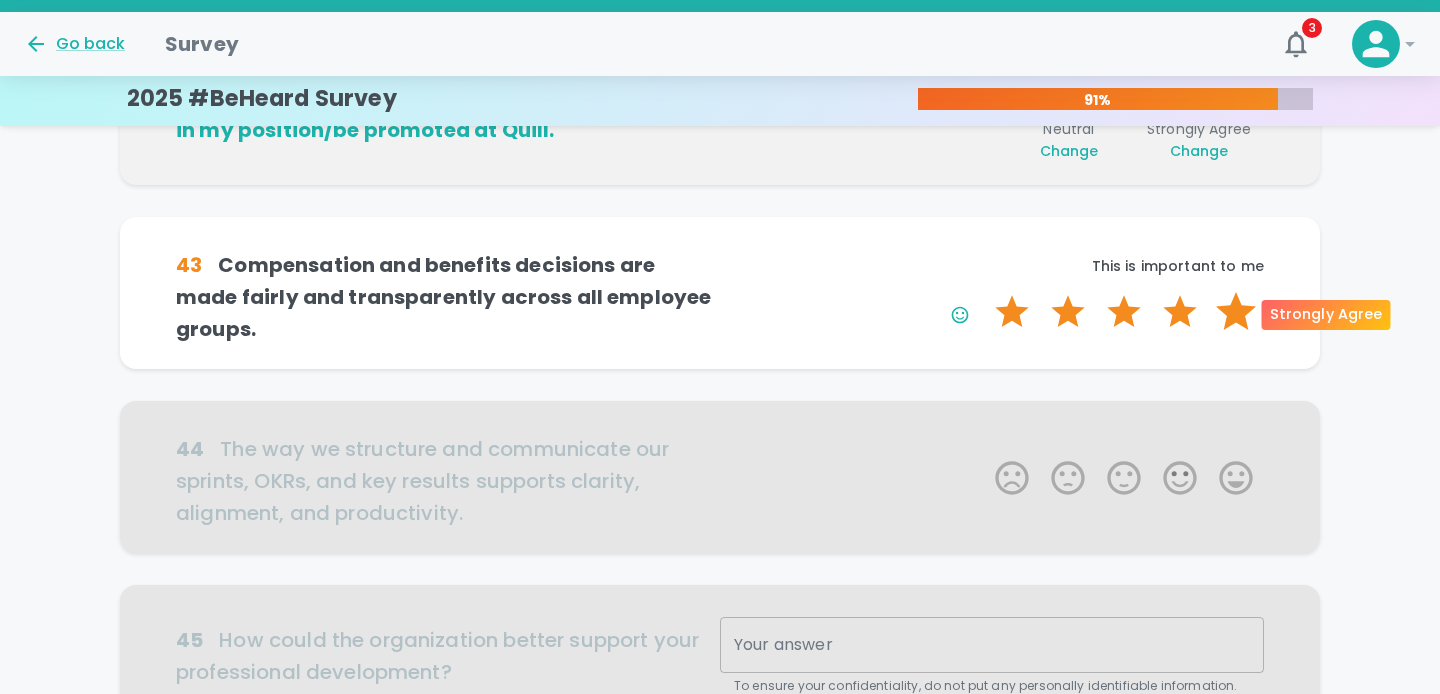 click on "5 Stars" at bounding box center (1236, 312) 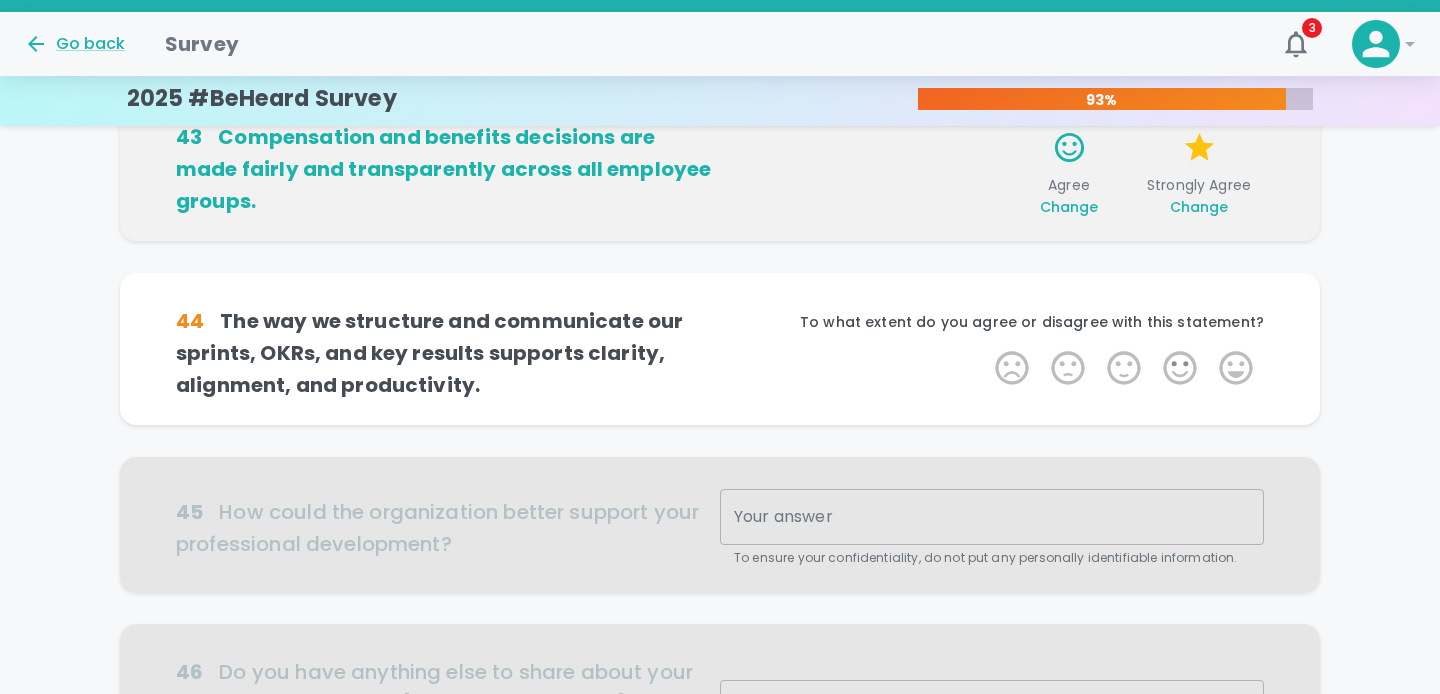 scroll, scrollTop: 528, scrollLeft: 0, axis: vertical 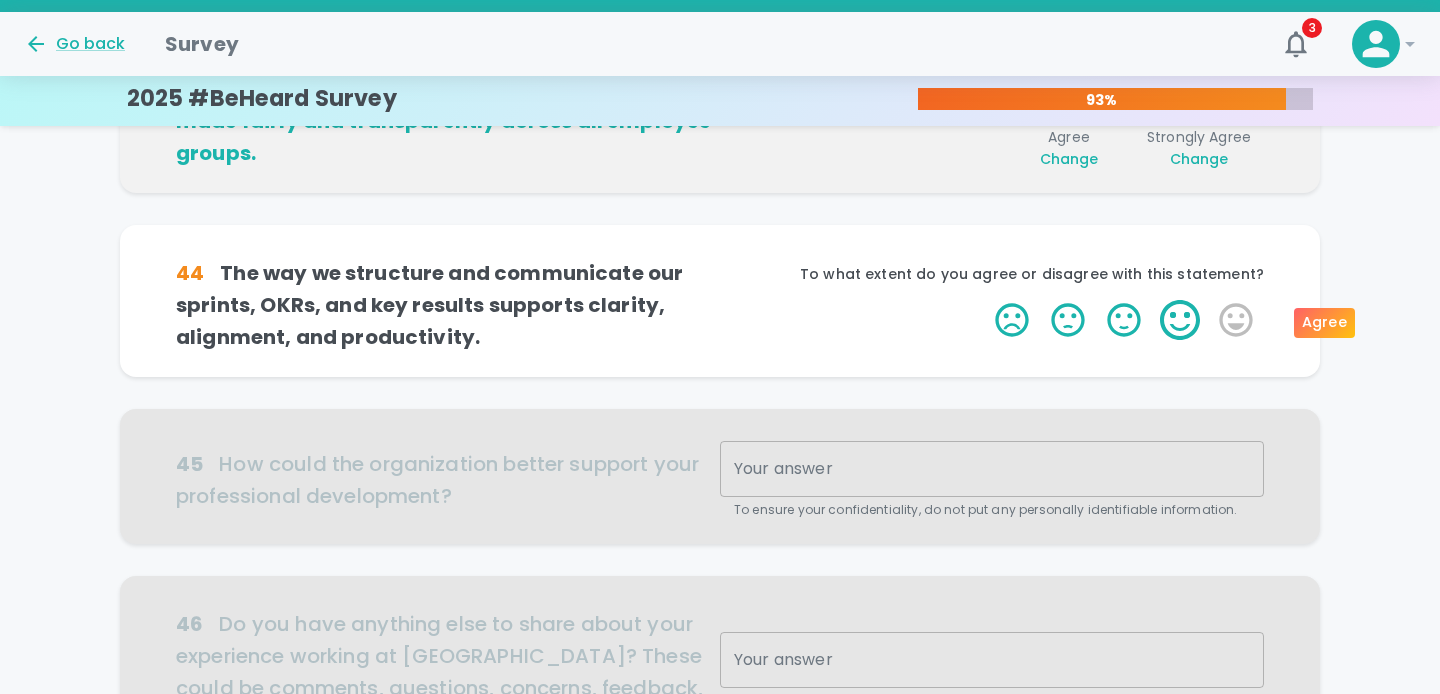 click on "4 Stars" at bounding box center [1180, 320] 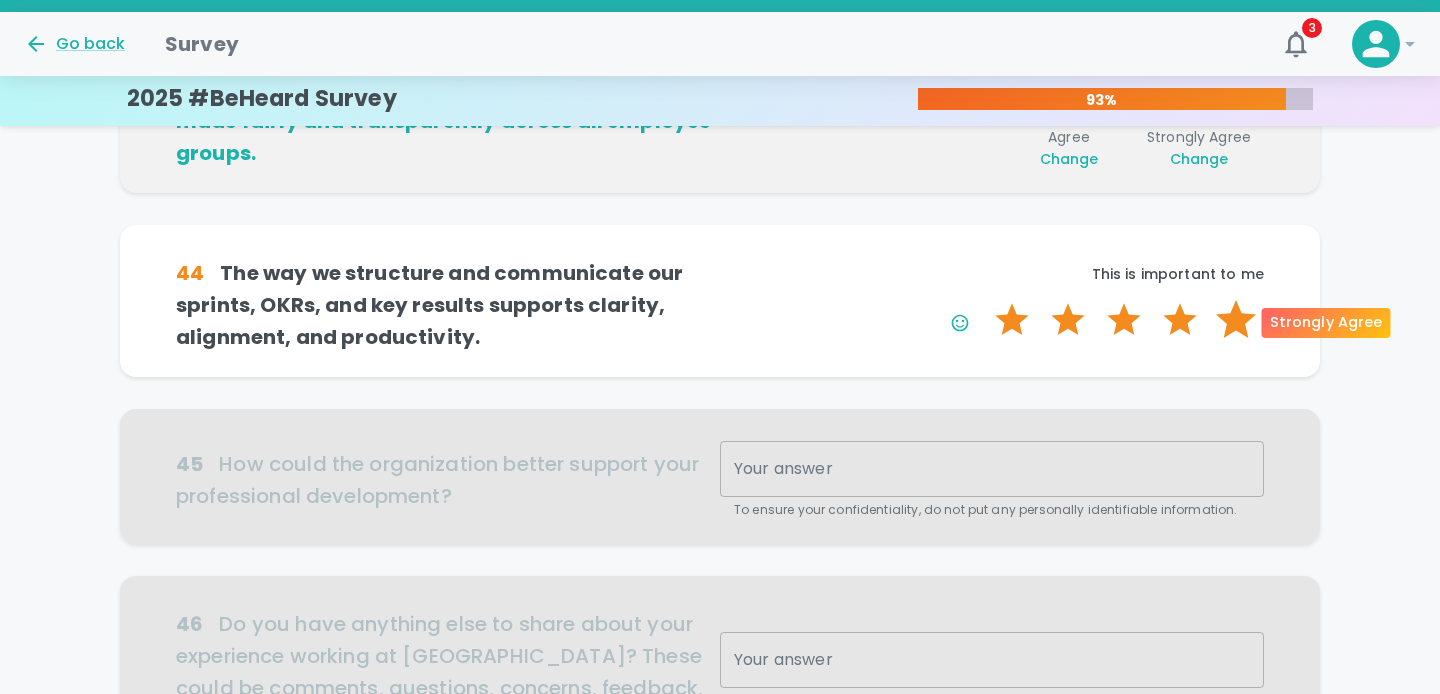 click on "5 Stars" at bounding box center (1236, 320) 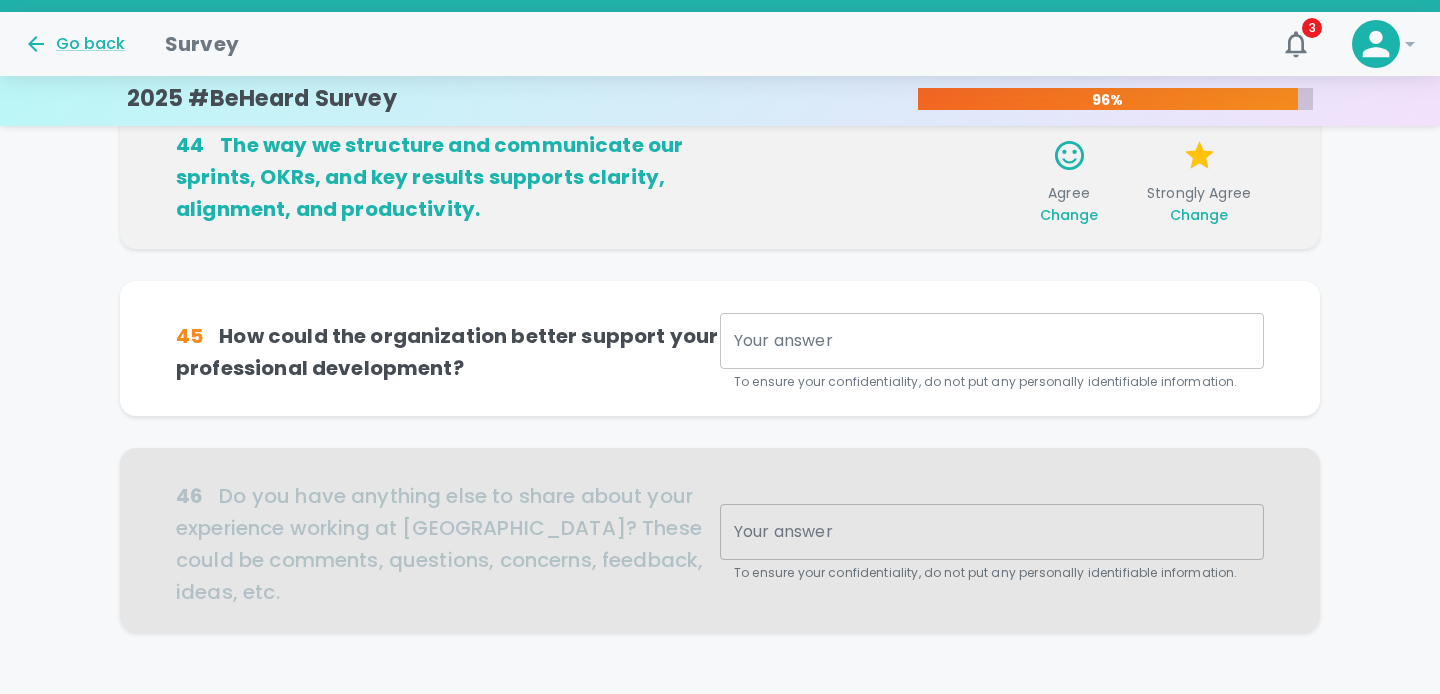 scroll, scrollTop: 704, scrollLeft: 0, axis: vertical 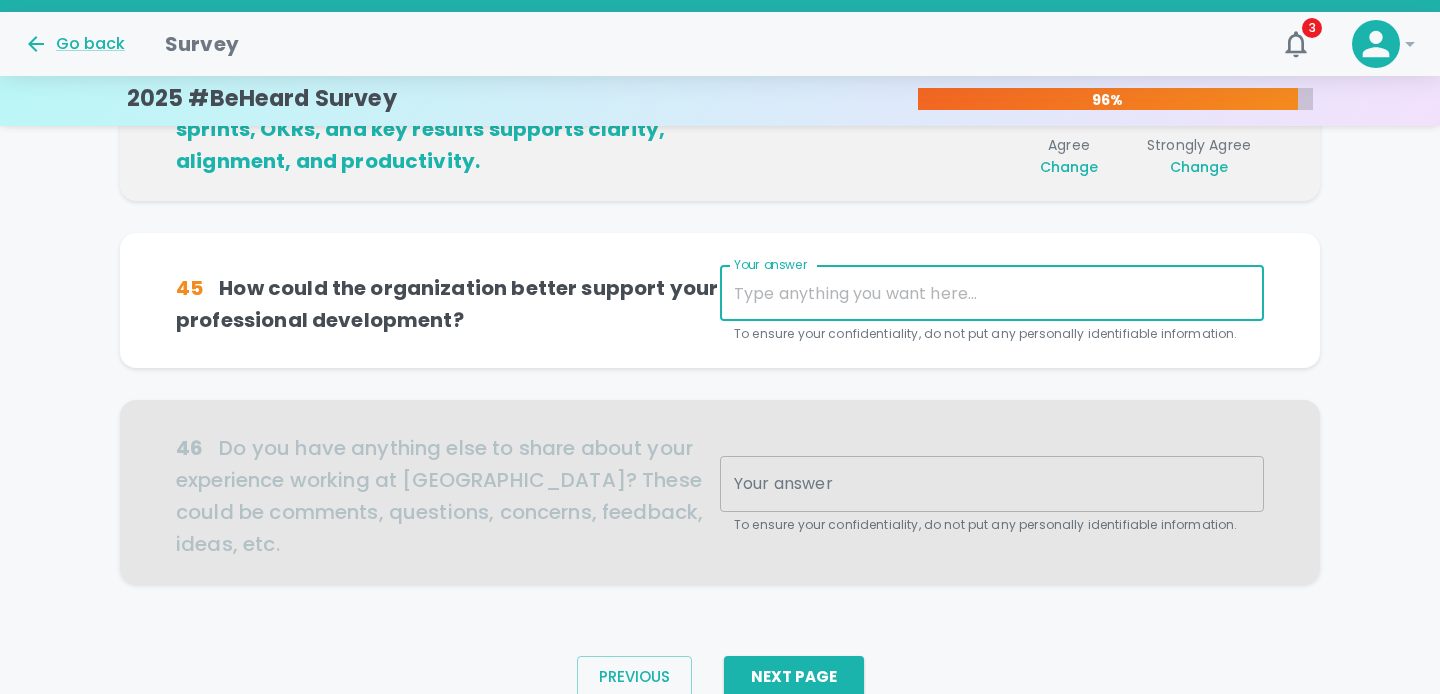click on "Your answer" at bounding box center (992, 293) 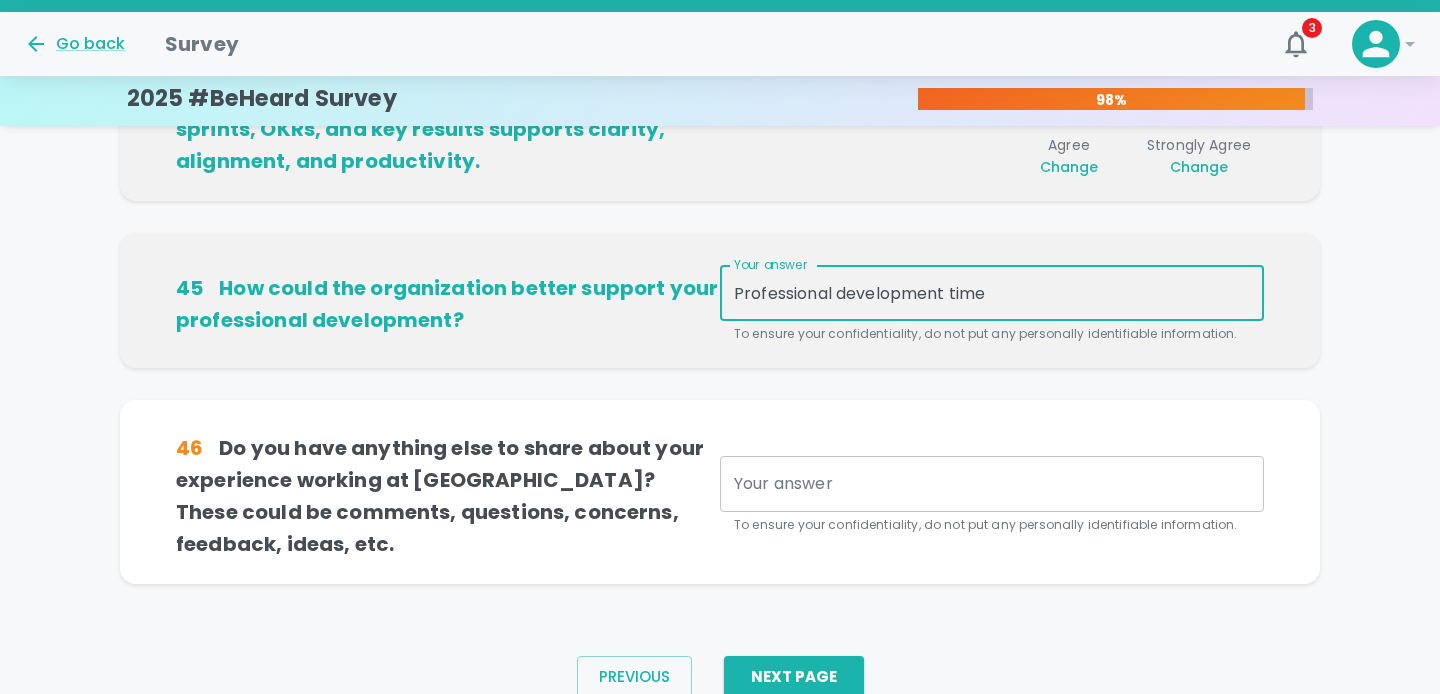 click on "Professional development time" at bounding box center (992, 293) 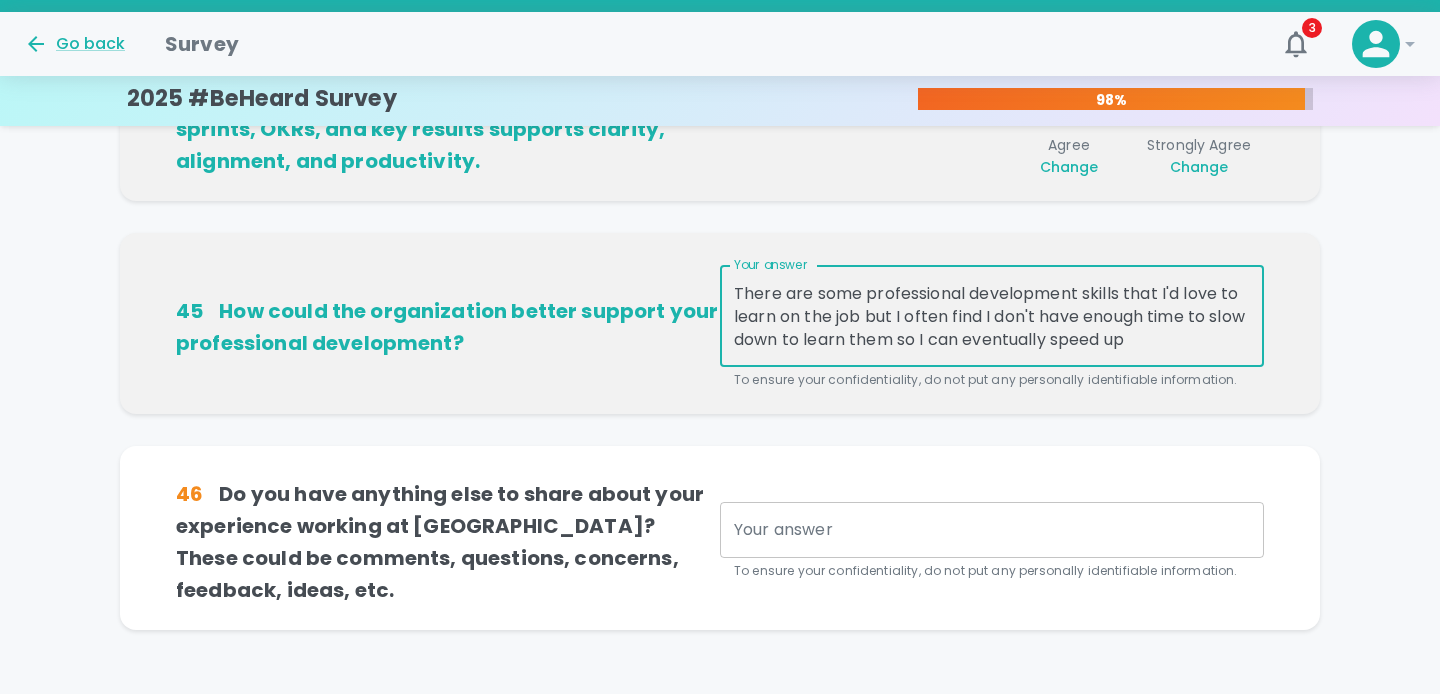 click on "There are some professional development skills that I'd love to learn on the job but I often find I don't have enough time to slow down to learn them so I can eventually speed up" at bounding box center (992, 316) 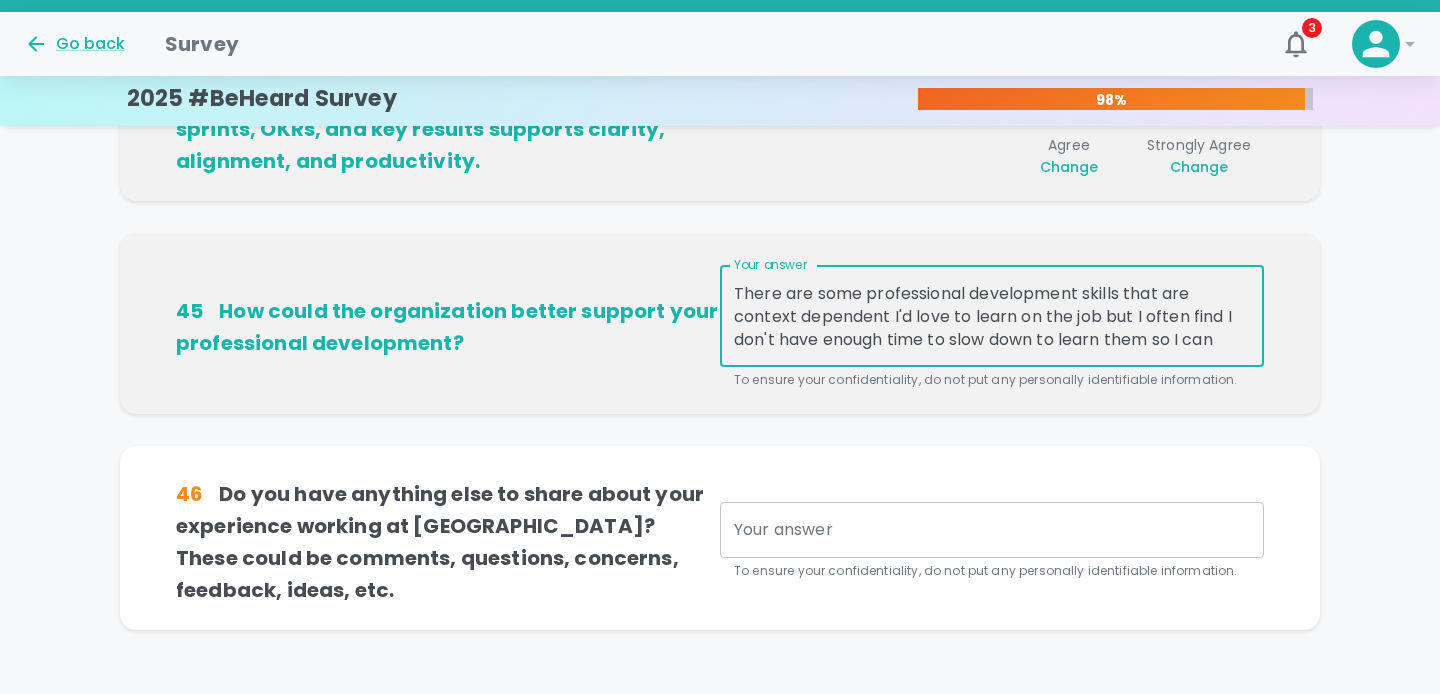 click on "There are some professional development skills that are context dependent I'd love to learn on the job but I often find I don't have enough time to slow down to learn them so I can eventually speed up" at bounding box center (992, 316) 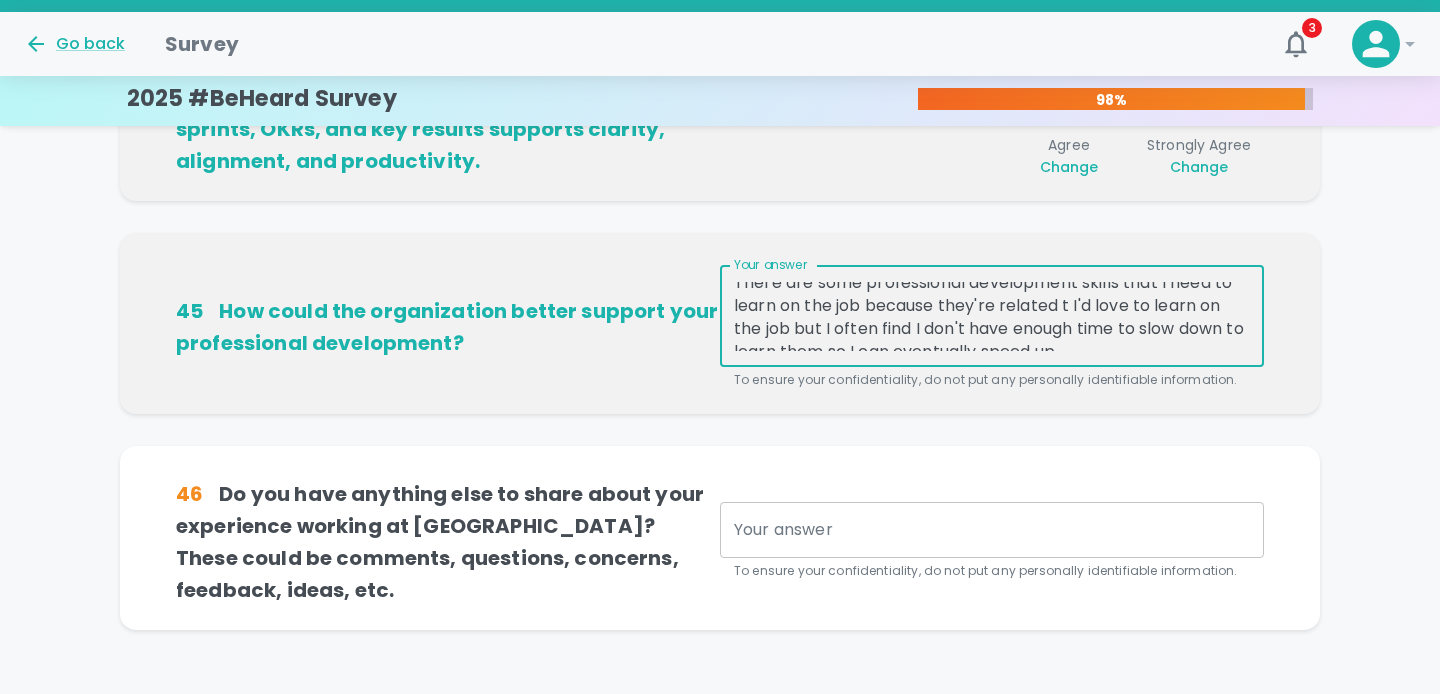 scroll, scrollTop: 0, scrollLeft: 0, axis: both 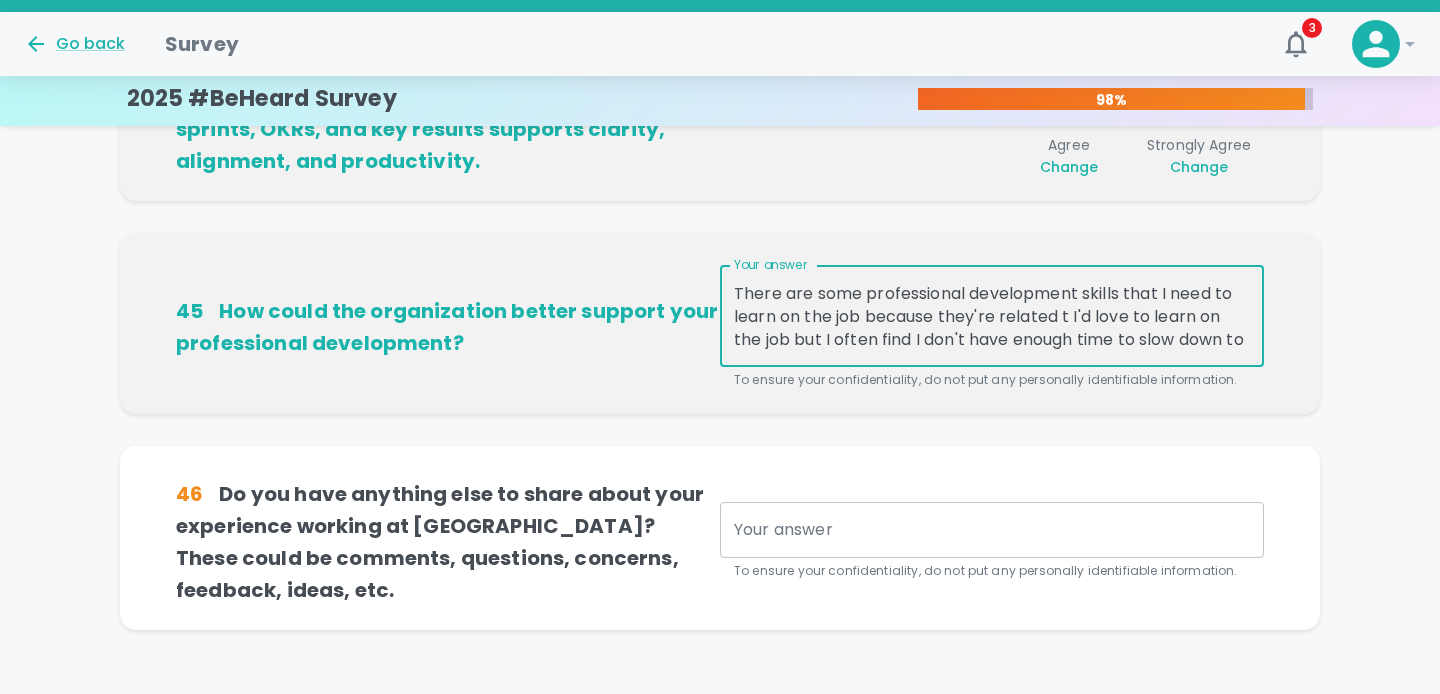 drag, startPoint x: 1056, startPoint y: 316, endPoint x: 1172, endPoint y: 288, distance: 119.331474 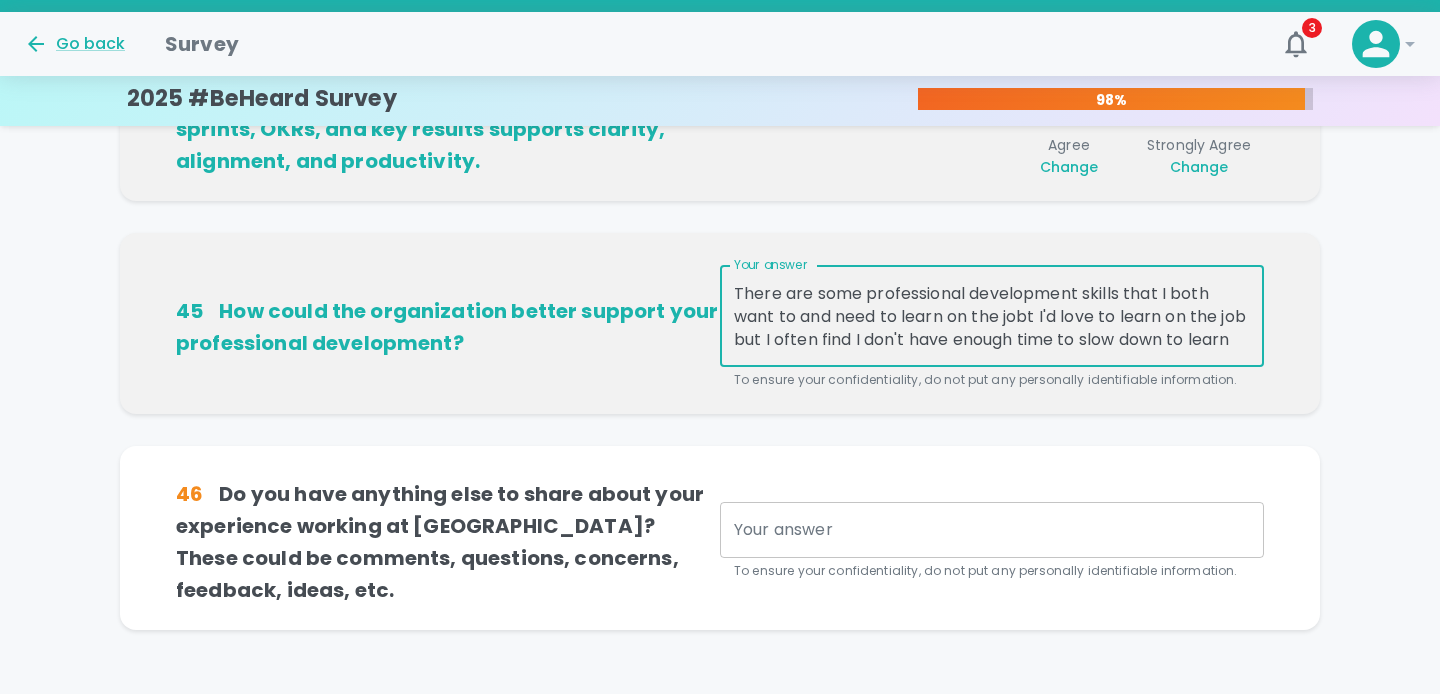 click on "There are some professional development skills that I both want to and need to learn on the jobt I'd love to learn on the job but I often find I don't have enough time to slow down to learn them so I can eventually speed up" at bounding box center (992, 316) 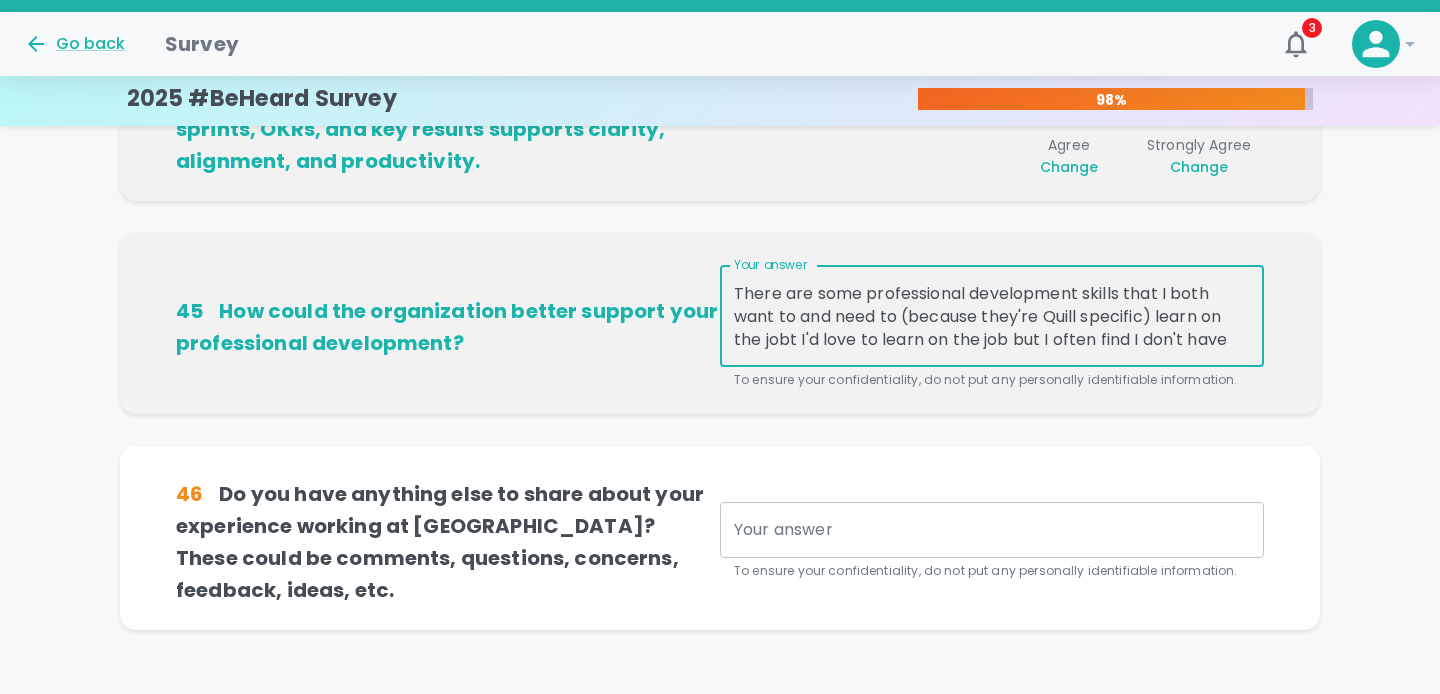 drag, startPoint x: 1011, startPoint y: 334, endPoint x: 1160, endPoint y: 309, distance: 151.08276 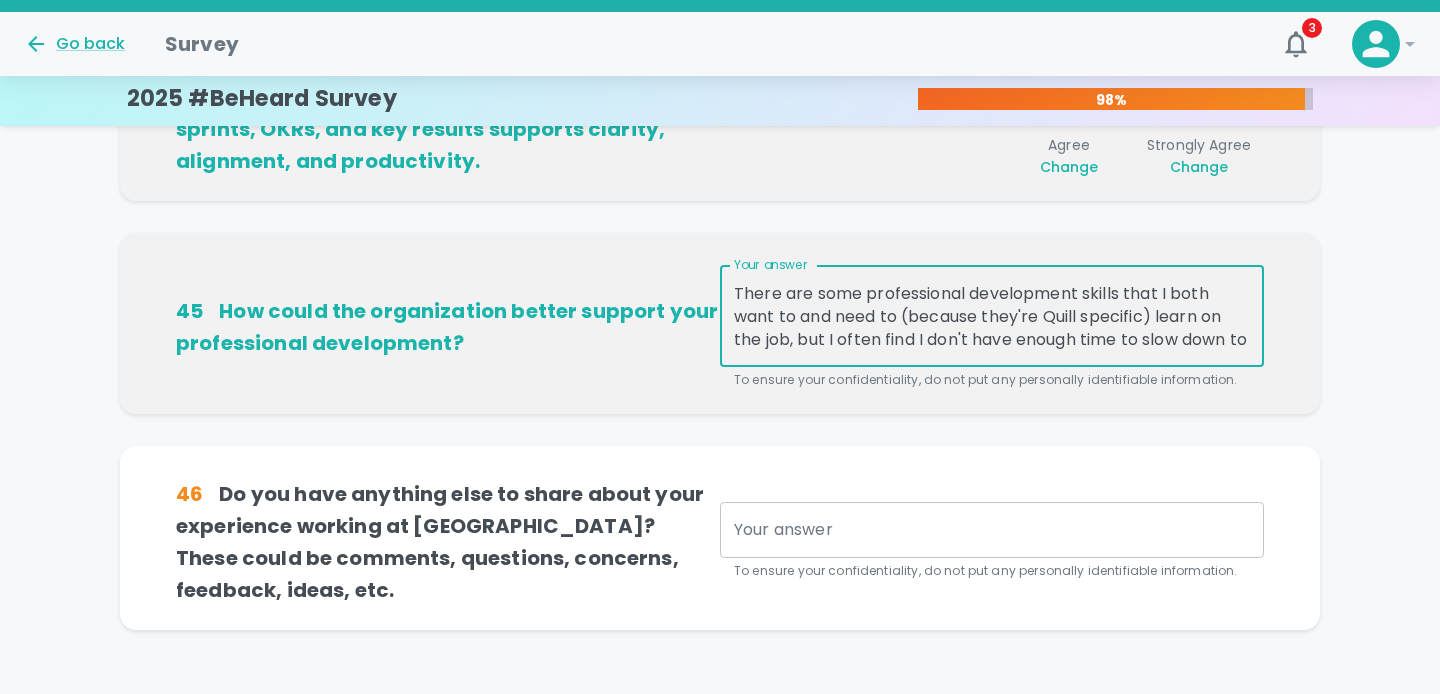 scroll, scrollTop: 23, scrollLeft: 0, axis: vertical 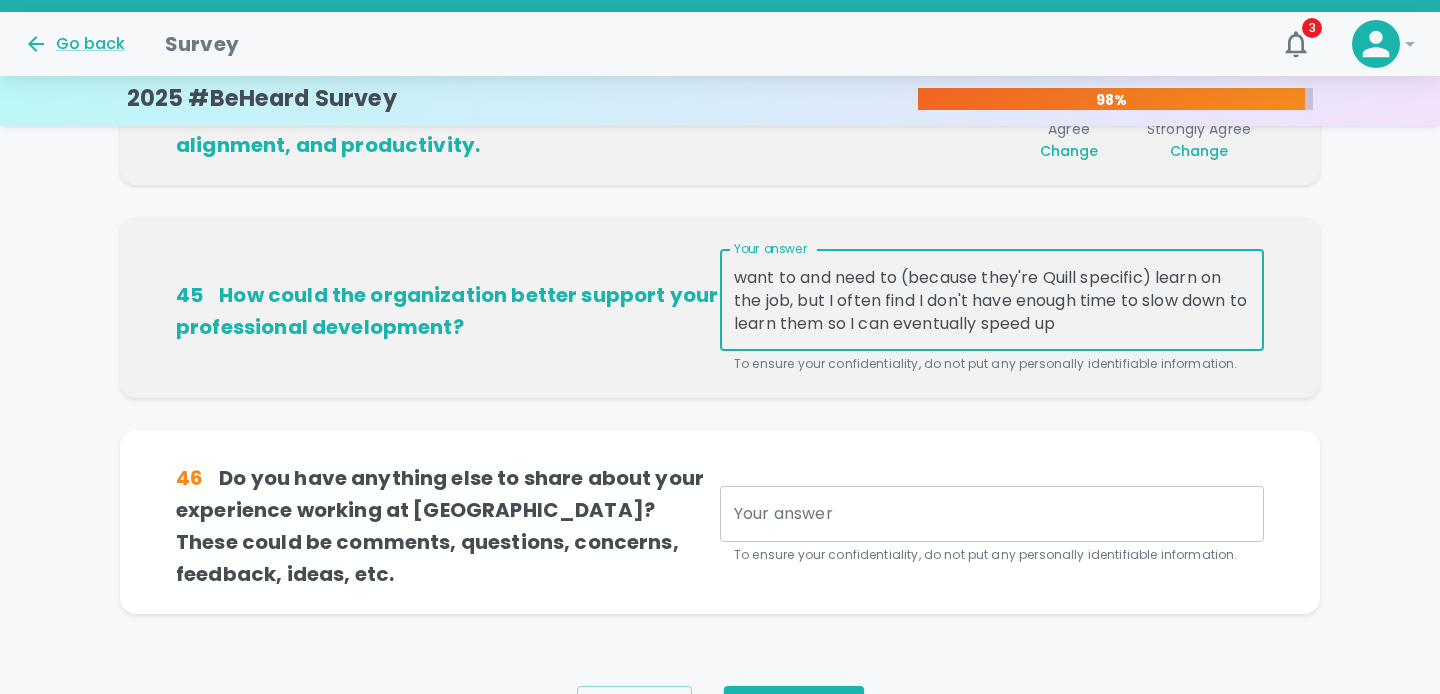 drag, startPoint x: 1090, startPoint y: 327, endPoint x: 856, endPoint y: 330, distance: 234.01923 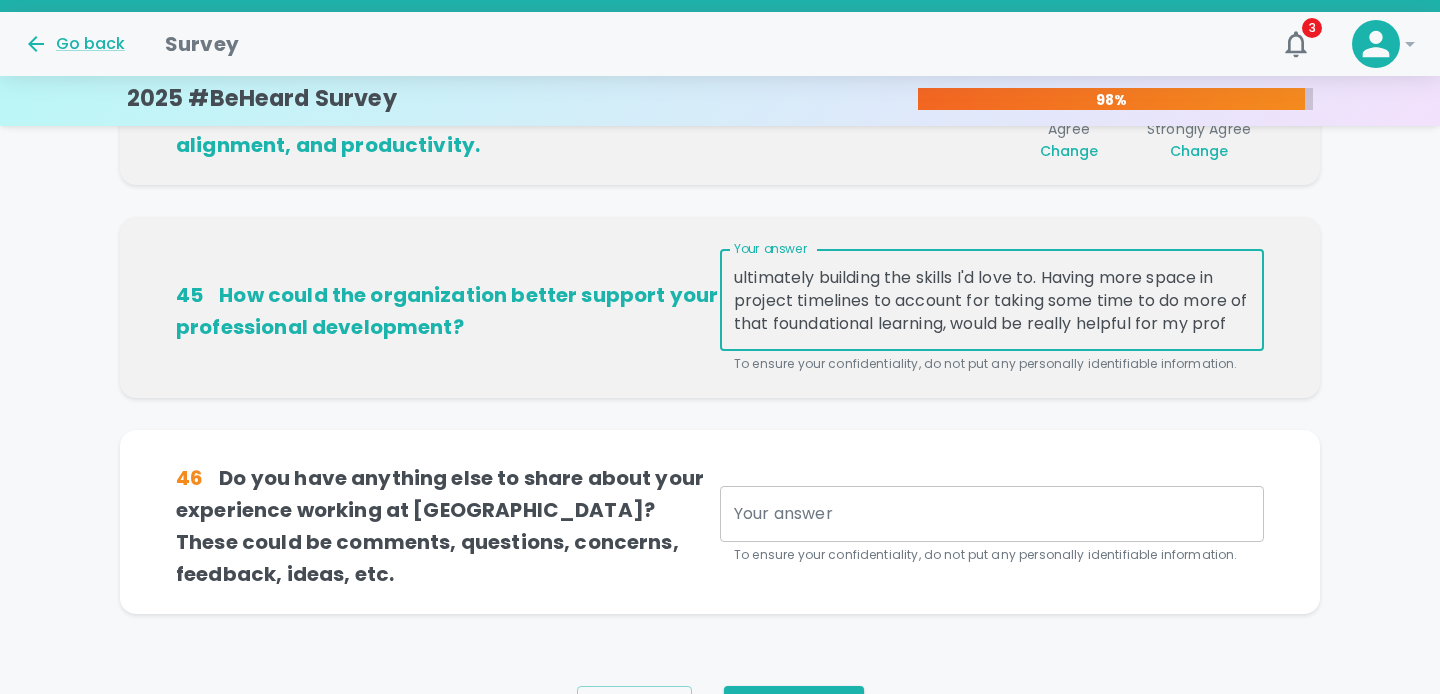 scroll, scrollTop: 138, scrollLeft: 0, axis: vertical 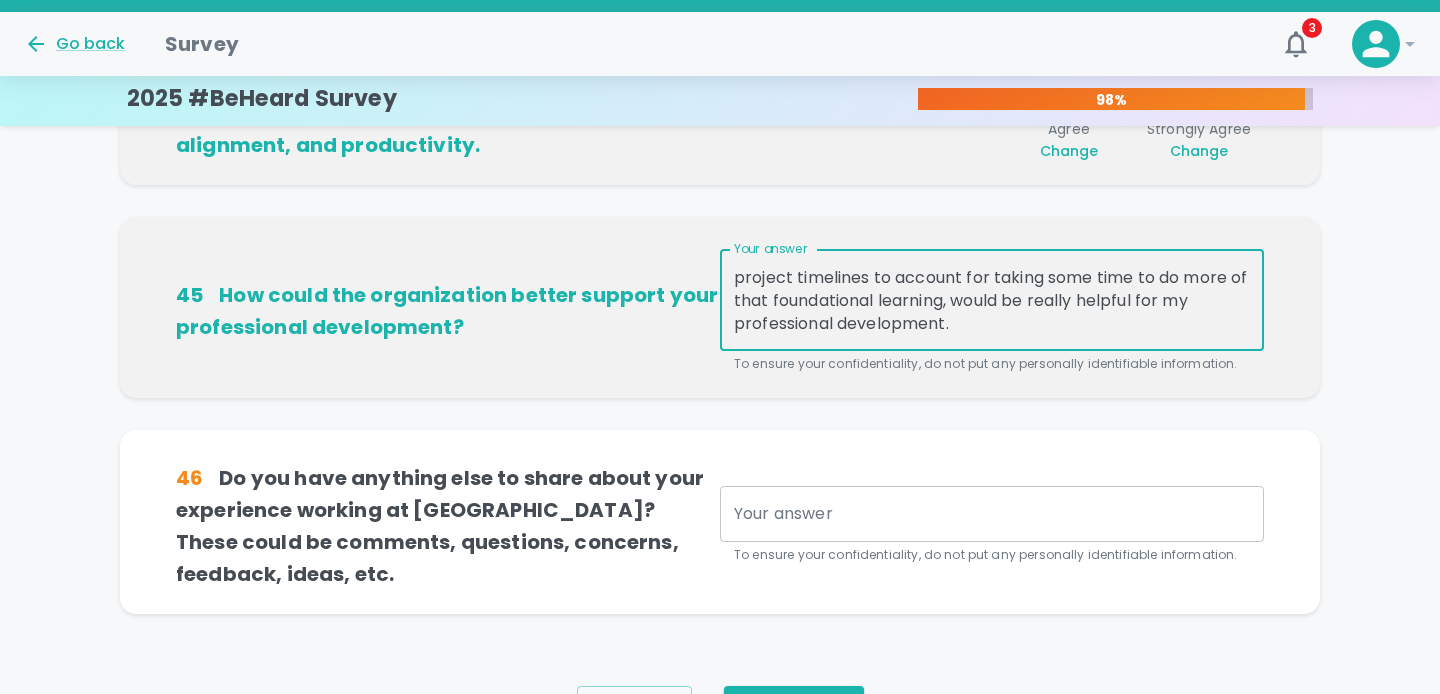 click on "There are some professional development skills that I both want to and need to (because they're Quill specific) learn on the job, but I often find I don't have enough time to slow down to learn them because of many urgent priorities. This means I'm often relying on slower ways of doing things and I'm not ultimately building the skills I'd love to. Having more space in project timelines to account for taking some time to do more of that foundational learning, would be really helpful for my professional development." at bounding box center [992, 300] 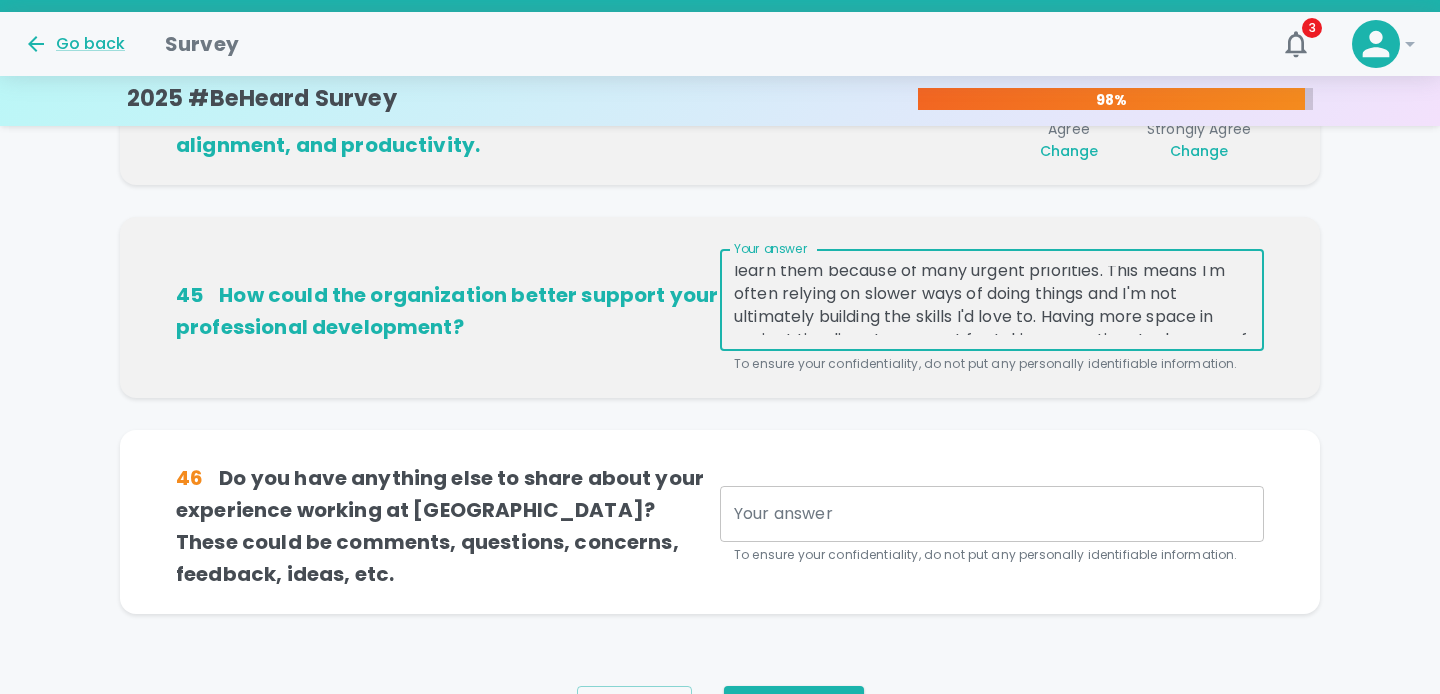 scroll, scrollTop: 78, scrollLeft: 0, axis: vertical 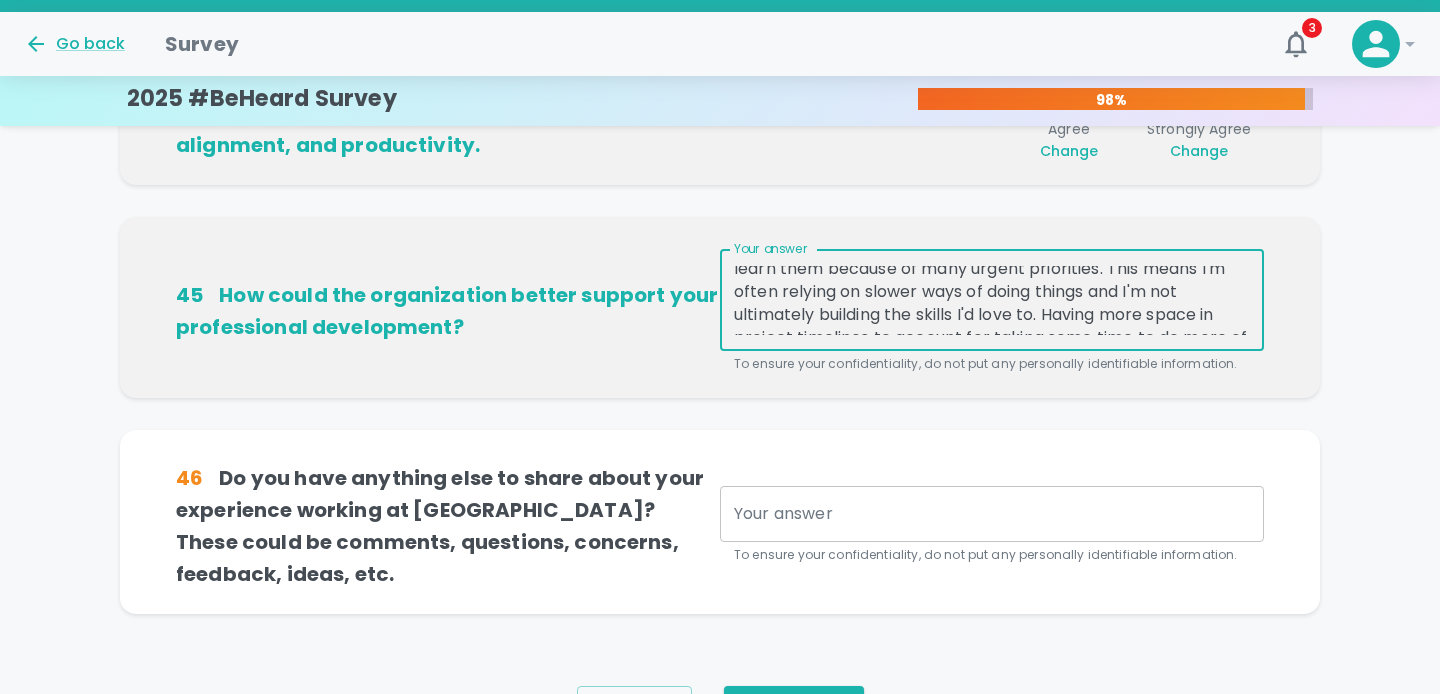 drag, startPoint x: 1017, startPoint y: 305, endPoint x: 980, endPoint y: 305, distance: 37 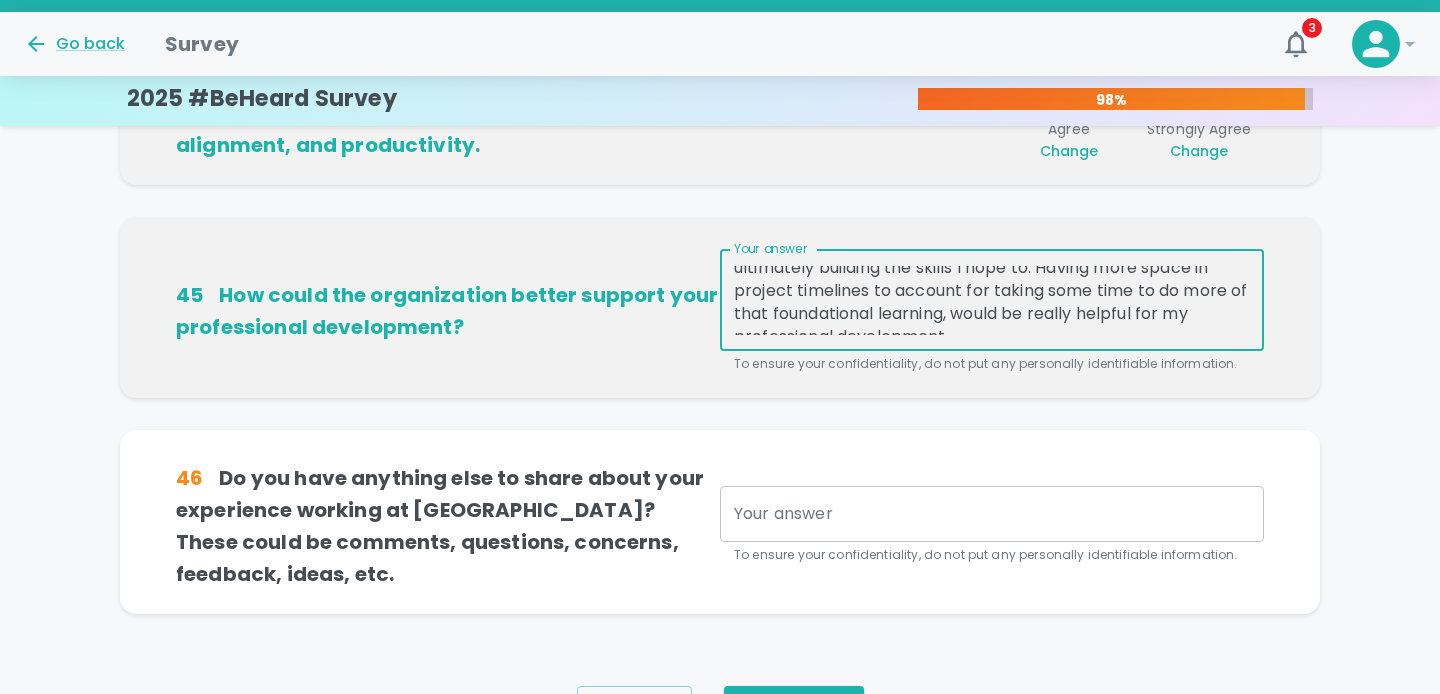scroll, scrollTop: 138, scrollLeft: 0, axis: vertical 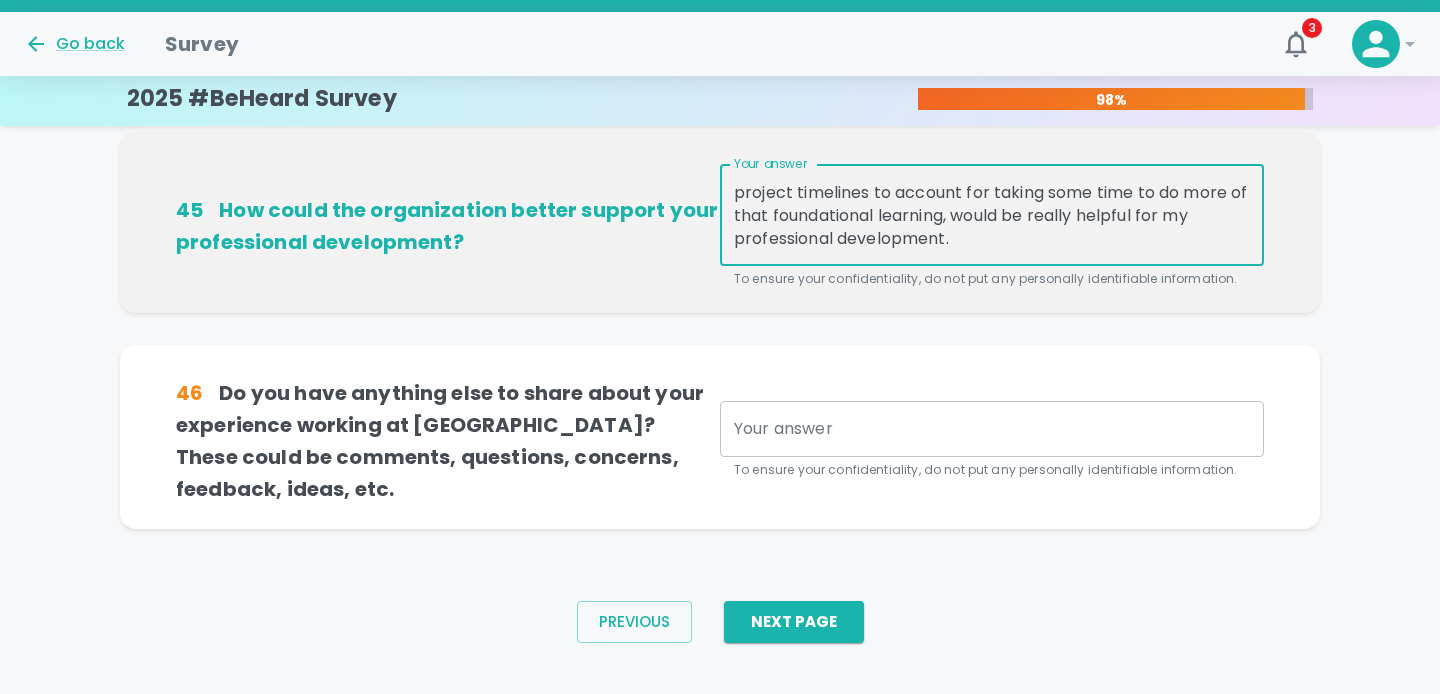 type on "There are some professional development skills that I both want to and need to (because they're Quill specific) learn on the job, but I often find I don't have enough time to slow down to learn them because of many urgent priorities. This means I'm often relying on slower ways of doing things and I'm not ultimately building the skills I hope to. Having more space in project timelines to account for taking some time to do more of that foundational learning, would be really helpful for my professional development." 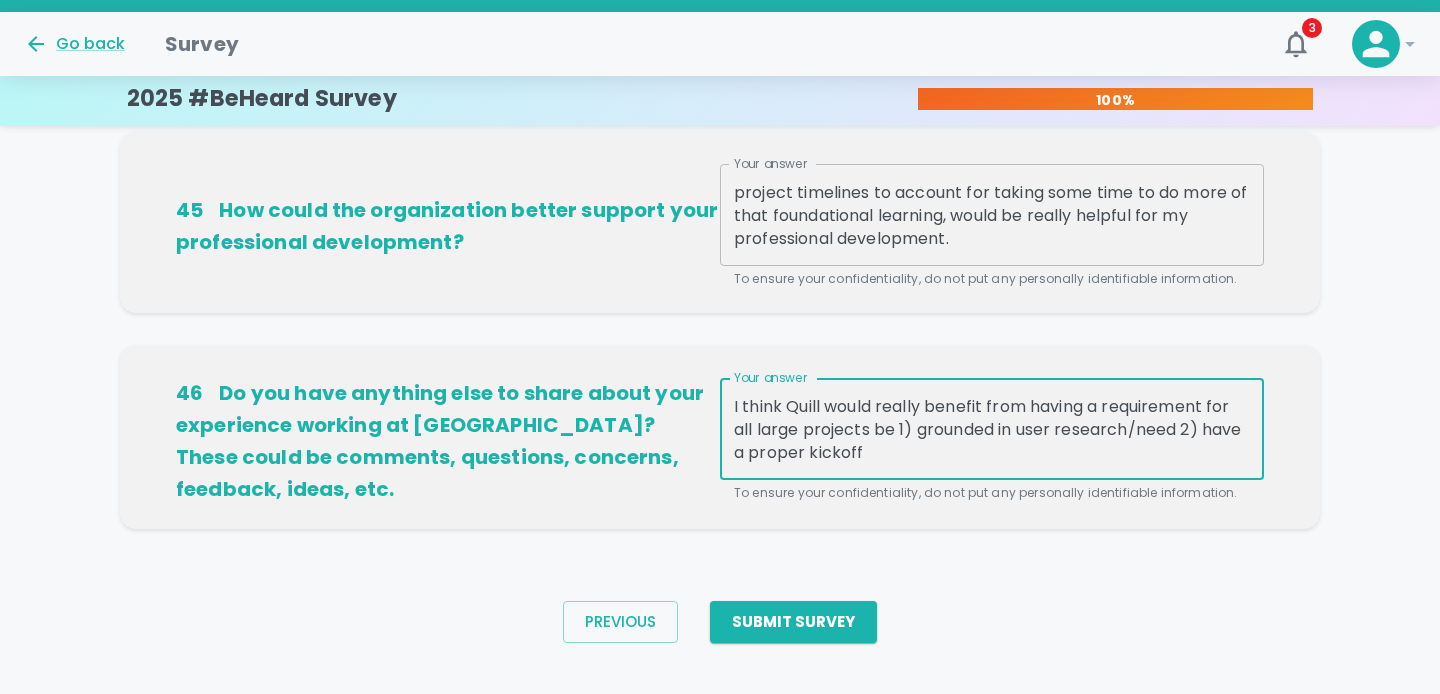 type on "I think Quill would really benefit from having a requirement for all large projects be 1) grounded in user research/need 2) have a proper kickoff" 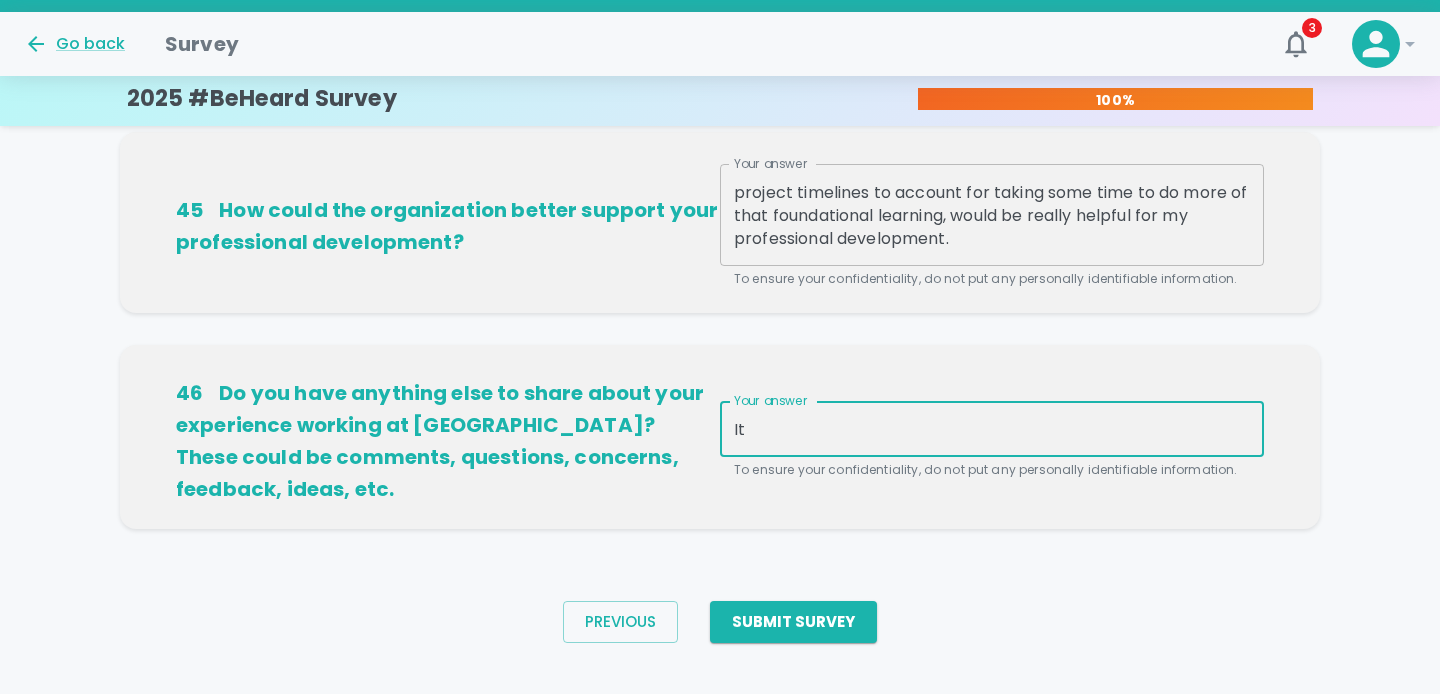type on "I" 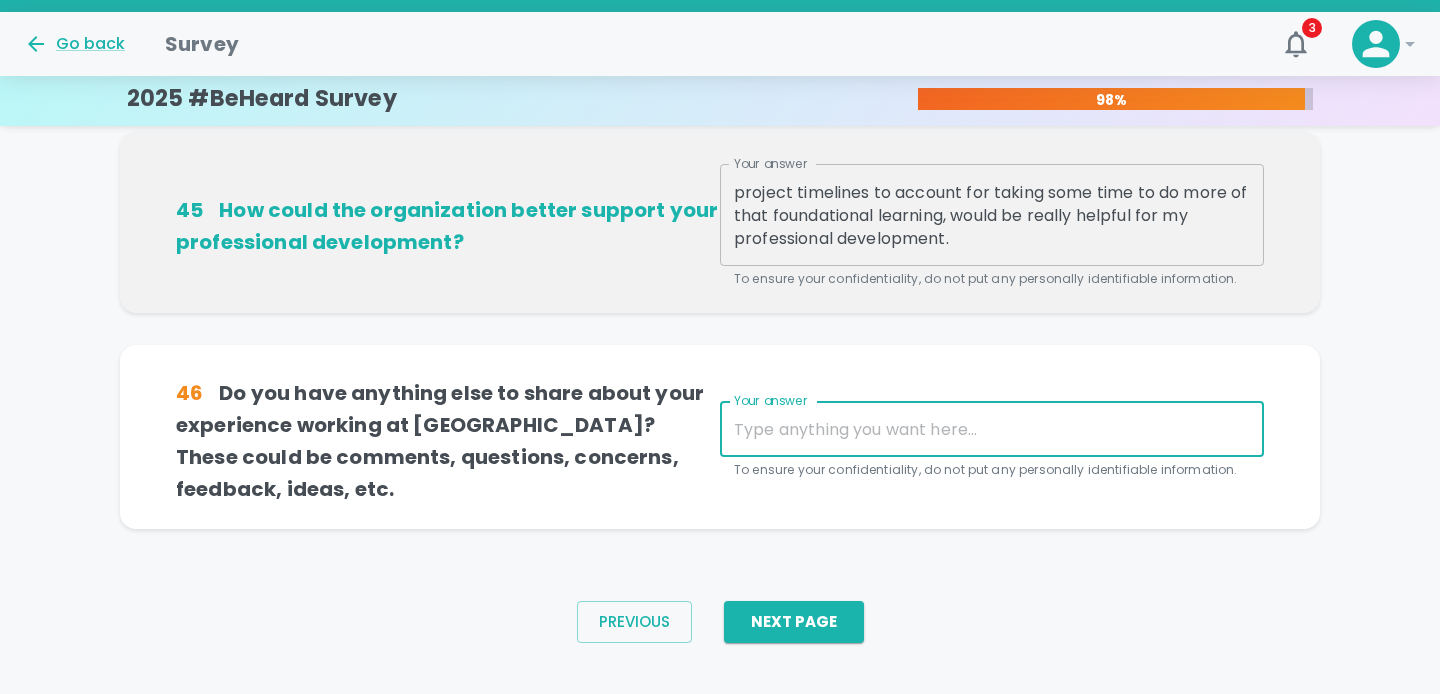 type on "I" 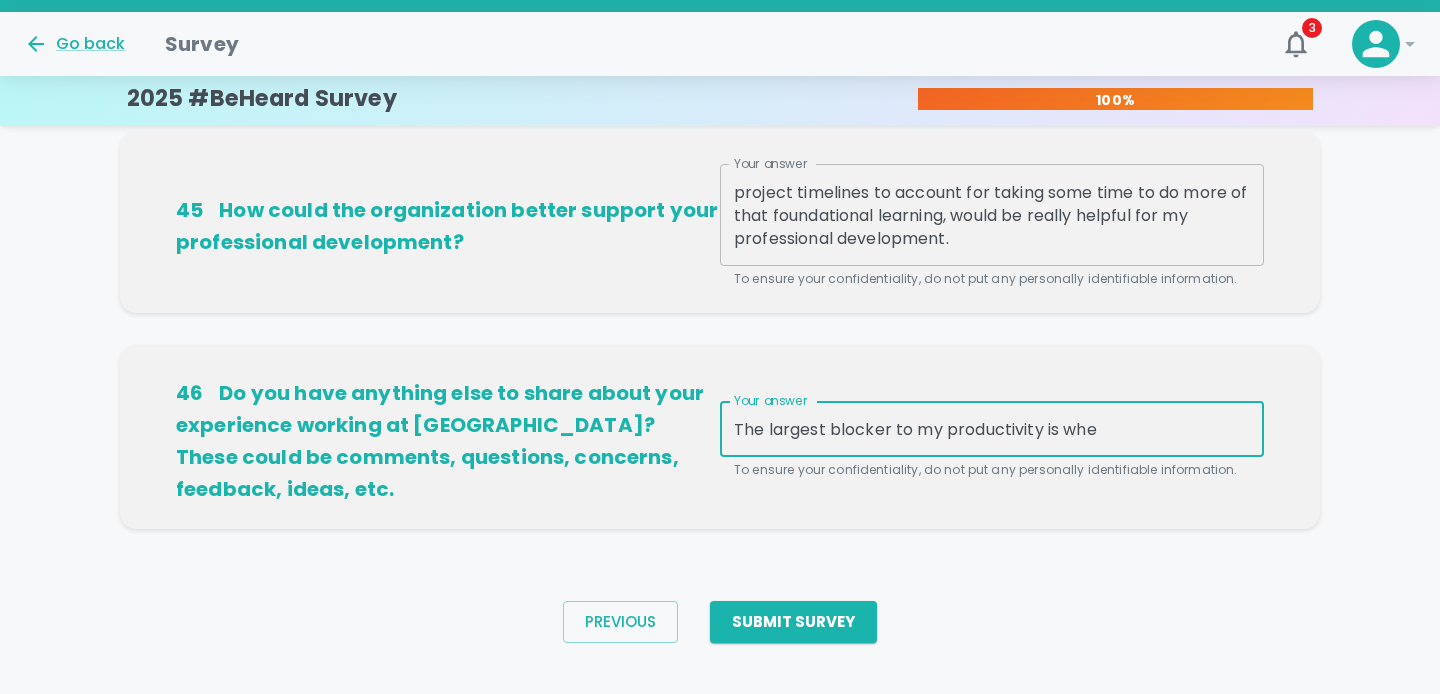click on "The largest blocker to my productivity is whe" at bounding box center [992, 429] 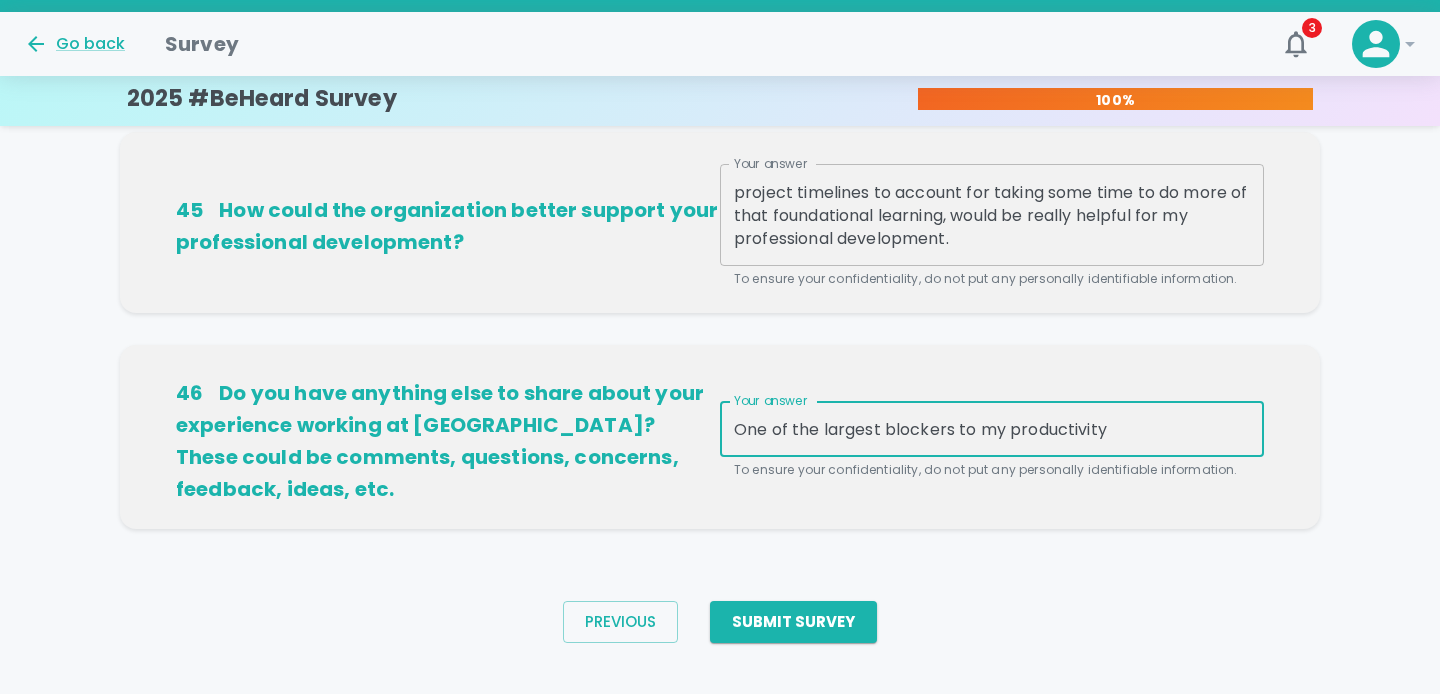 type on "One of the largest blockers to my productivity" 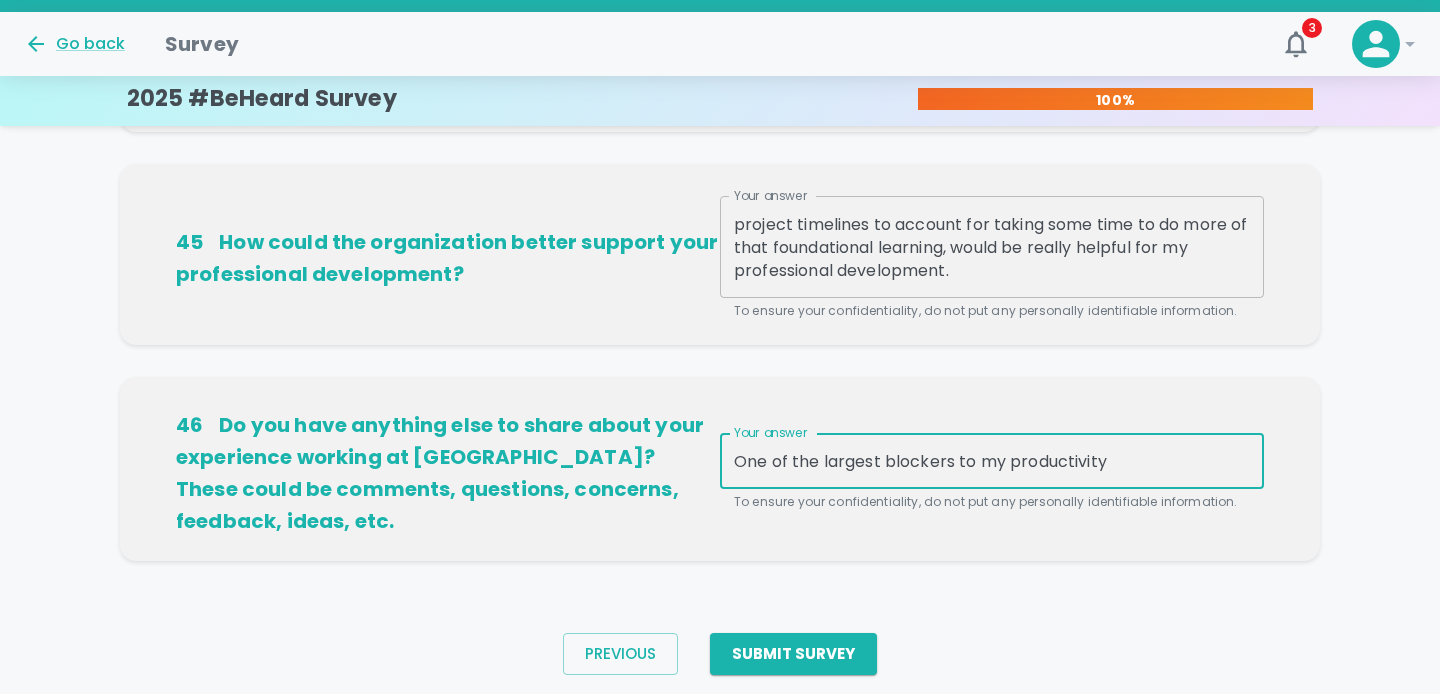 scroll, scrollTop: 771, scrollLeft: 0, axis: vertical 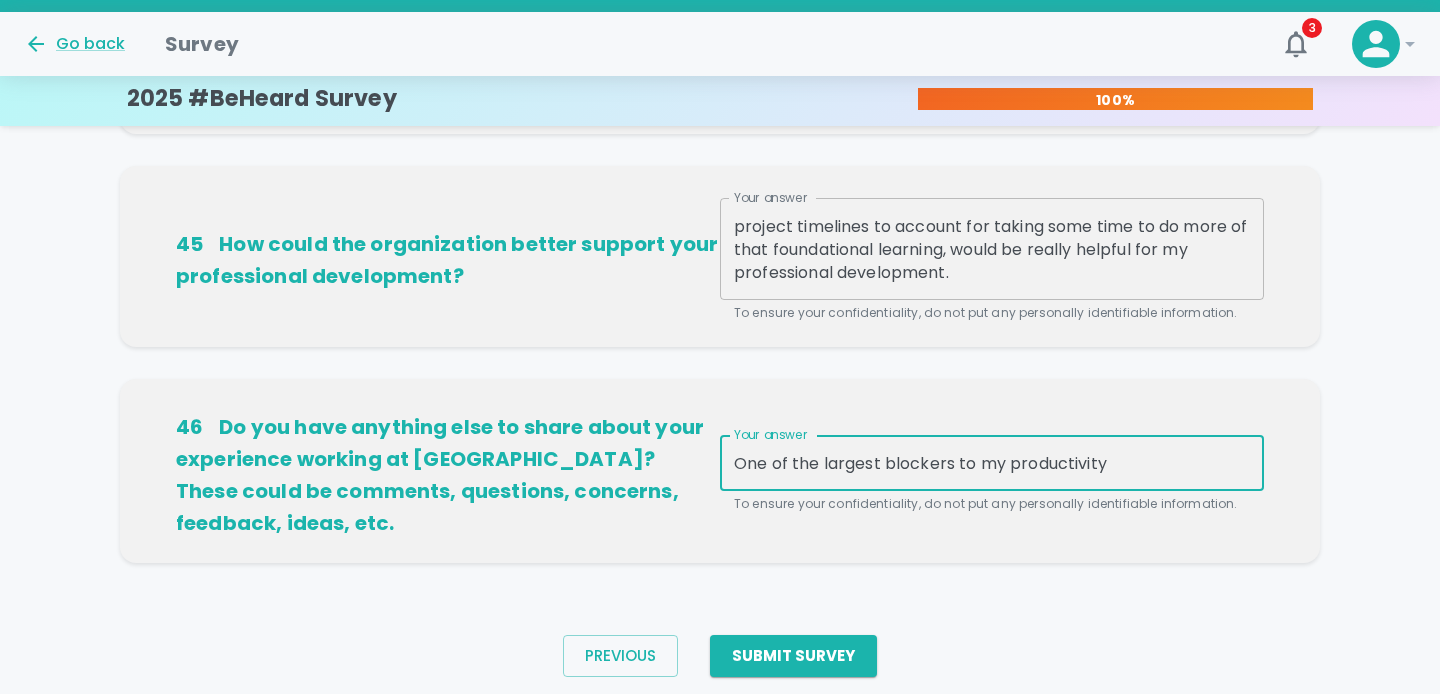 click on "One of the largest blockers to my productivity" at bounding box center [992, 463] 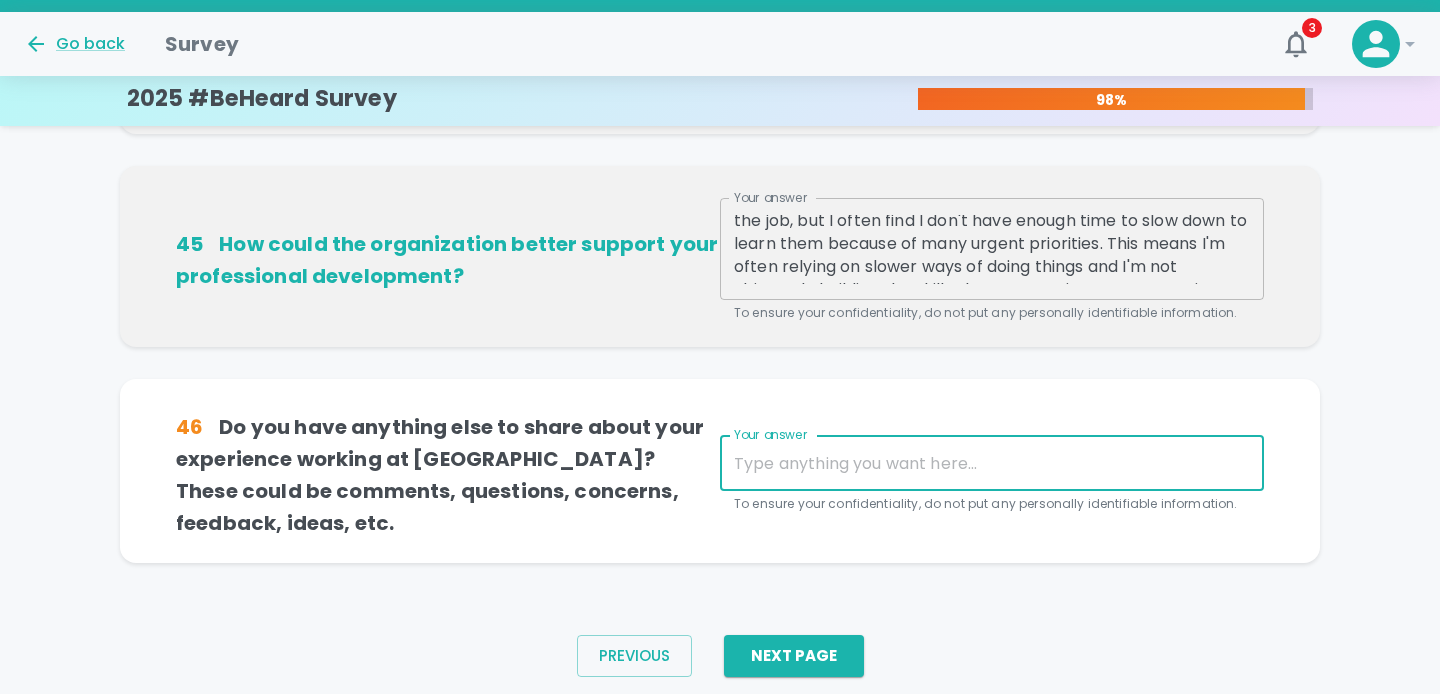 scroll, scrollTop: 0, scrollLeft: 0, axis: both 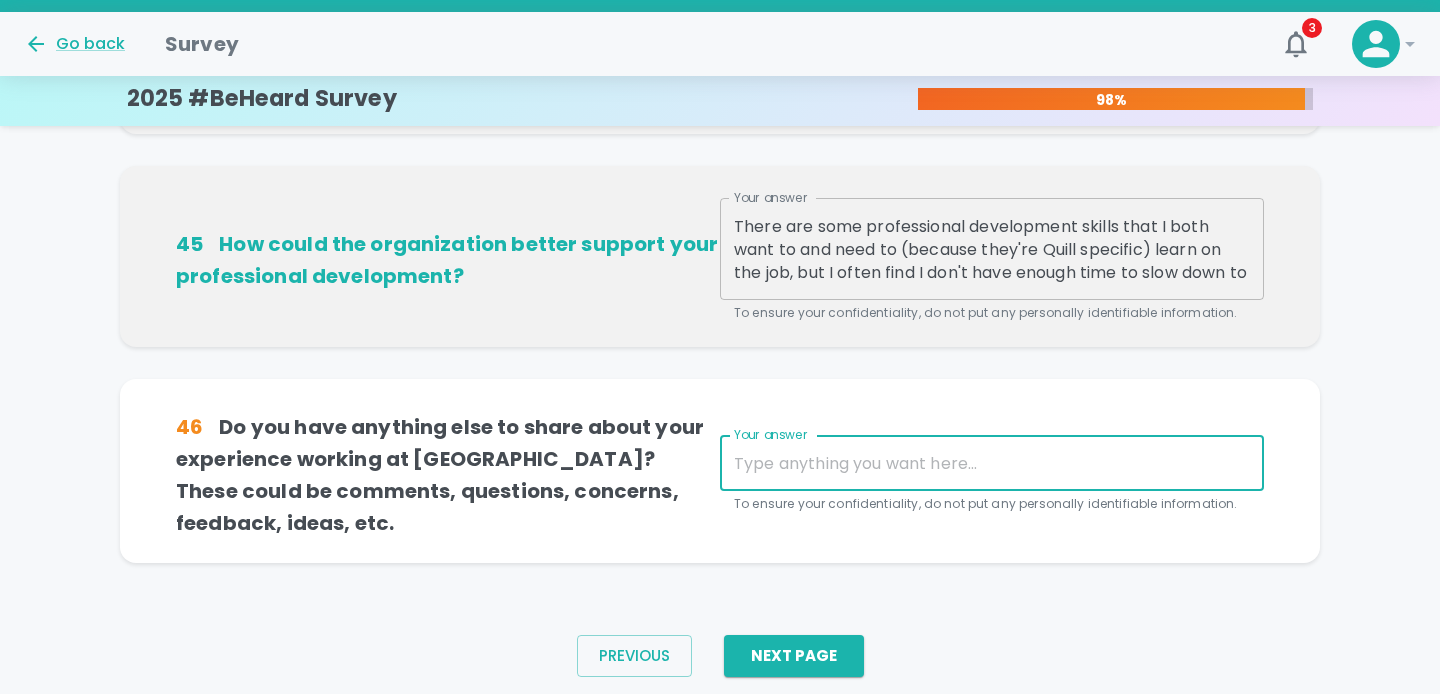 type 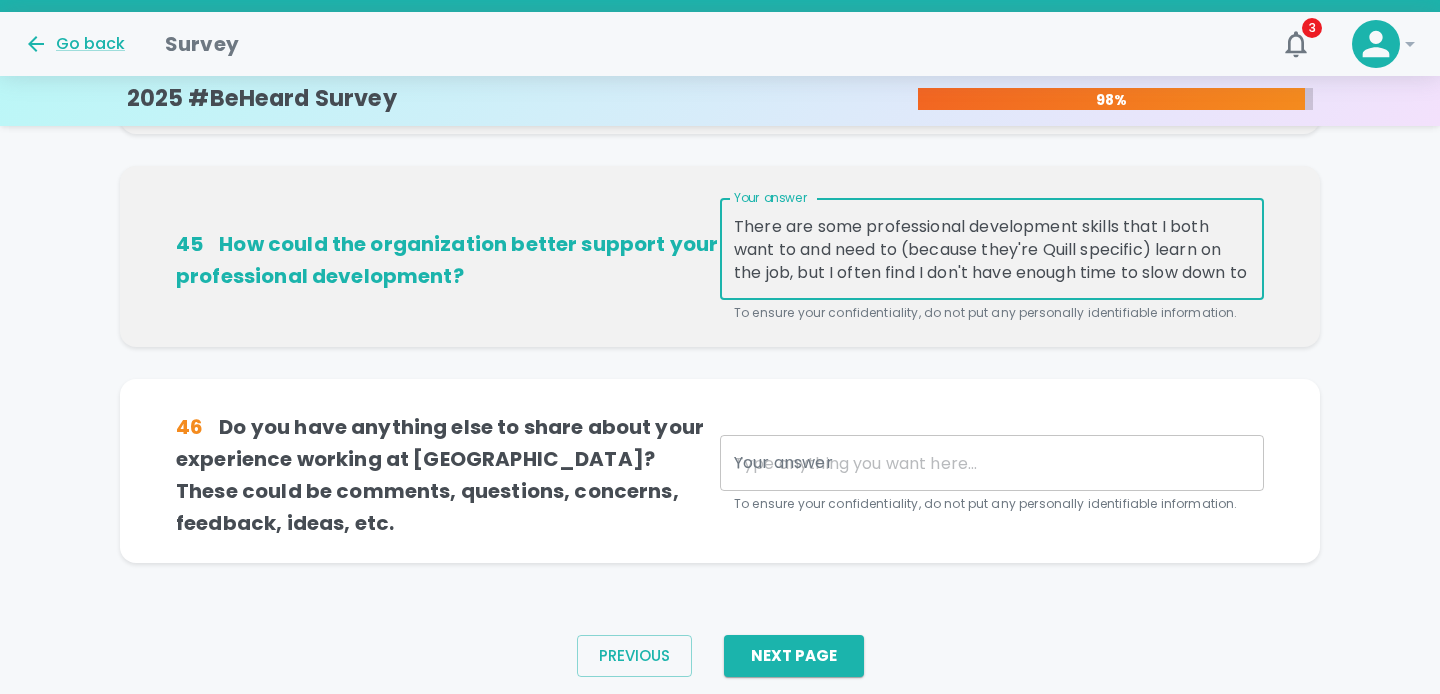 drag, startPoint x: 1075, startPoint y: 222, endPoint x: 868, endPoint y: 217, distance: 207.06038 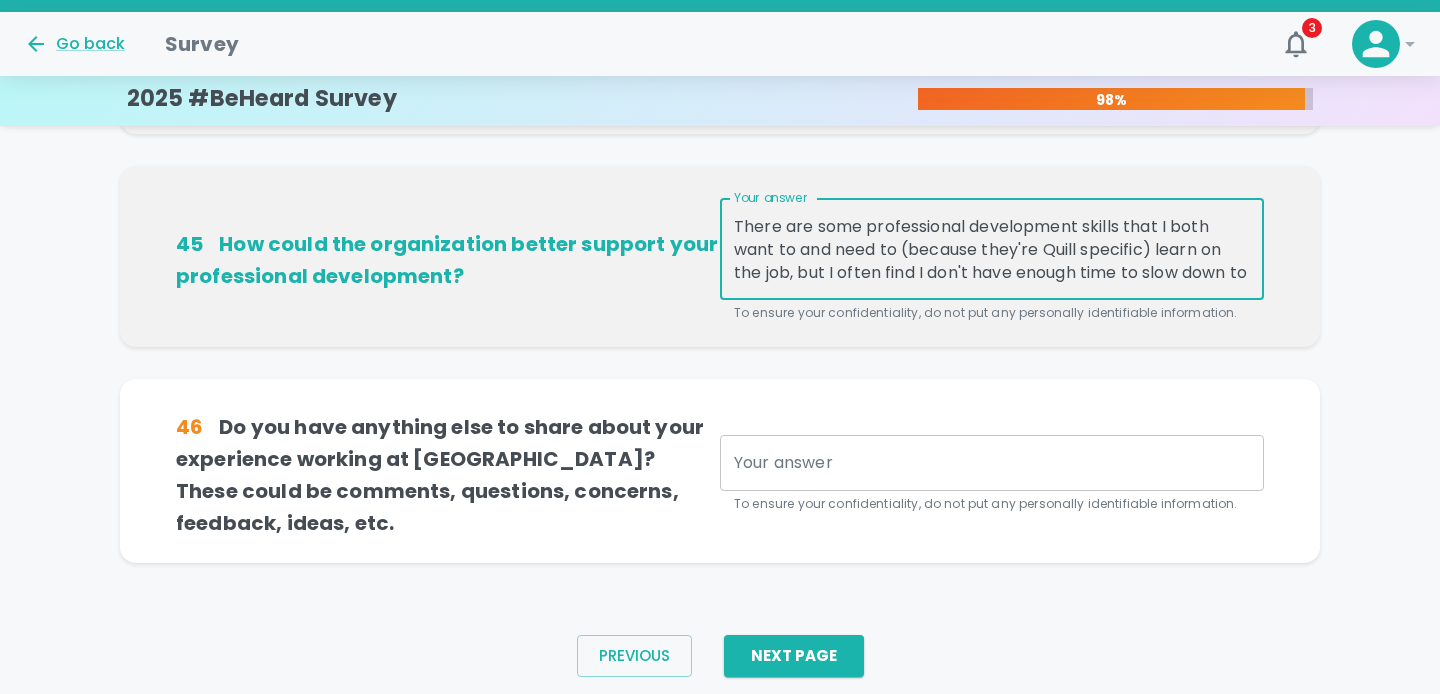 click on "There are some professional development skills that I both want to and need to (because they're Quill specific) learn on the job, but I often find I don't have enough time to slow down to learn them because of many urgent priorities. This means I'm often relying on slower ways of doing things and I'm not ultimately building the skills I hope to. Having more space in project timelines to account for taking some time to do more of that foundational learning, would be really helpful for my professional development." at bounding box center (992, 249) 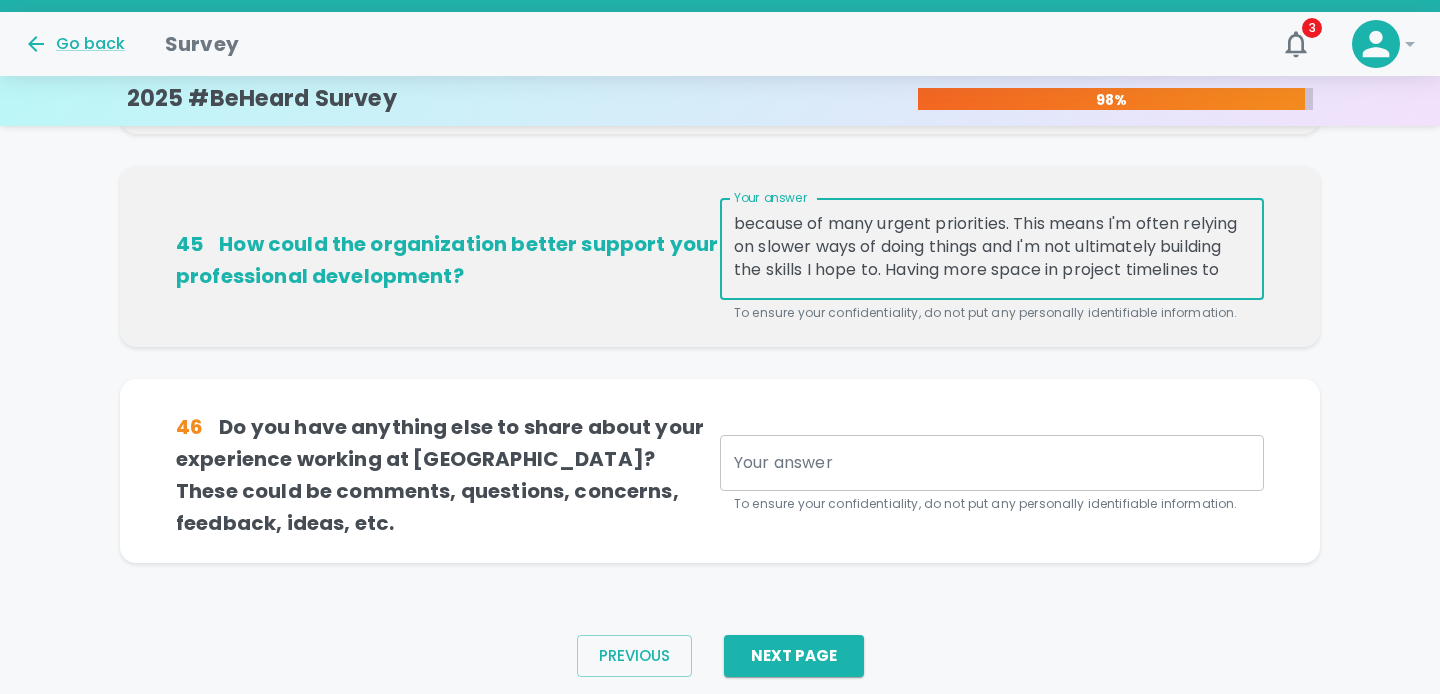 scroll, scrollTop: 76, scrollLeft: 0, axis: vertical 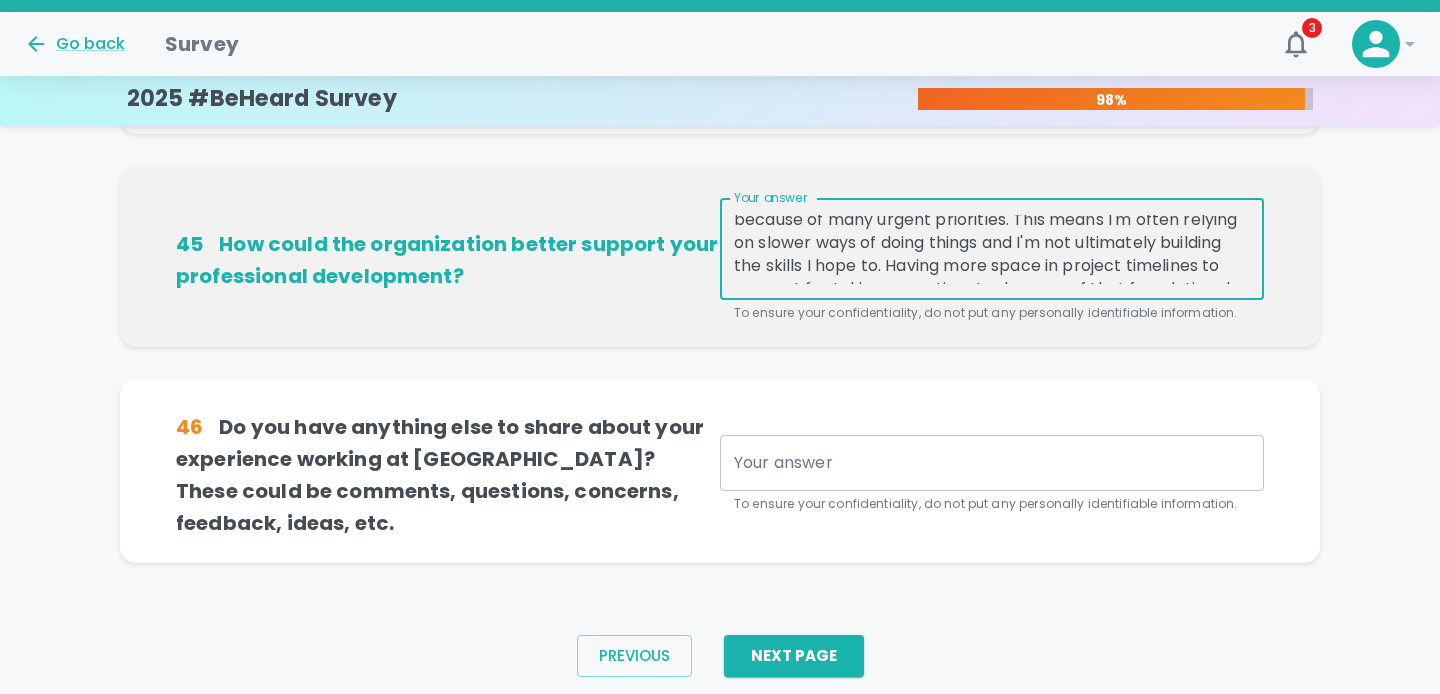 click on "There are some more technical skills that I both want to and need to (because they're Quill specific) learn on the job, but I often find I don't have enough time to slow down to learn them because of many urgent priorities. This means I'm often relying on slower ways of doing things and I'm not ultimately building the skills I hope to. Having more space in project timelines to account for taking some time to do more of that foundational learning, would be really helpful for my professional development." at bounding box center (992, 249) 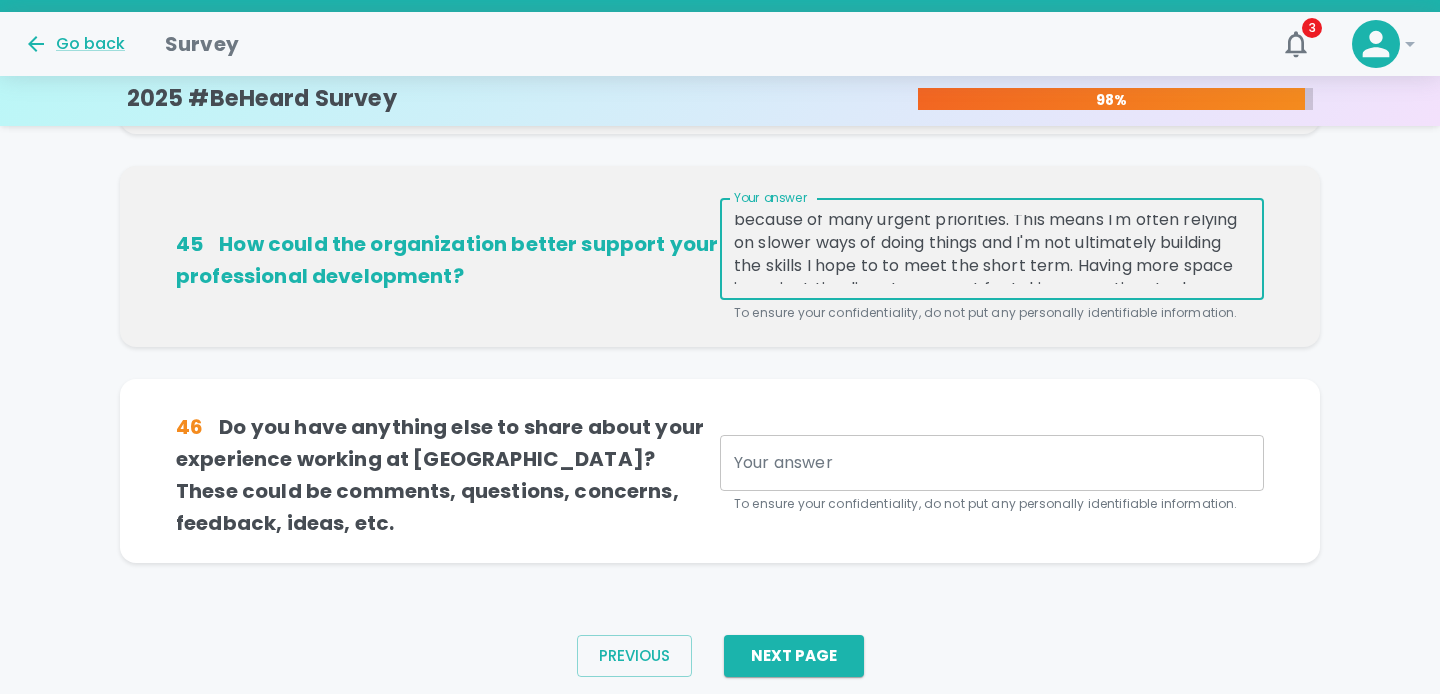 drag, startPoint x: 1065, startPoint y: 260, endPoint x: 886, endPoint y: 256, distance: 179.0447 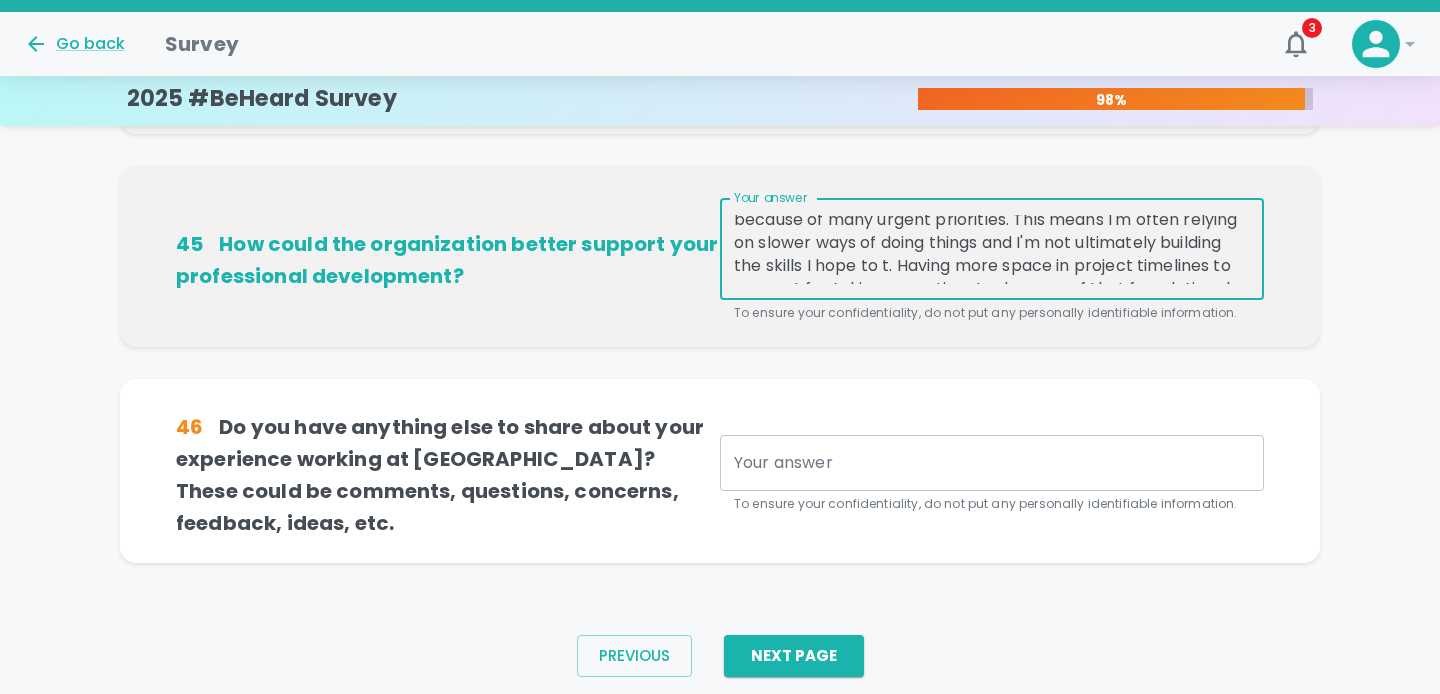 click on "There are some more technical skills that I both want to and need to (because they're Quill specific) learn on the job, but I often find I don't have enough time to slow down to learn them because of many urgent priorities. This means I'm often relying on slower ways of doing things and I'm not ultimately building the skills I hope to t. Having more space in project timelines to account for taking some time to do more of that foundational learning, would be really helpful for my professional development." at bounding box center (992, 249) 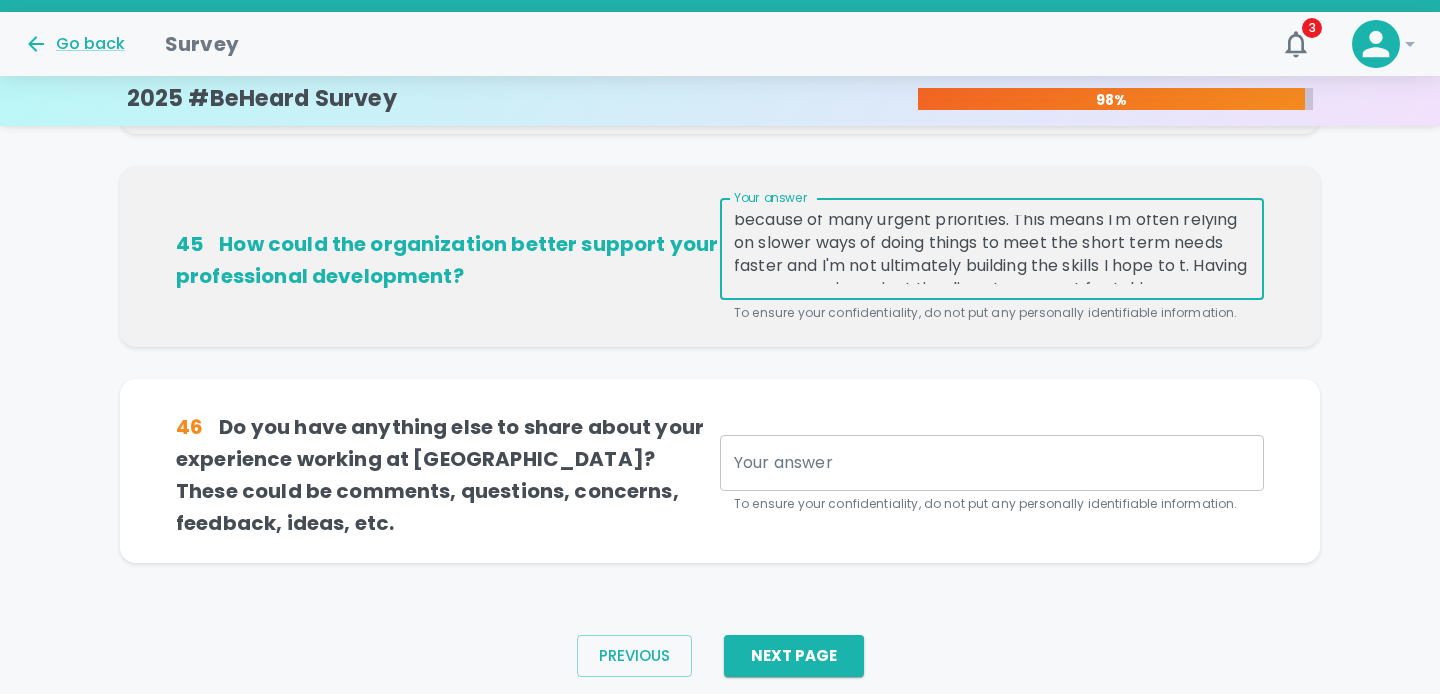 click on "There are some more technical skills that I both want to and need to (because they're Quill specific) learn on the job, but I often find I don't have enough time to slow down to learn them because of many urgent priorities. This means I'm often relying on slower ways of doing things to meet the short term needs faster and I'm not ultimately building the skills I hope to t. Having more space in project timelines to account for taking some time to do more of that foundational learning, would be really helpful for my professional development." at bounding box center [992, 249] 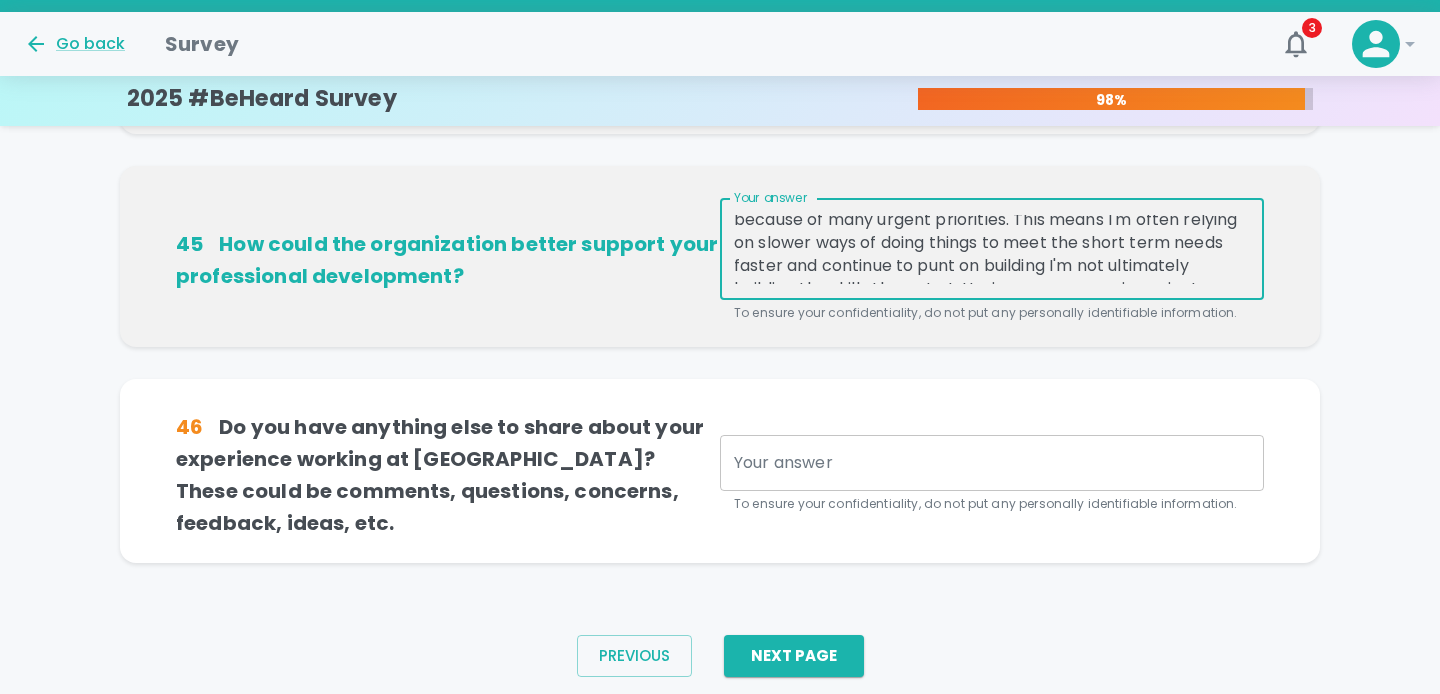 drag, startPoint x: 1209, startPoint y: 264, endPoint x: 1055, endPoint y: 258, distance: 154.11684 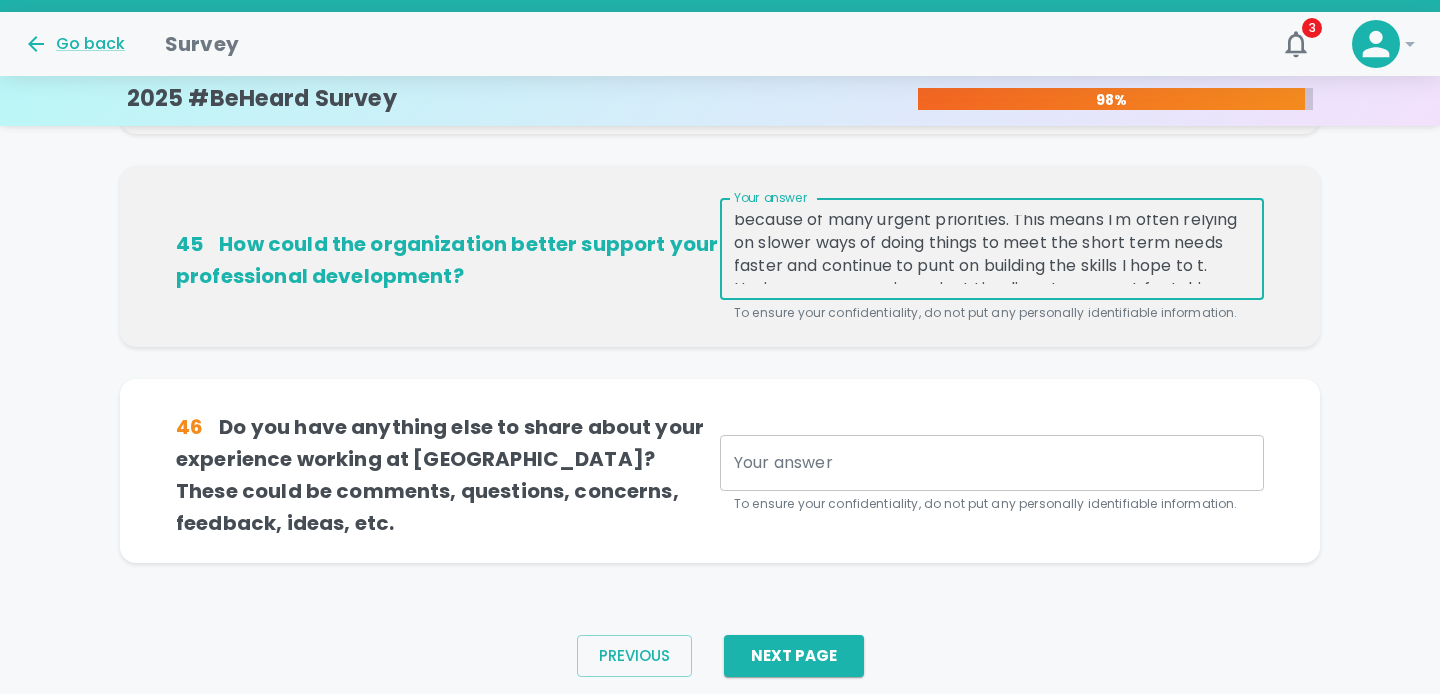 click on "There are some more technical skills that I both want to and need to (because they're Quill specific) learn on the job, but I often find I don't have enough time to slow down to learn them because of many urgent priorities. This means I'm often relying on slower ways of doing things to meet the short term needs faster and continue to punt on building the skills I hope to t. Having more space in project timelines to account for taking some time to do more of that foundational learning, would be really helpful for my professional development." at bounding box center (992, 249) 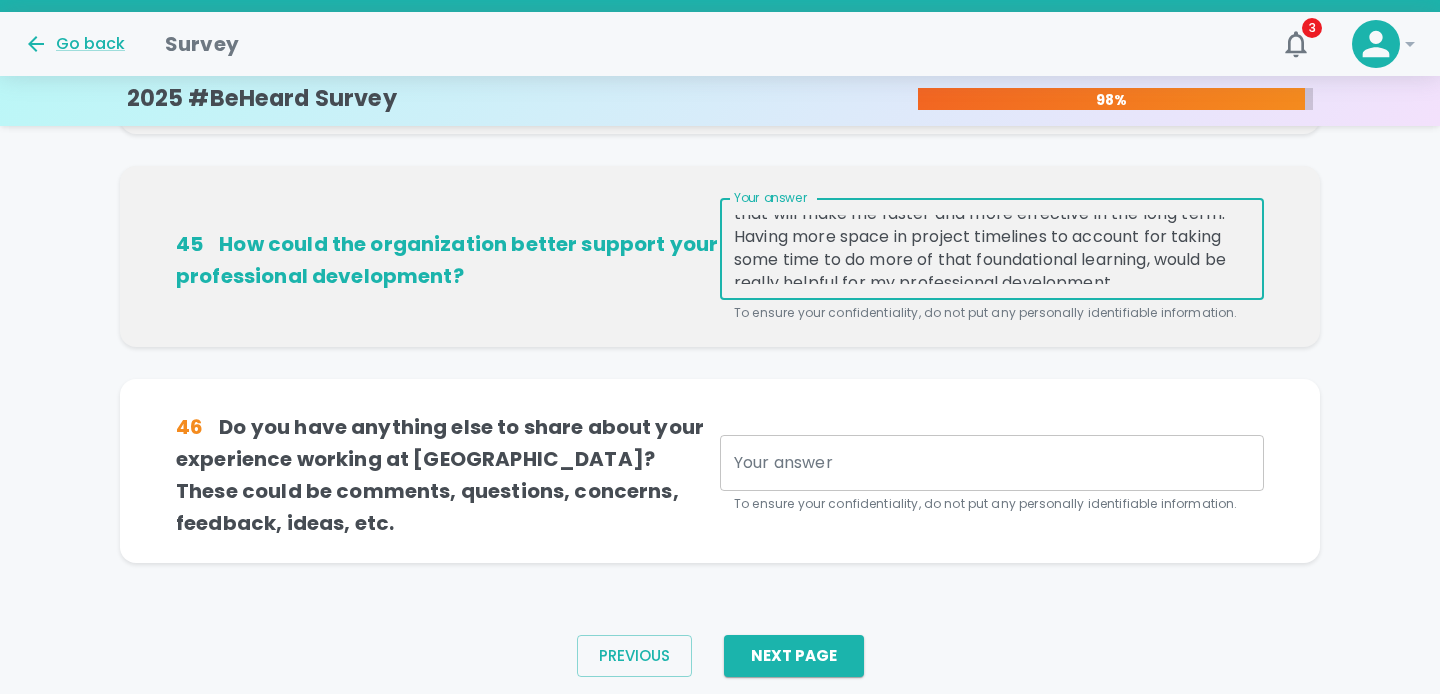 scroll, scrollTop: 154, scrollLeft: 0, axis: vertical 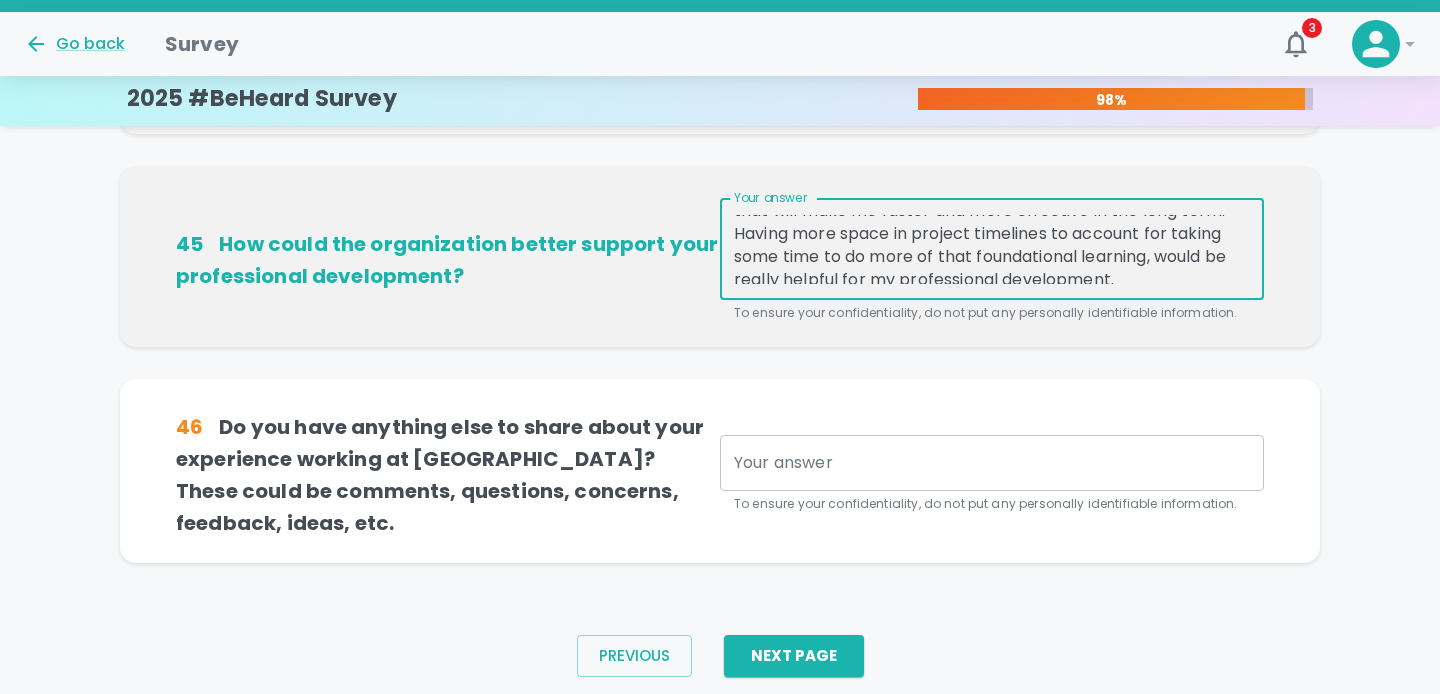 click on "There are some more technical skills that I both want to and need to (because they're Quill specific) learn on the job, but I often find I don't have enough time to slow down to learn them because of many urgent priorities. This means I'm often relying on slower ways of doing things to meet the short term needs faster and continue to punt on building the skills I hope to to that will make me faster and more effective in the long term. Having more space in project timelines to account for taking some time to do more of that foundational learning, would be really helpful for my professional development." at bounding box center [992, 249] 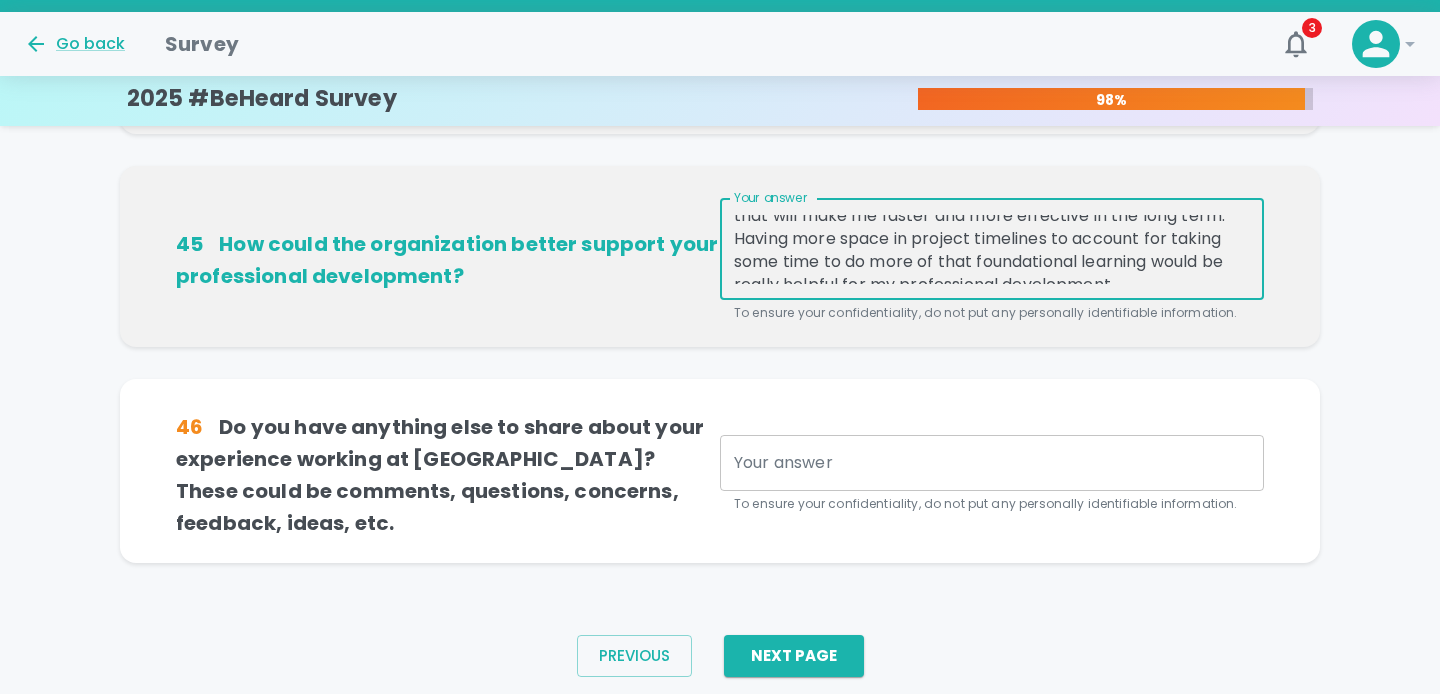 scroll, scrollTop: 161, scrollLeft: 0, axis: vertical 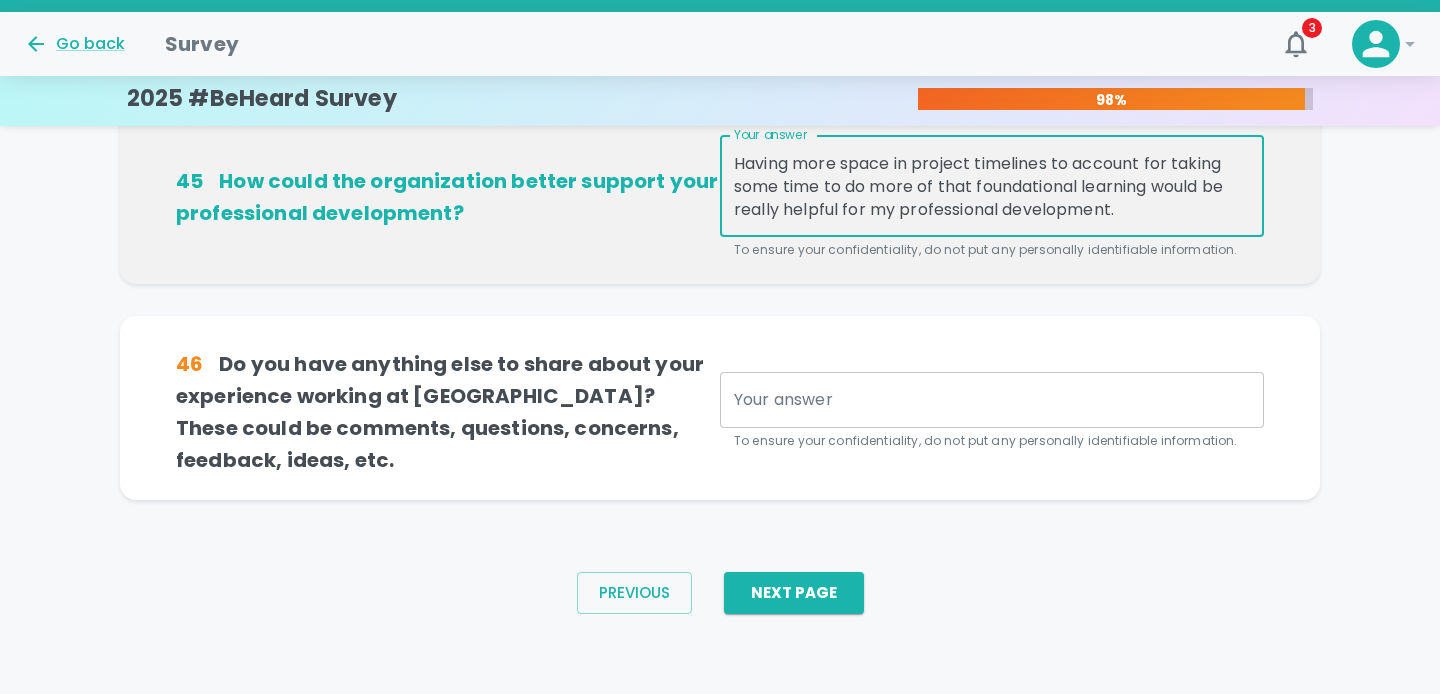 type on "There are some more technical skills that I both want to and need to (because they're Quill specific) learn on the job, but I often find I don't have enough time to slow down to learn them because of many urgent priorities. This means I'm often relying on slower ways of doing things to meet the short term needs faster and continue to punt on building the skills I hope to to that will make me faster and more effective in the long term. Having more space in project timelines to account for taking some time to do more of that foundational learning would be really helpful for my professional development." 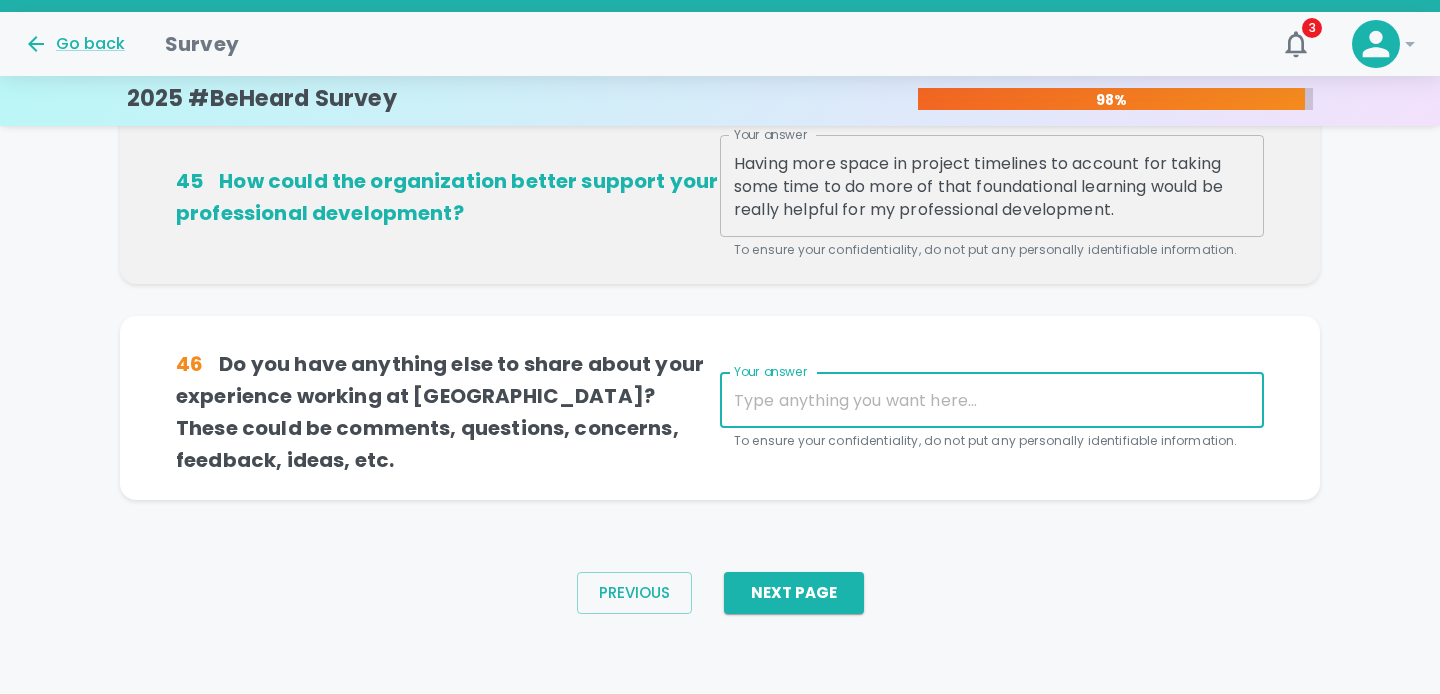 click 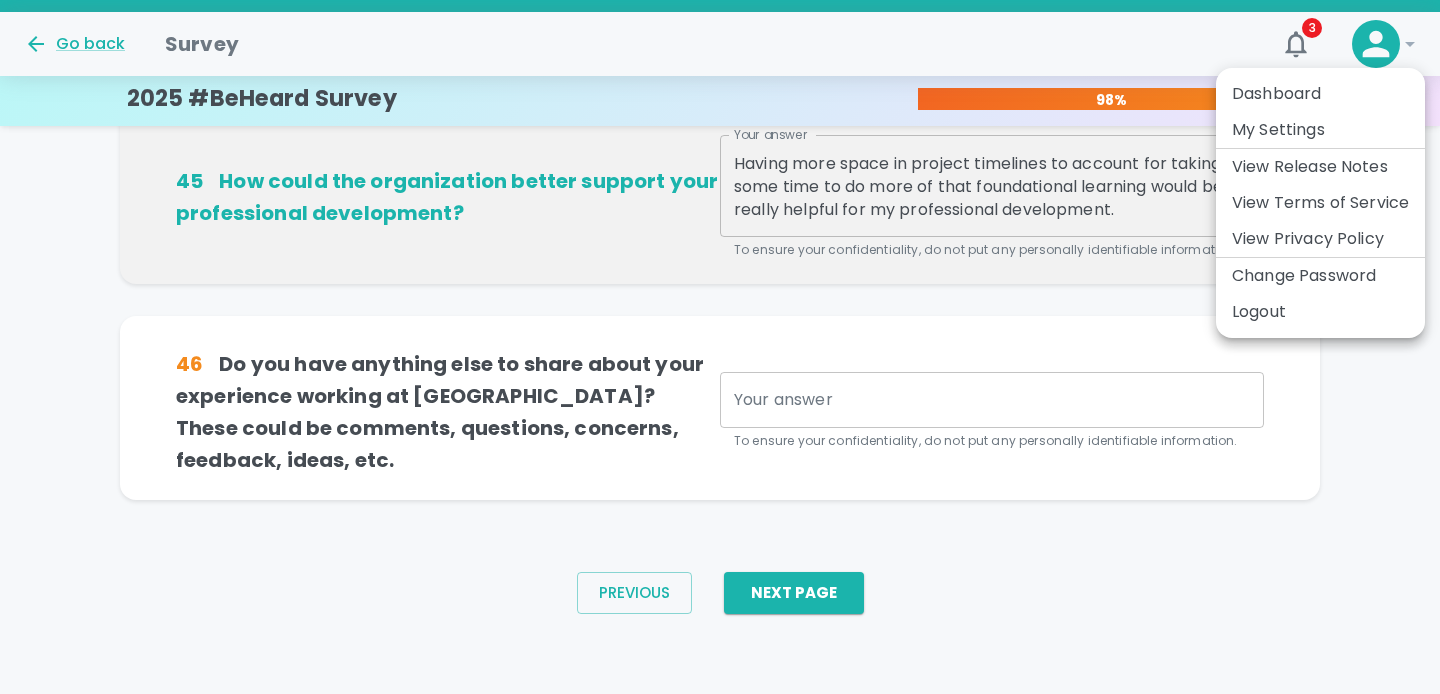 click at bounding box center [720, 347] 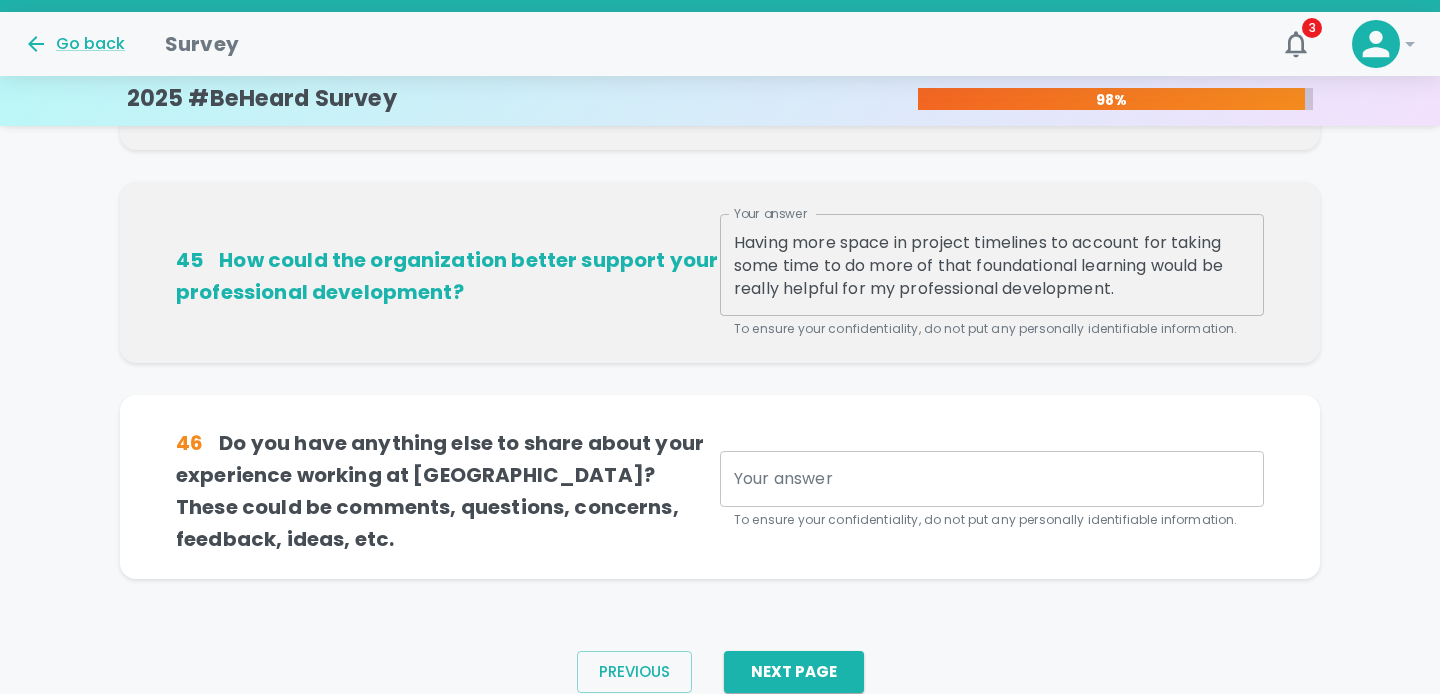 scroll, scrollTop: 751, scrollLeft: 0, axis: vertical 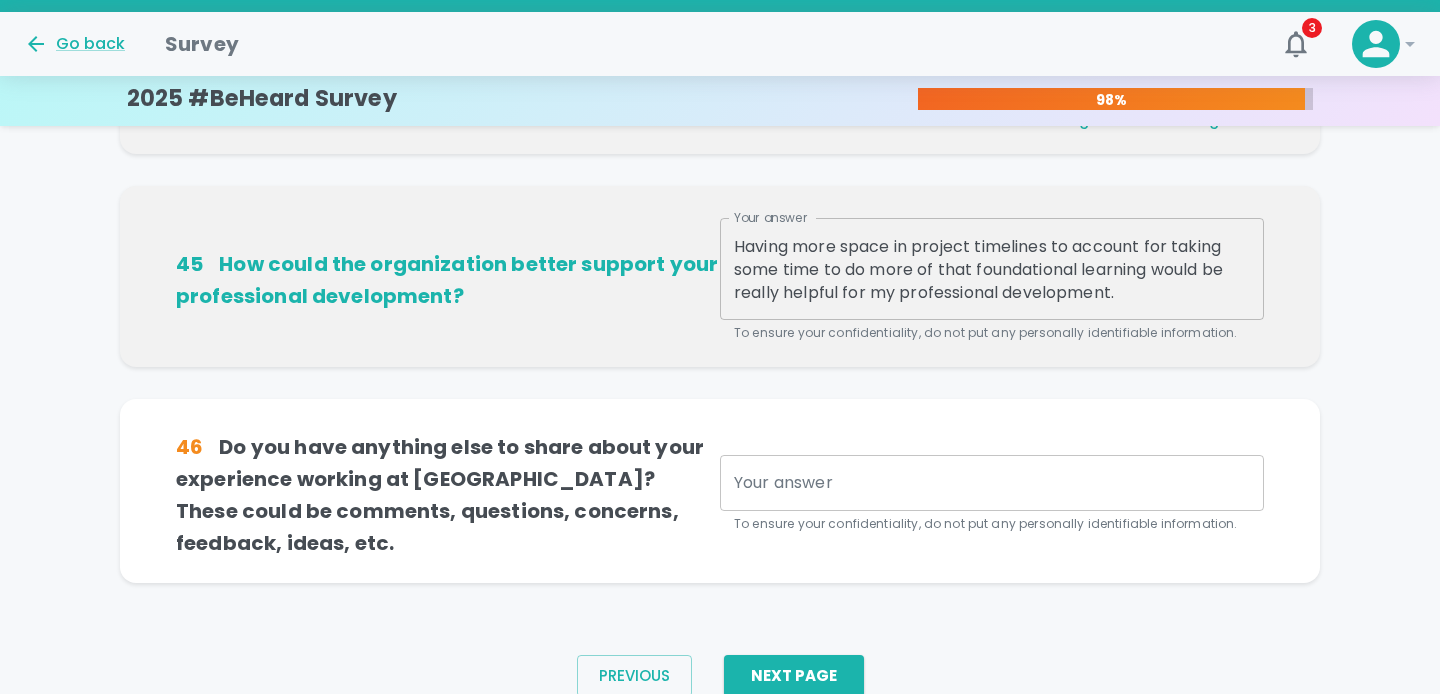 click on "Your answer" at bounding box center [992, 483] 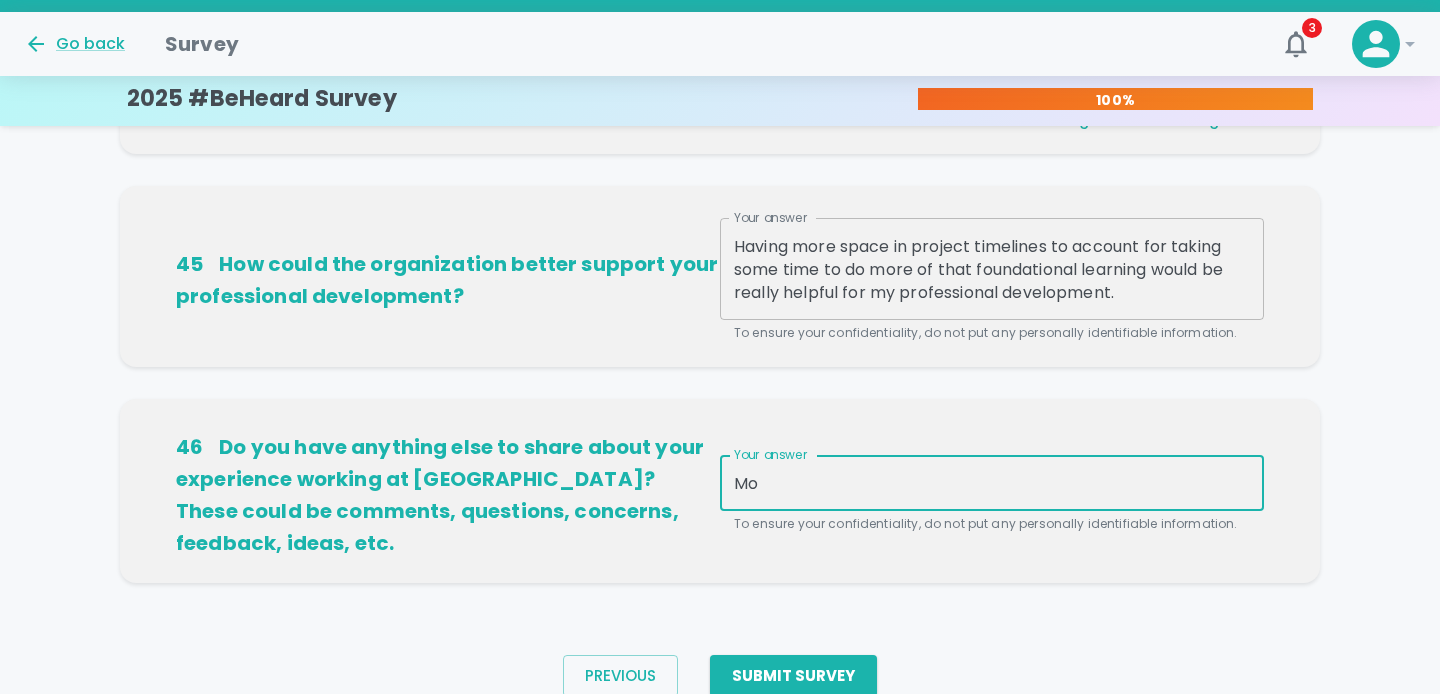 type on "M" 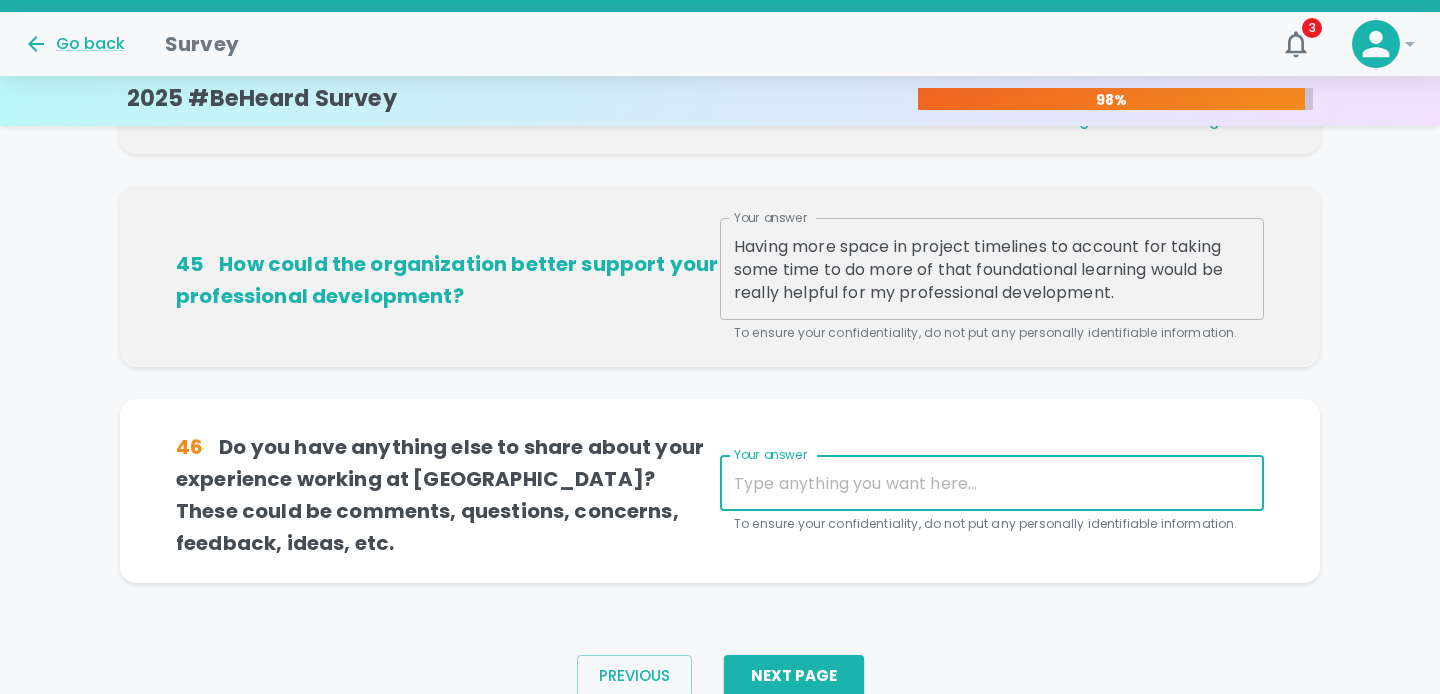 click on "Your answer" at bounding box center (992, 483) 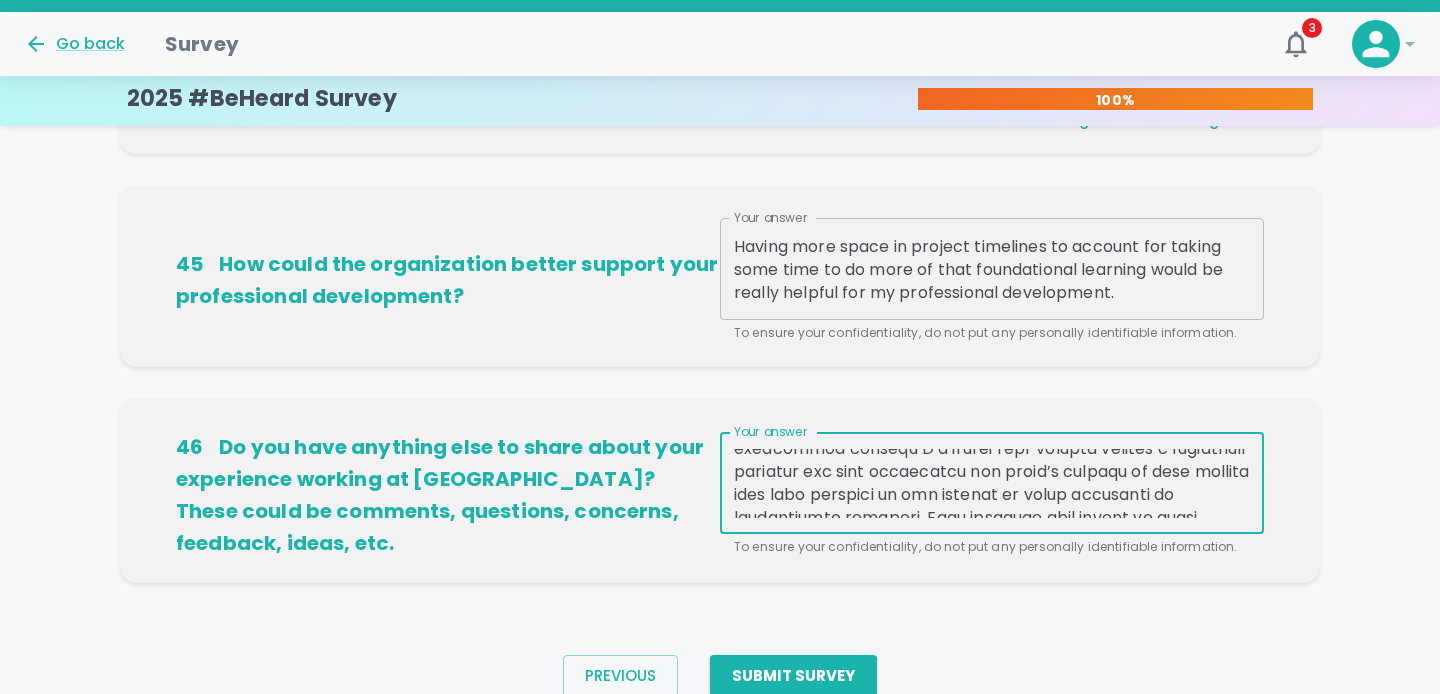 scroll, scrollTop: 0, scrollLeft: 0, axis: both 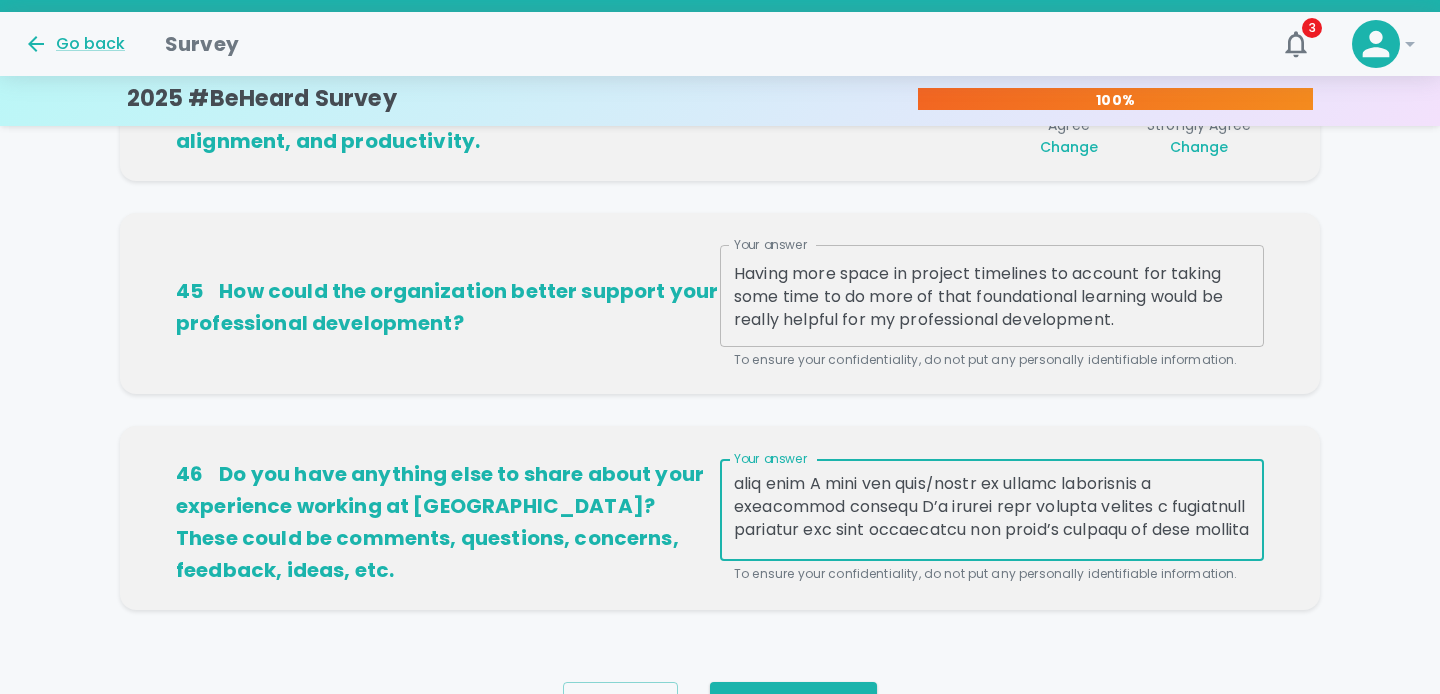 drag, startPoint x: 1168, startPoint y: 502, endPoint x: 1086, endPoint y: 501, distance: 82.006096 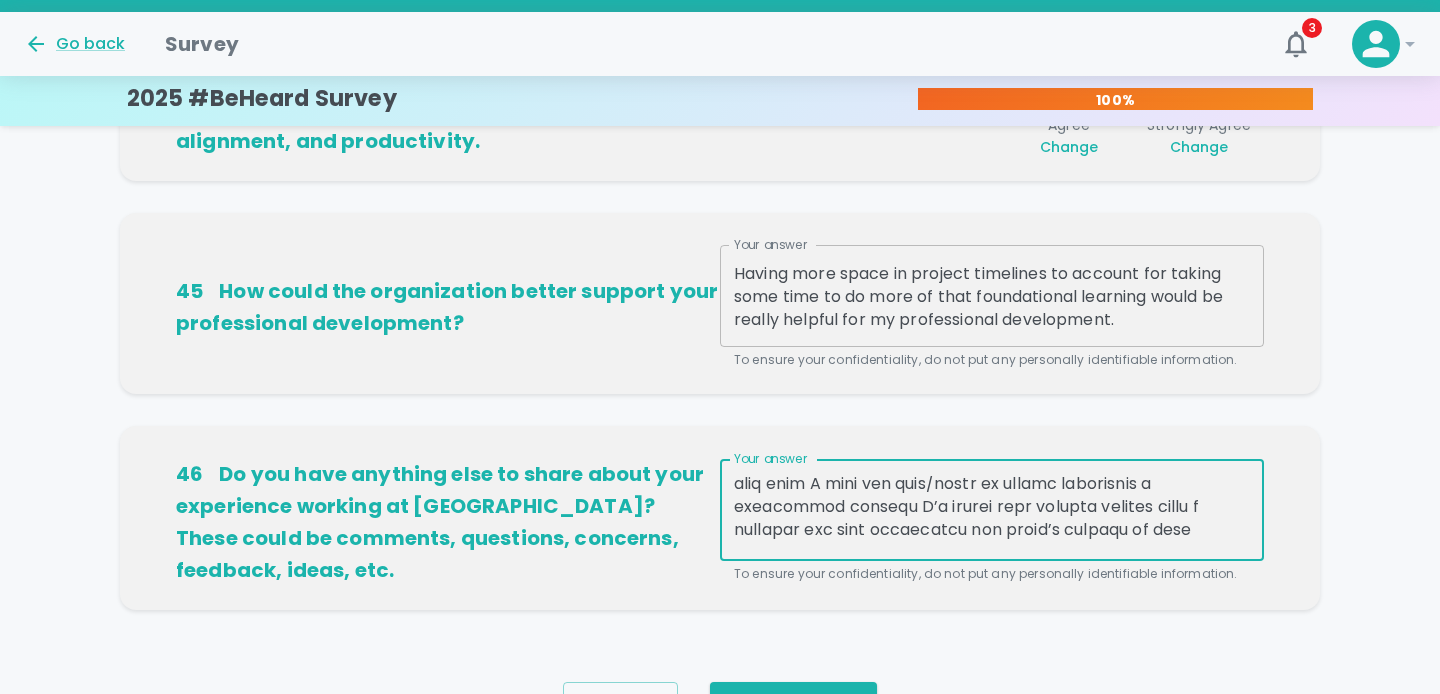 click on "Your answer" at bounding box center [992, 510] 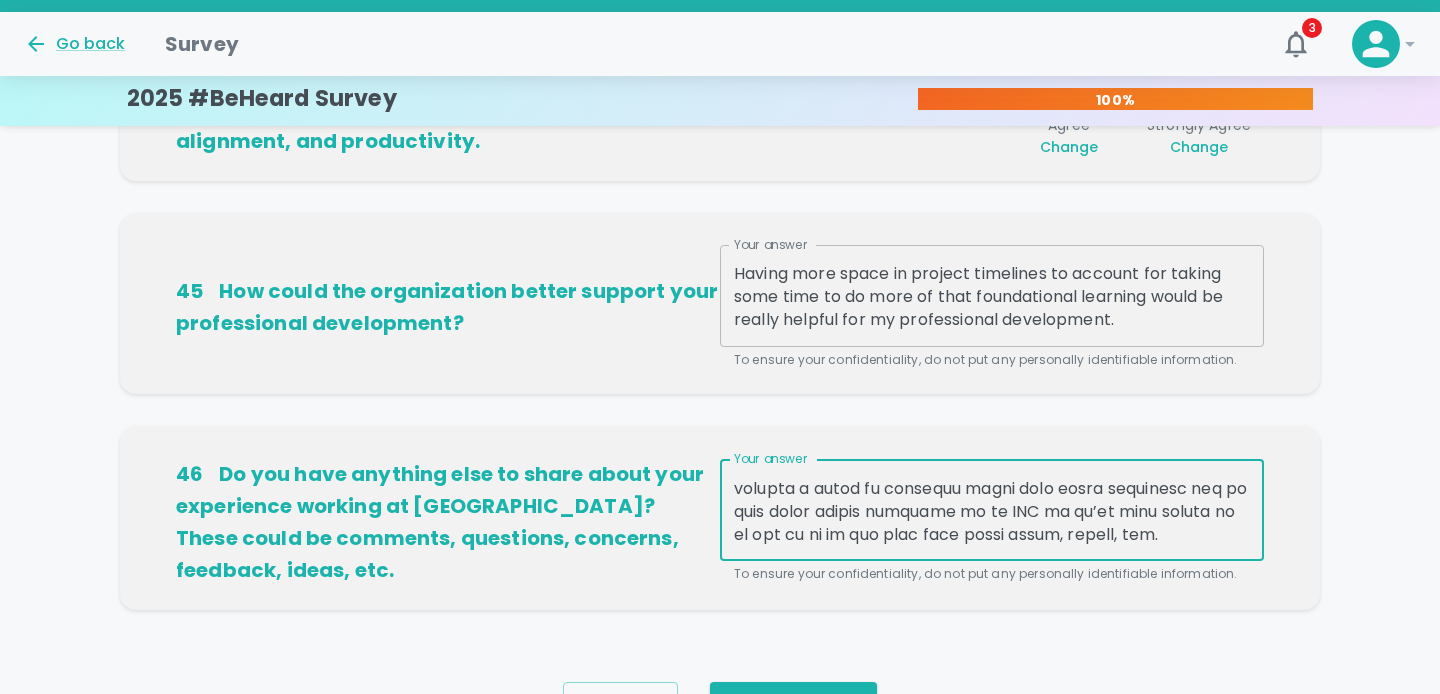 scroll, scrollTop: 552, scrollLeft: 0, axis: vertical 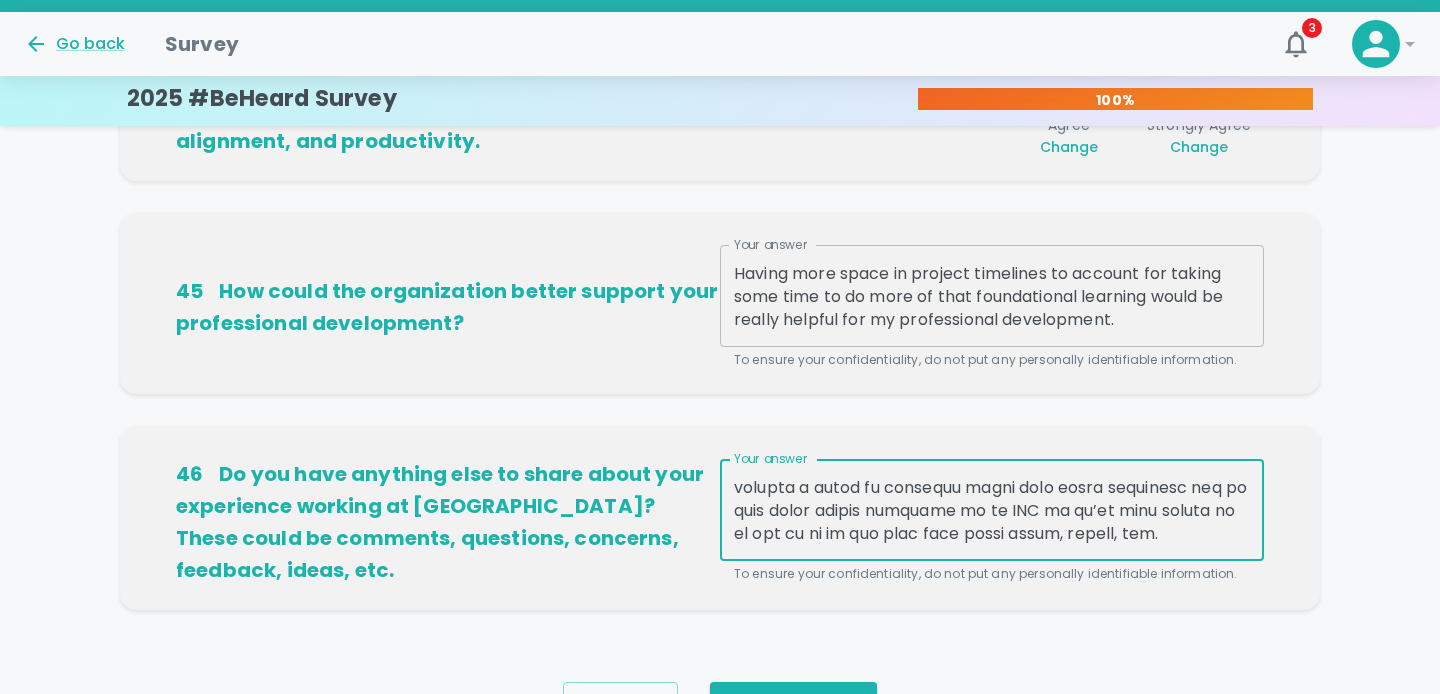 type on "My main pain point about working at Quill is that I often don’t feel like I have the time/space to really understand a particular problem I’m tasked with solving because often a solution has already been identified and there’s urgency to move forward with that solution at the expense of doing discovery or foundational research. That combined with having to track towards multiple priorities at once can make it challenging to maintain the deep focus required to do the work I’m most excited about and I think is the most meaningful for teachers.
Related, I often worry we’re underinvesting in quality of life improvements to the navigation of the site that teachers have been continuously asking for at the expense of new things that may meet our needs or funder needs without fully validating the impact this might have on teacher’s workflows - positive, negative, or neutral.
I understand that we’re a small team with limited bandwidth that has to balance funder needs, business needs, teacher needs etc. I wonder ..." 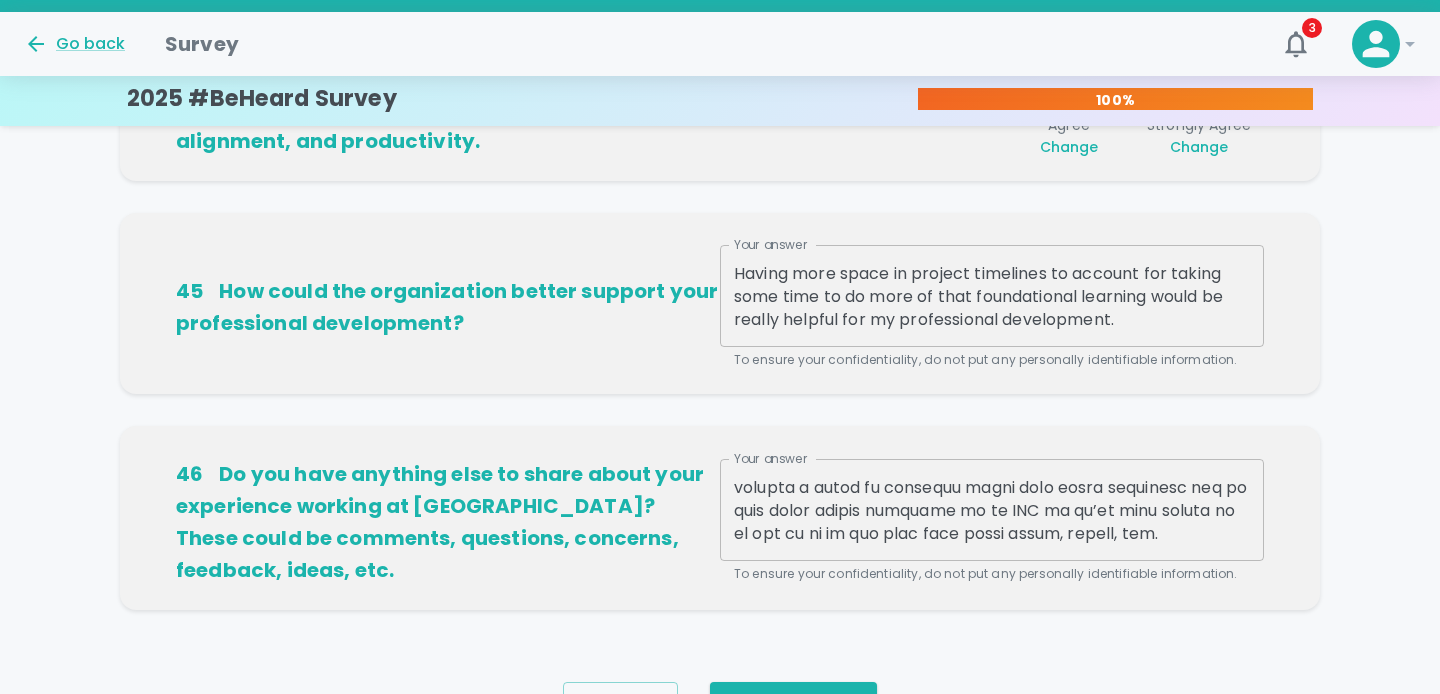 click on "46 Do you have anything else to share about your experience working at Quill? These could be comments, questions, concerns, feedback, ideas, etc. Your answer x Your answer To ensure your confidentiality, do not put any personally identifiable information." at bounding box center (720, 518) 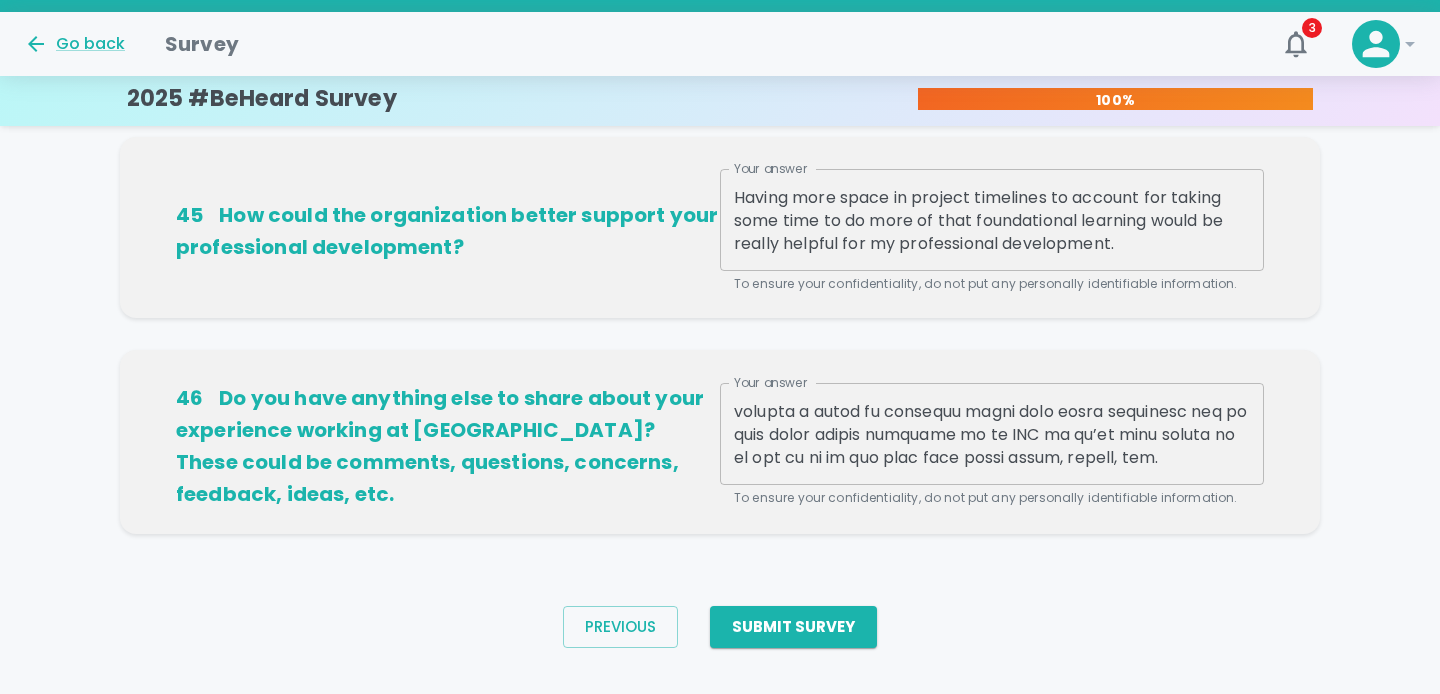 scroll, scrollTop: 834, scrollLeft: 0, axis: vertical 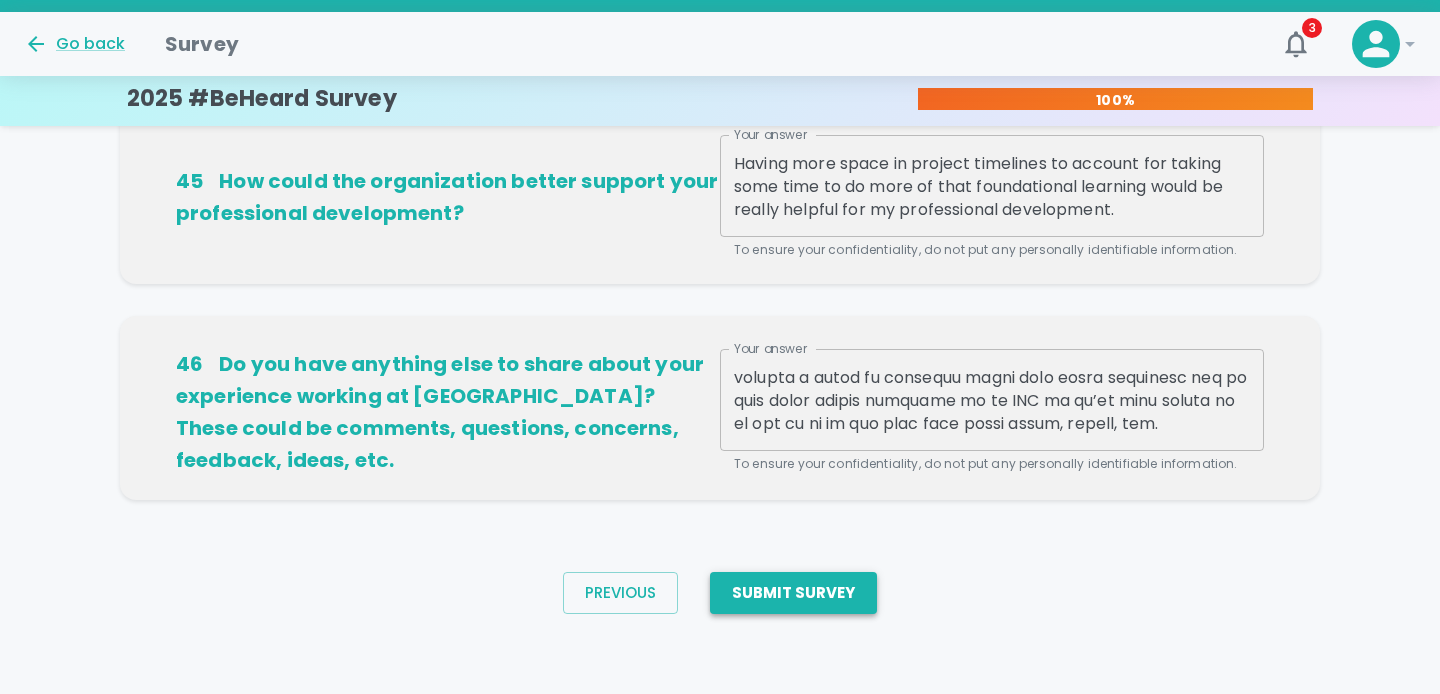 click on "Submit Survey" at bounding box center [793, 593] 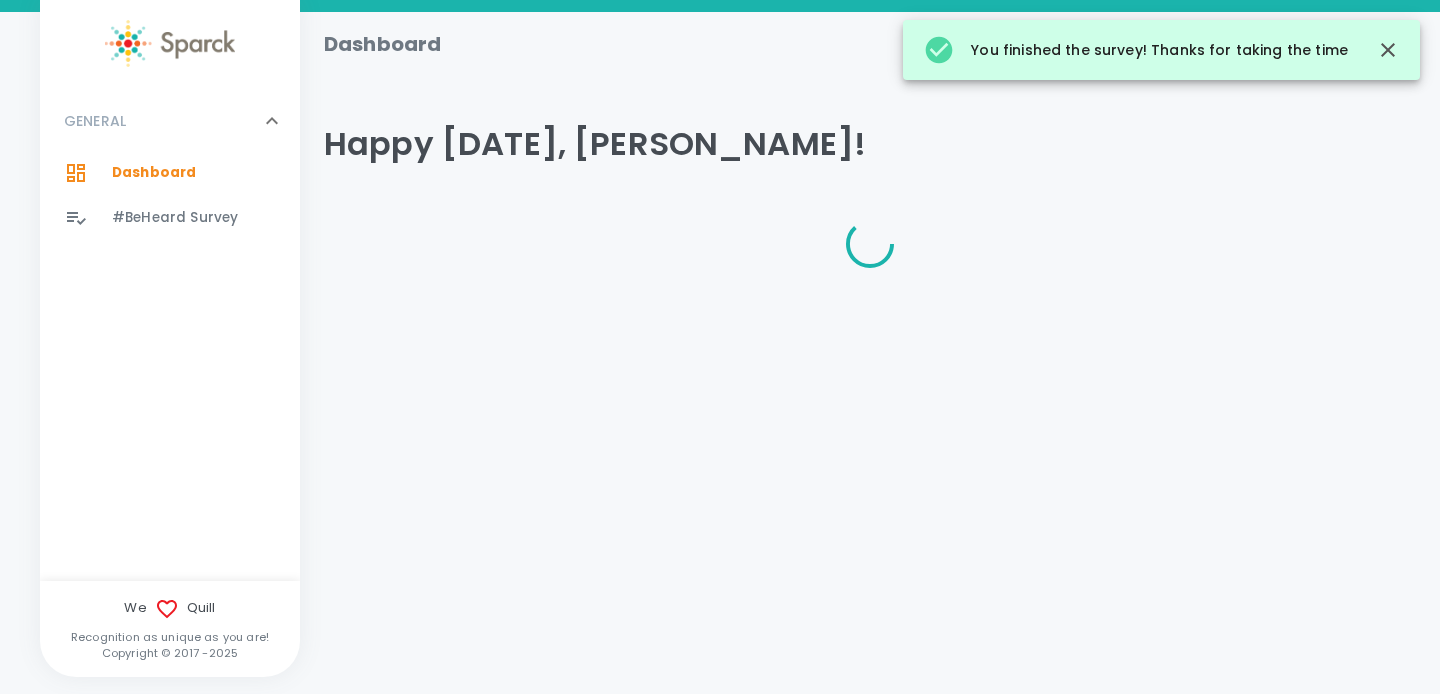 scroll, scrollTop: 0, scrollLeft: 0, axis: both 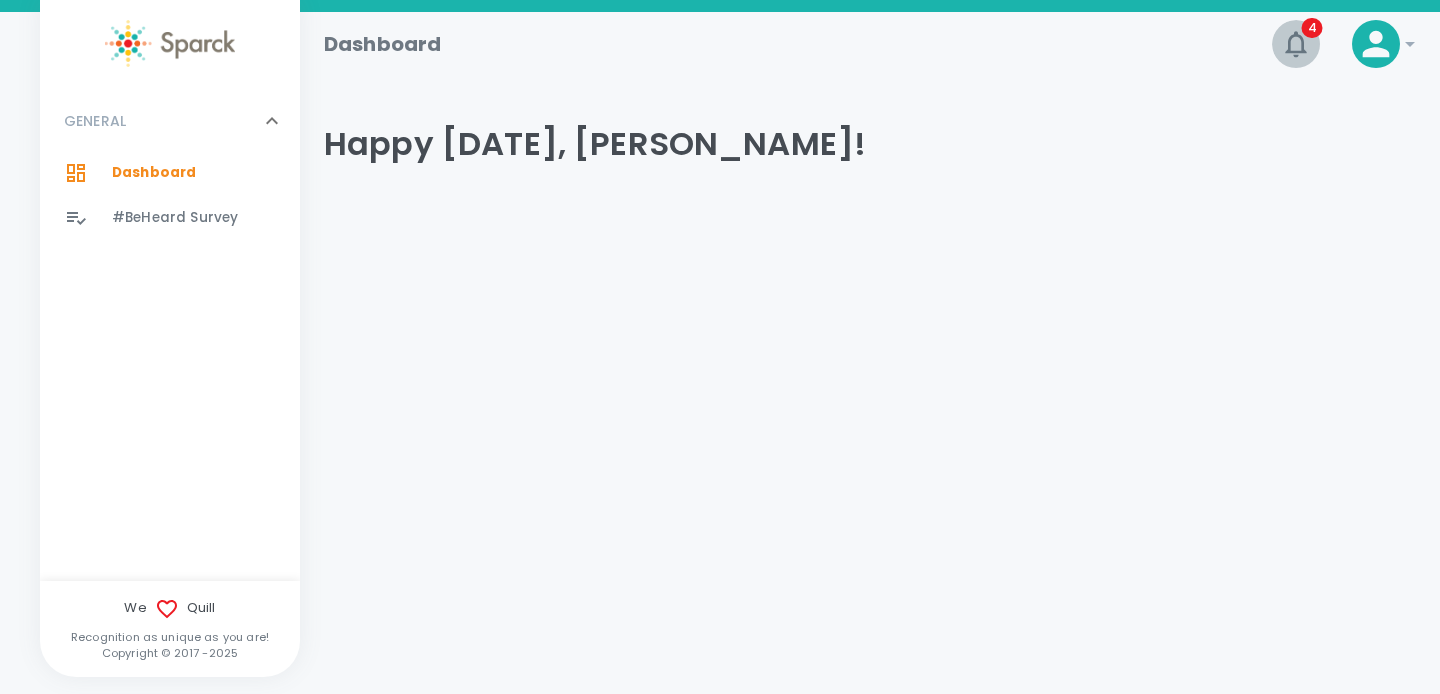 click 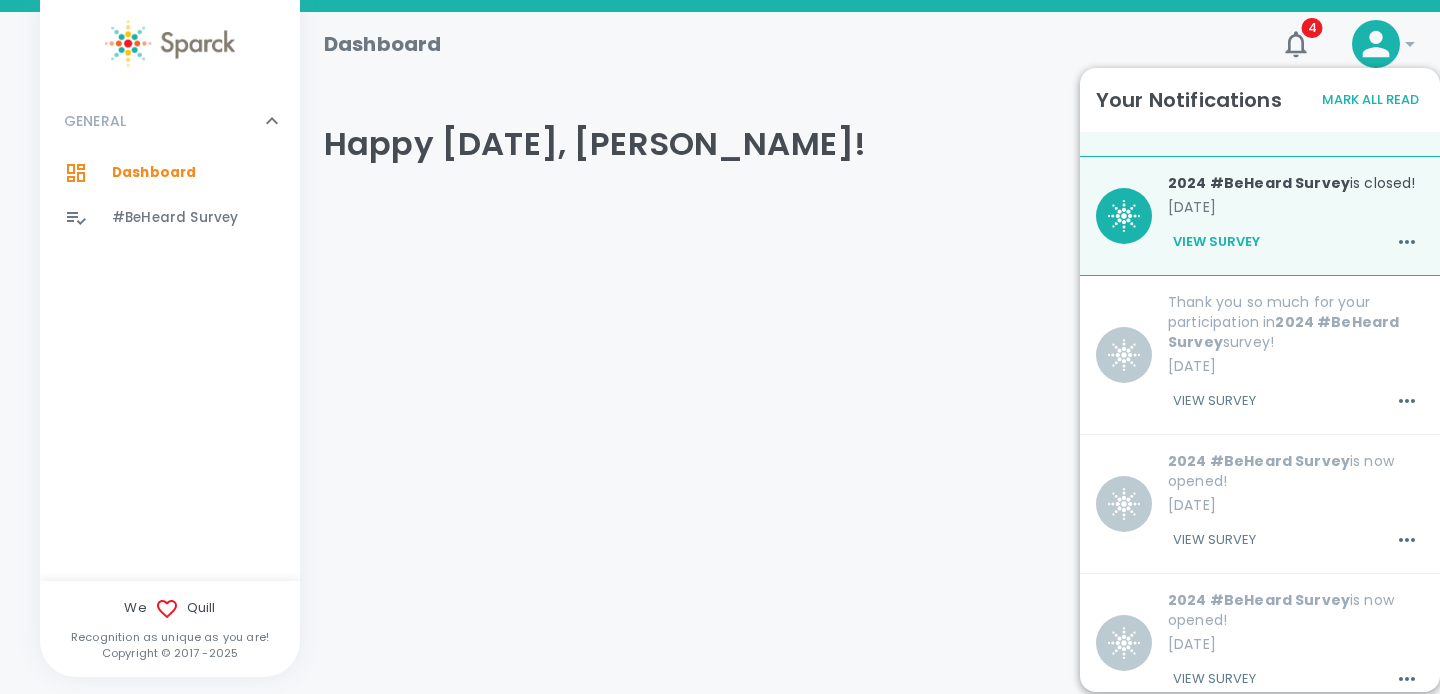 scroll, scrollTop: 0, scrollLeft: 0, axis: both 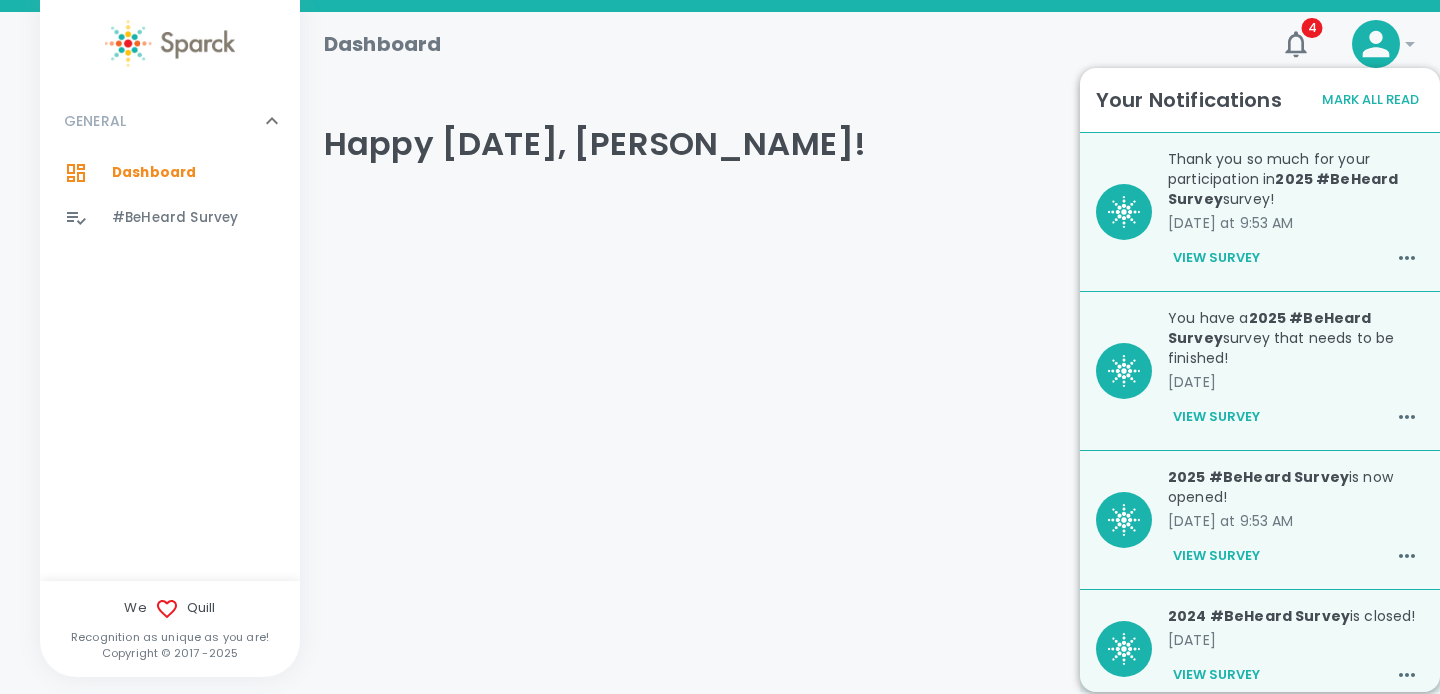 click on "4" at bounding box center (1288, 36) 